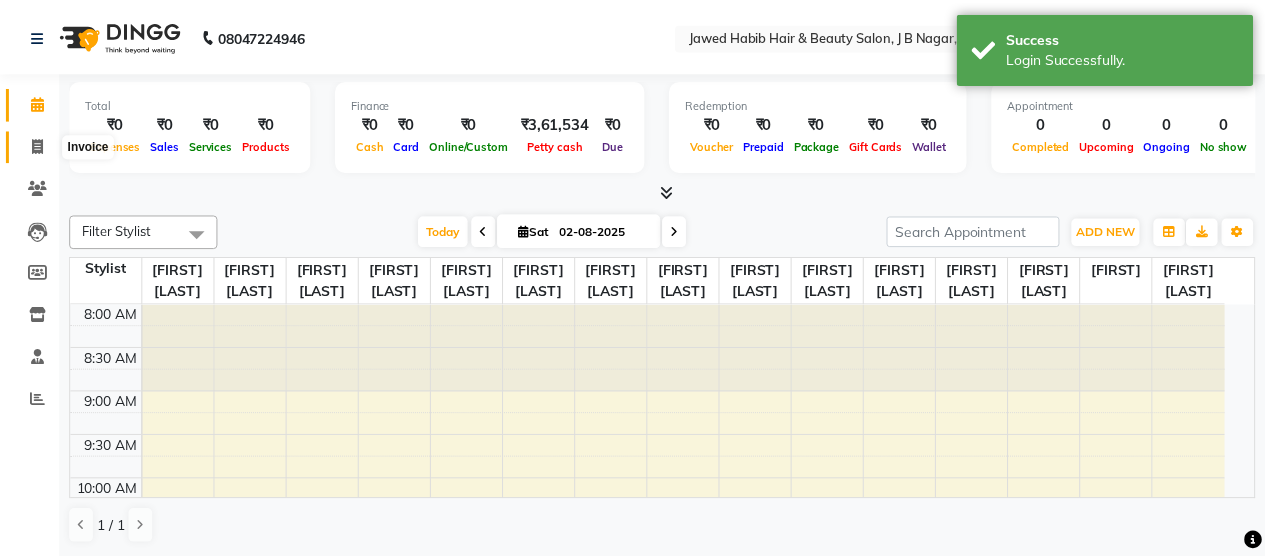 scroll, scrollTop: 0, scrollLeft: 0, axis: both 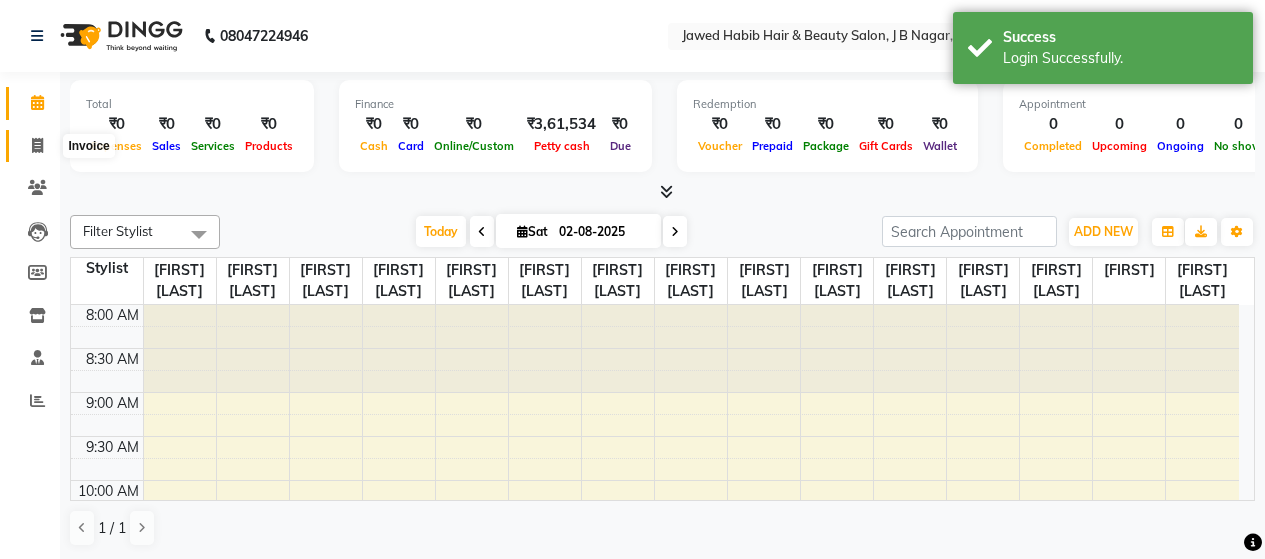 click 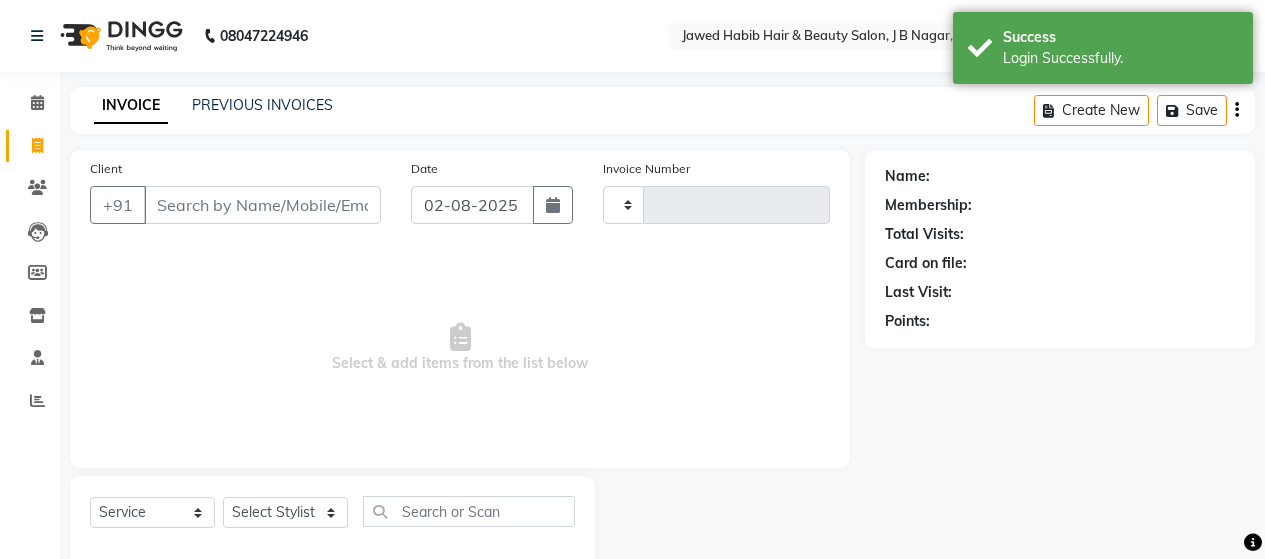 type on "1379" 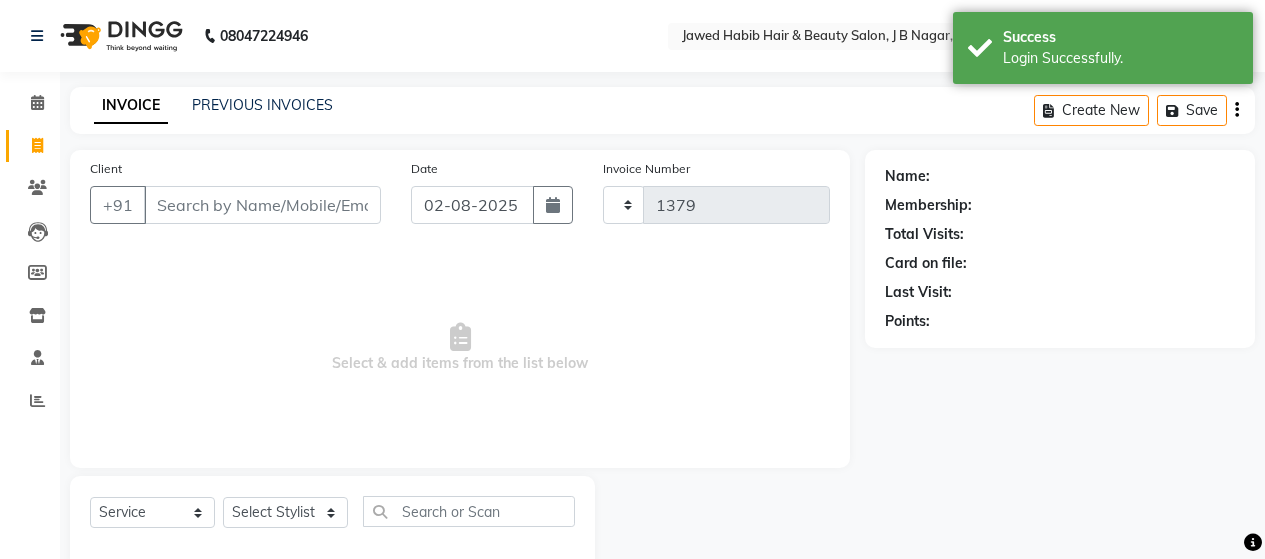 select on "7927" 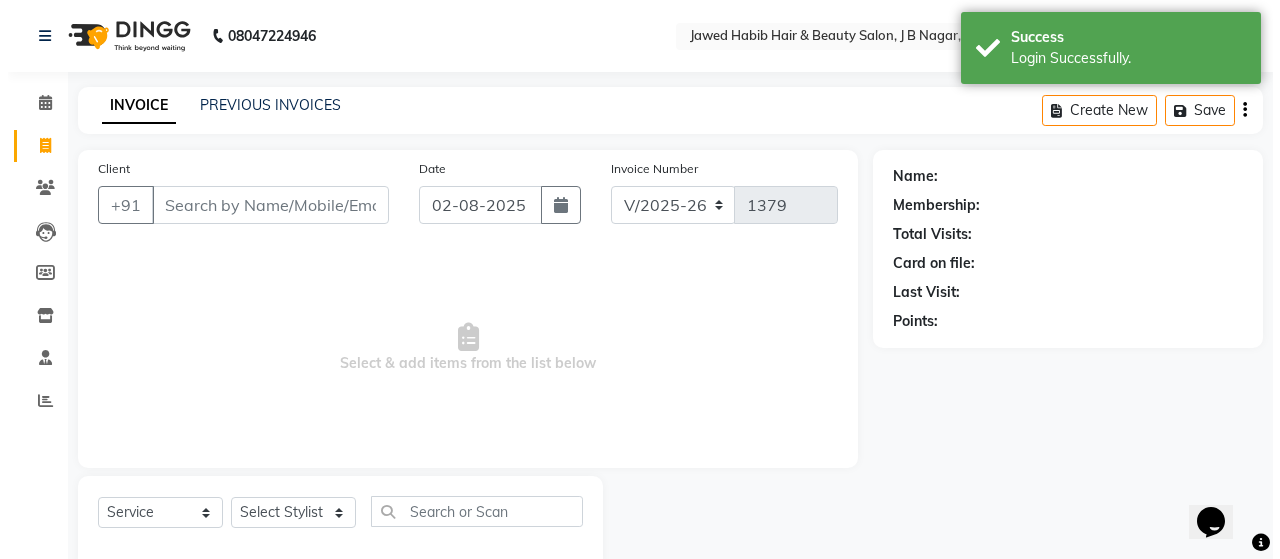 scroll, scrollTop: 0, scrollLeft: 0, axis: both 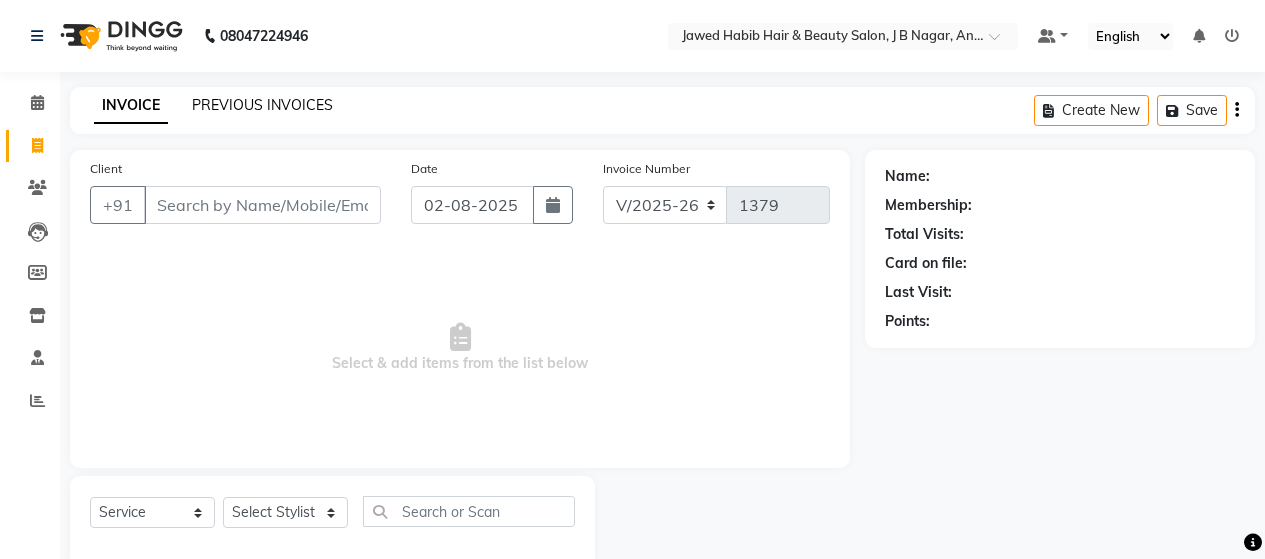 click on "PREVIOUS INVOICES" 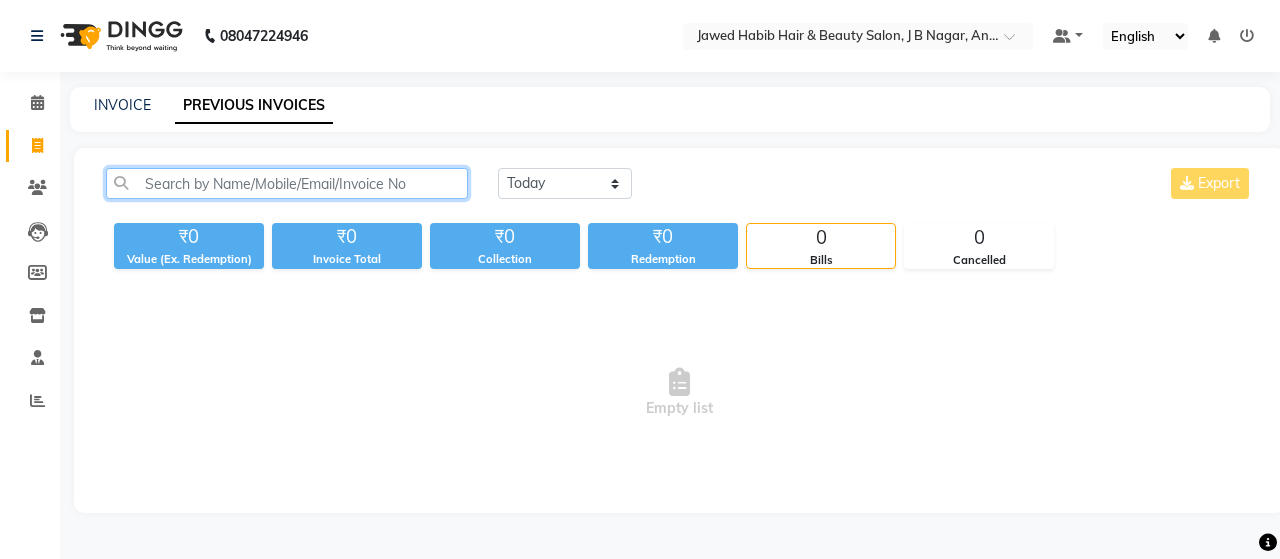 click 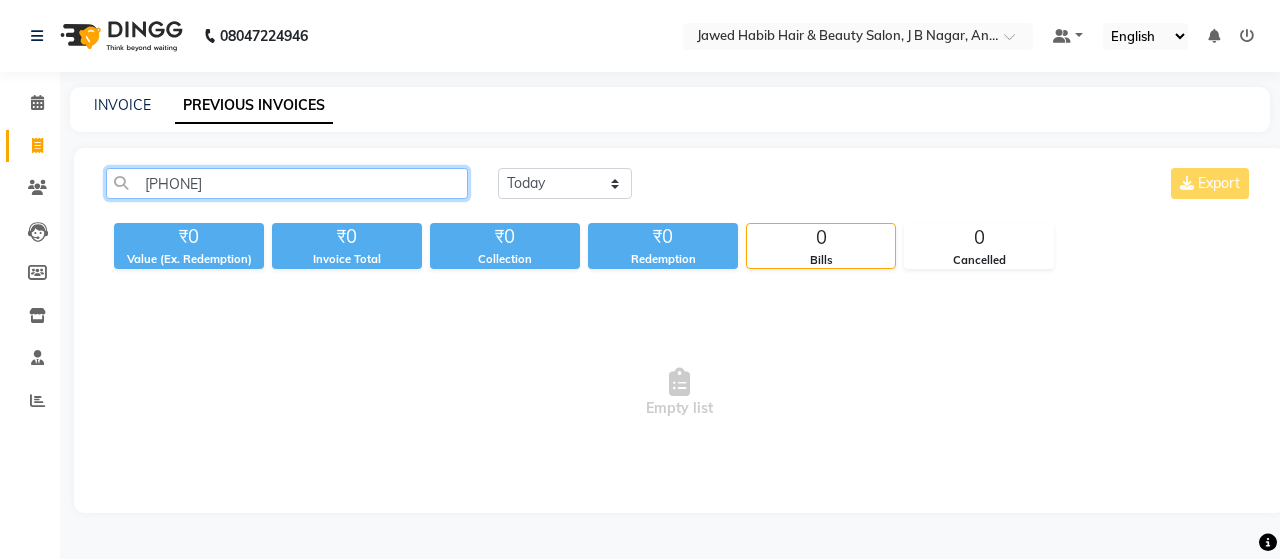 drag, startPoint x: 261, startPoint y: 183, endPoint x: 142, endPoint y: 176, distance: 119.2057 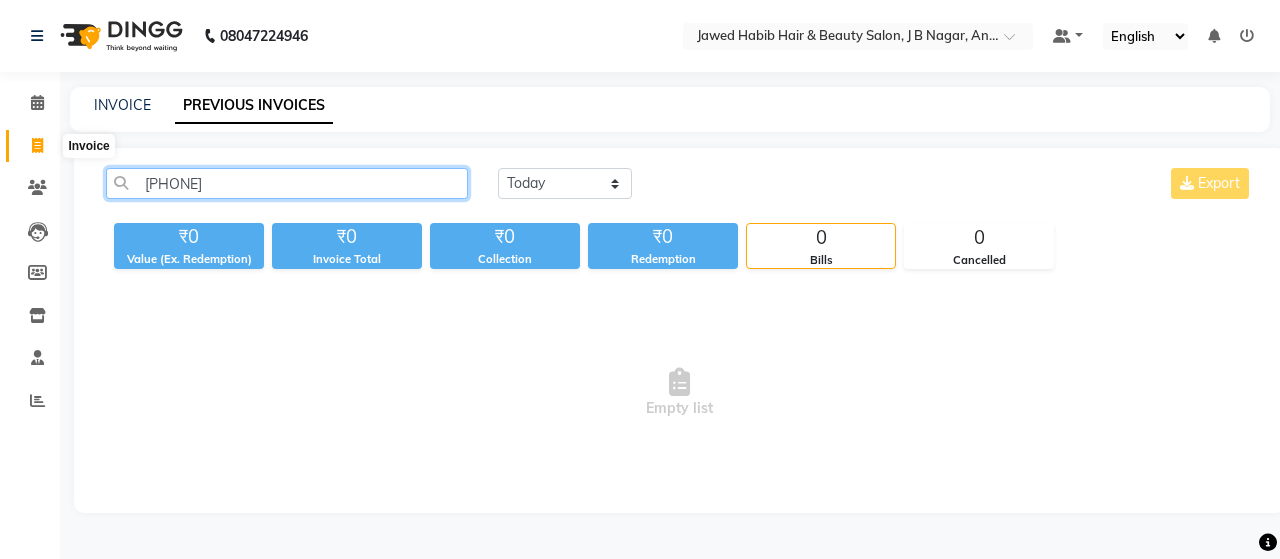 type on "[PHONE]" 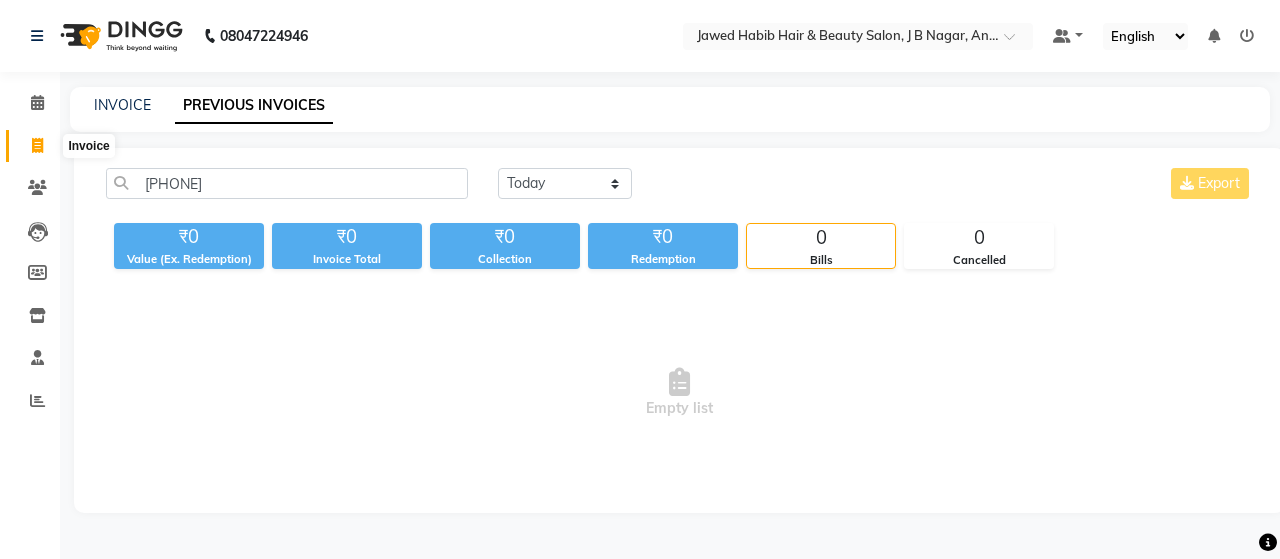 click 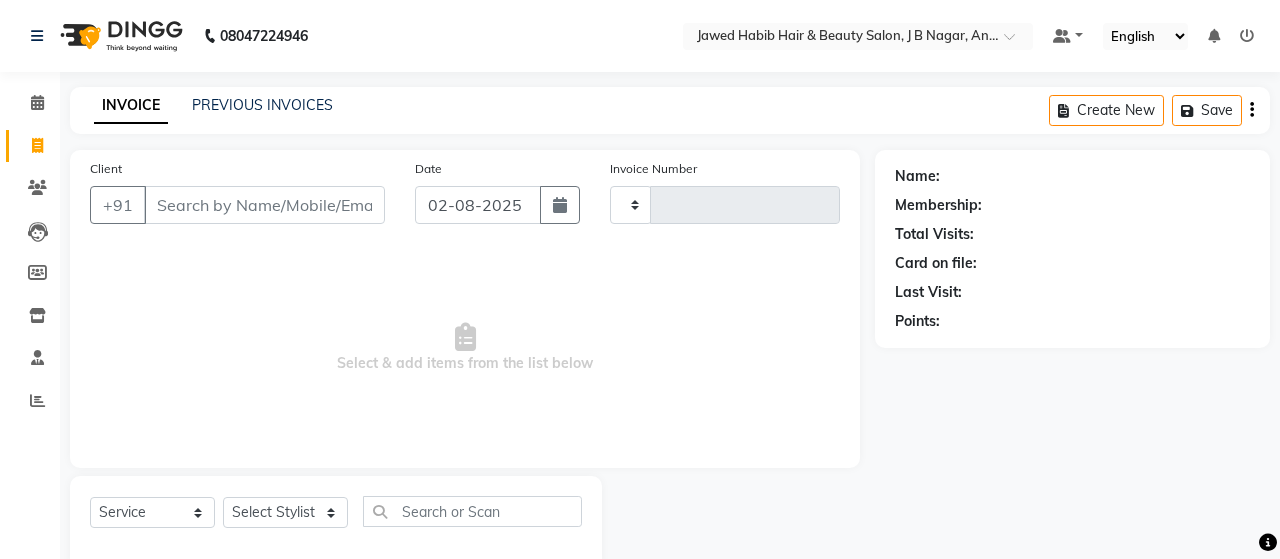 scroll, scrollTop: 42, scrollLeft: 0, axis: vertical 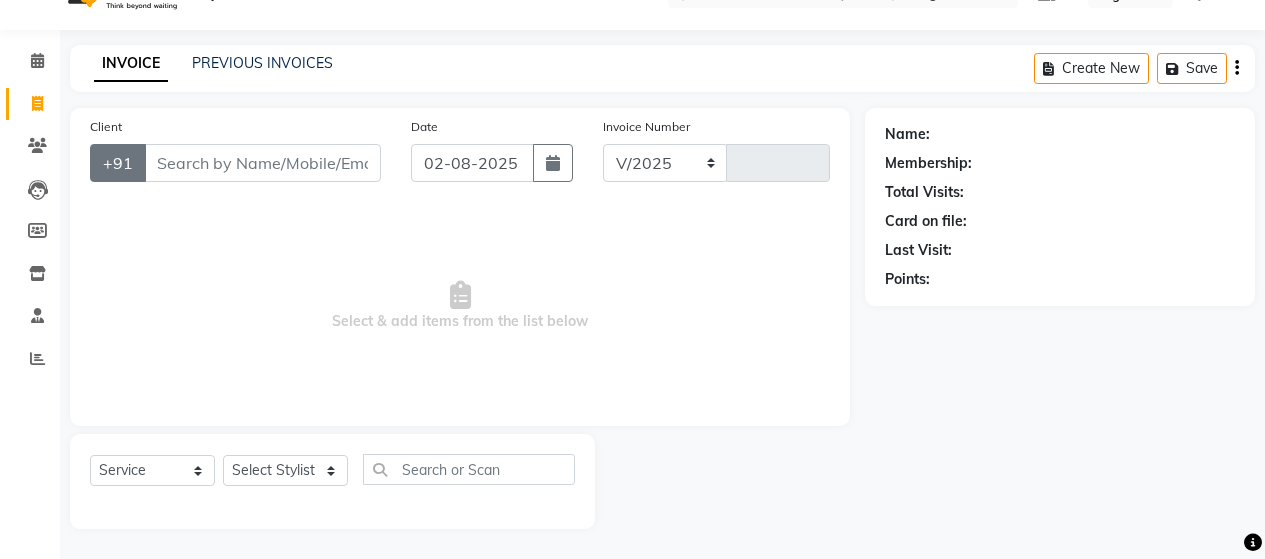 select on "7927" 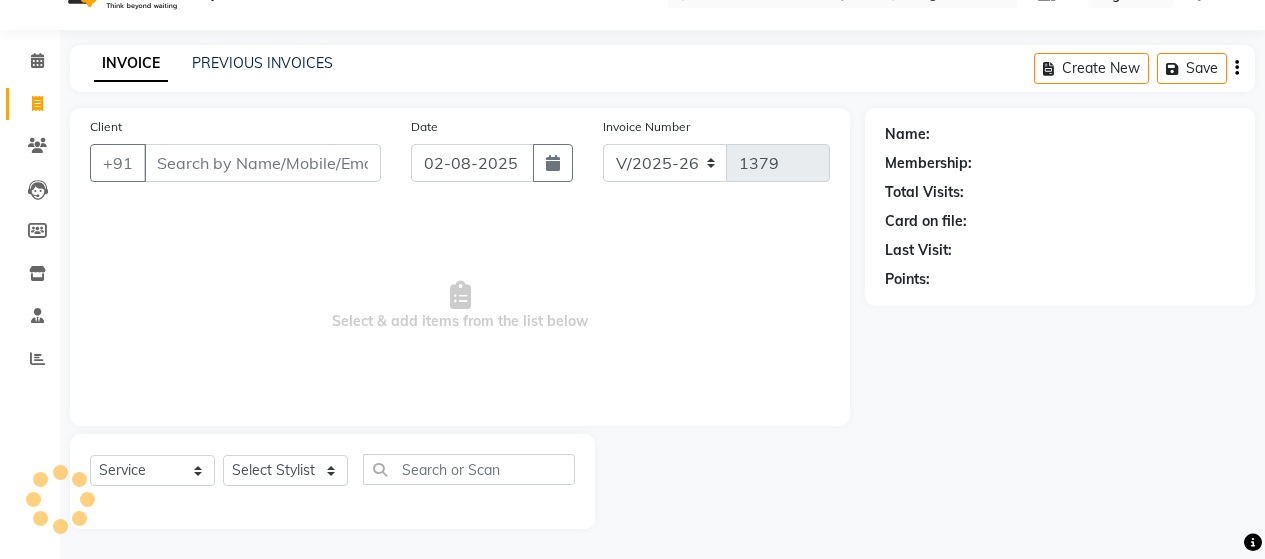 click on "Client" at bounding box center (262, 163) 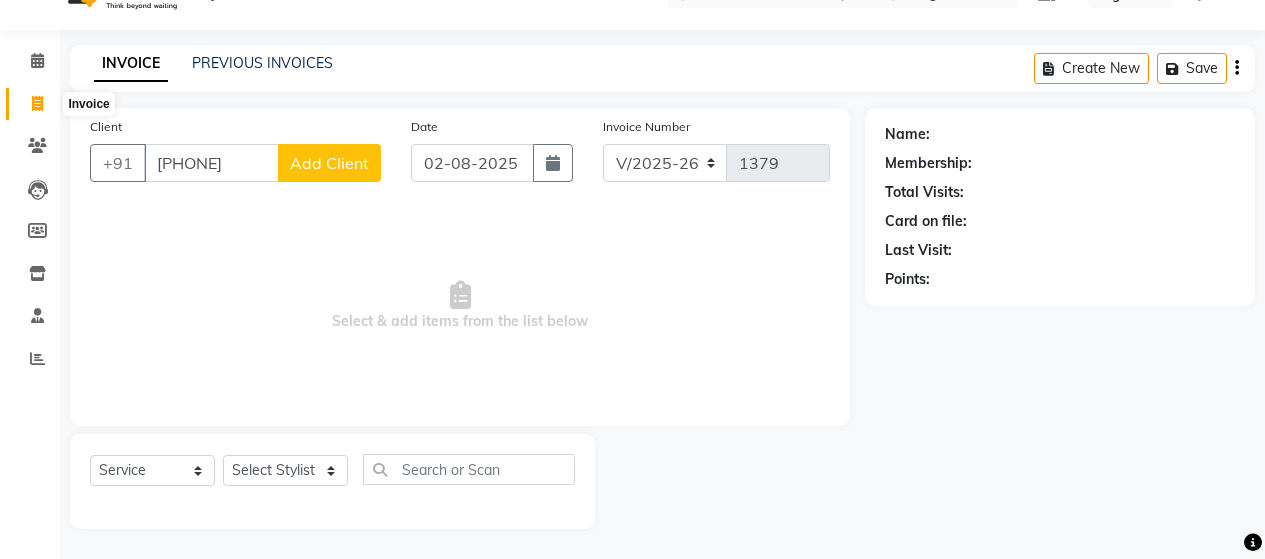 type on "[PHONE]" 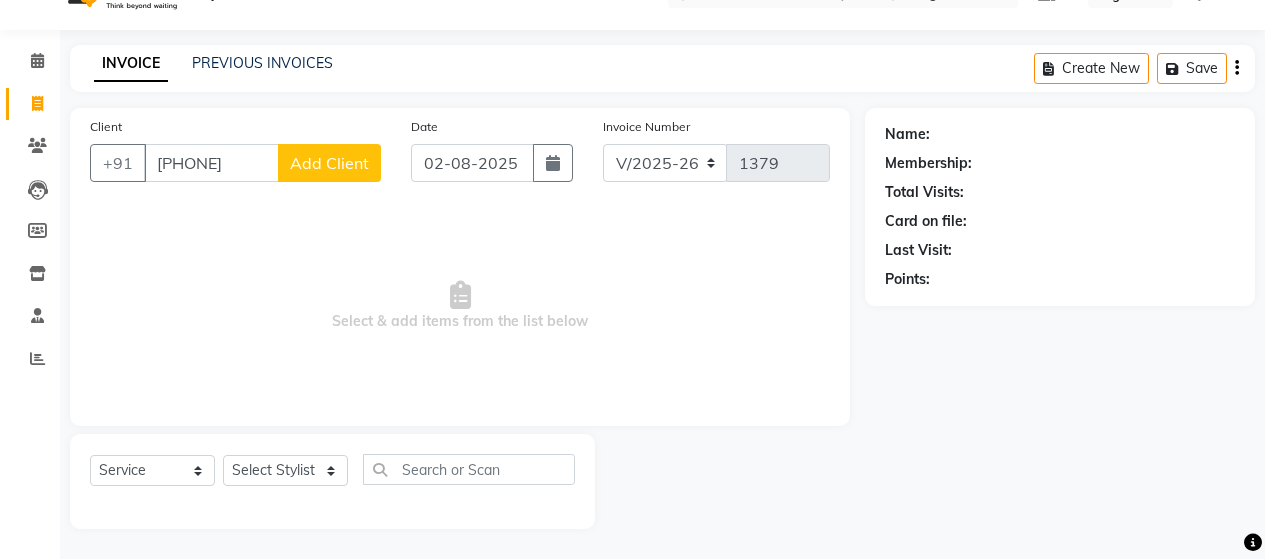 click on "Add Client" 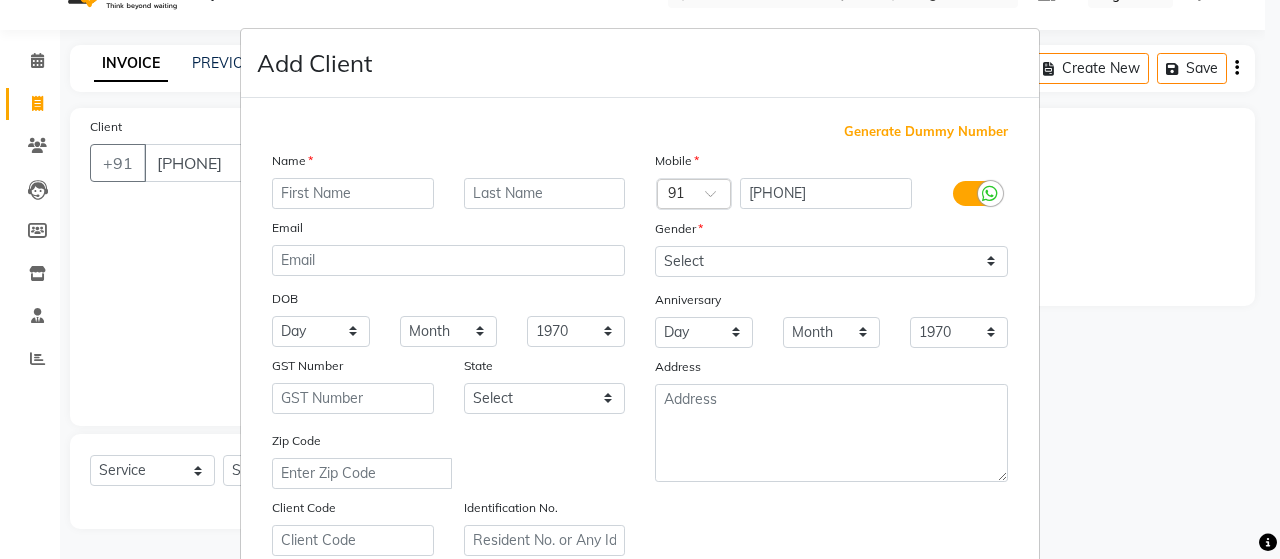 click at bounding box center (353, 193) 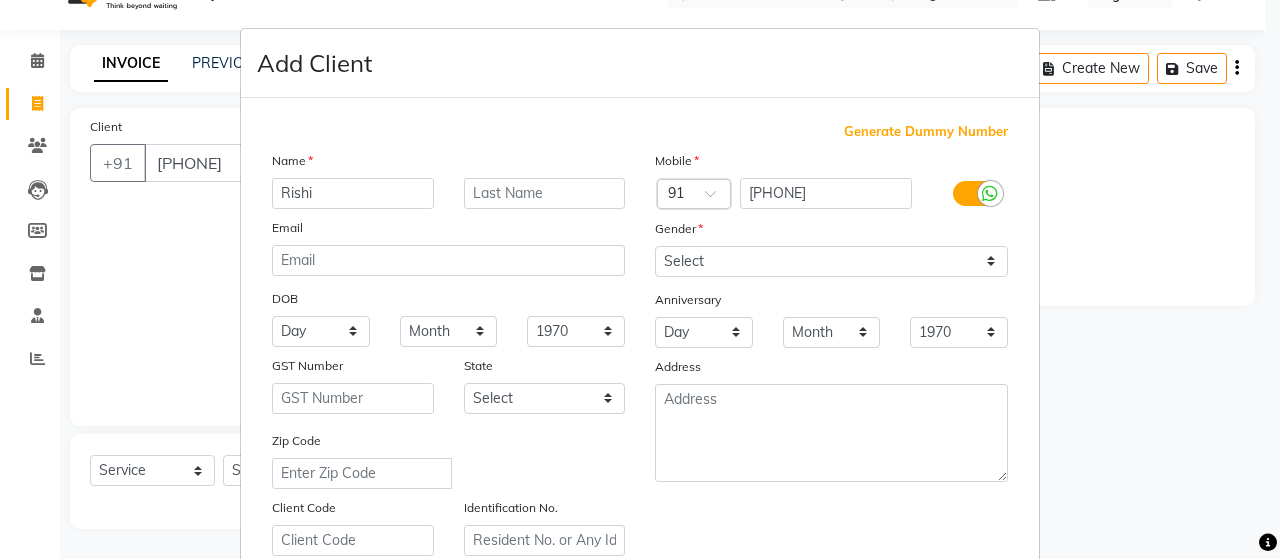 type on "Rishi" 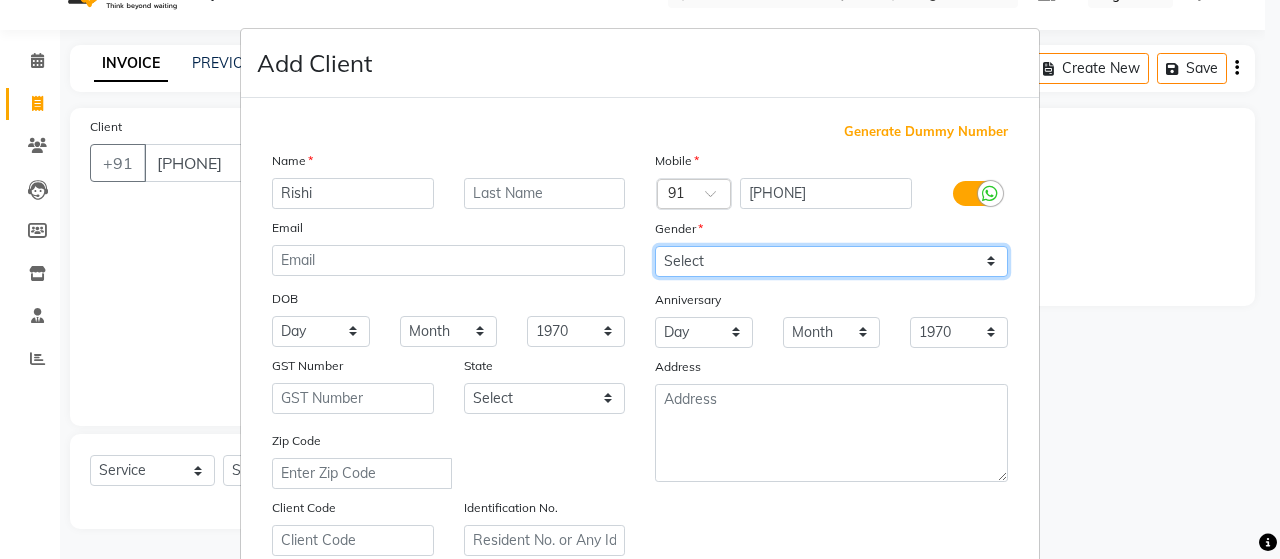 click on "Select Male Female Other Prefer Not To Say" at bounding box center [831, 261] 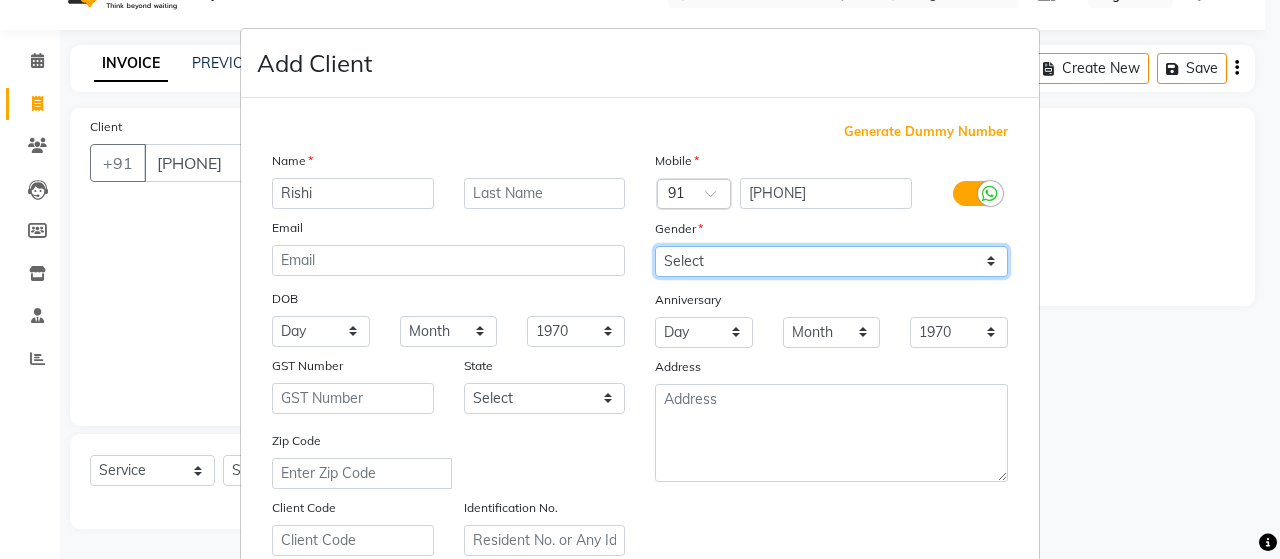 select on "male" 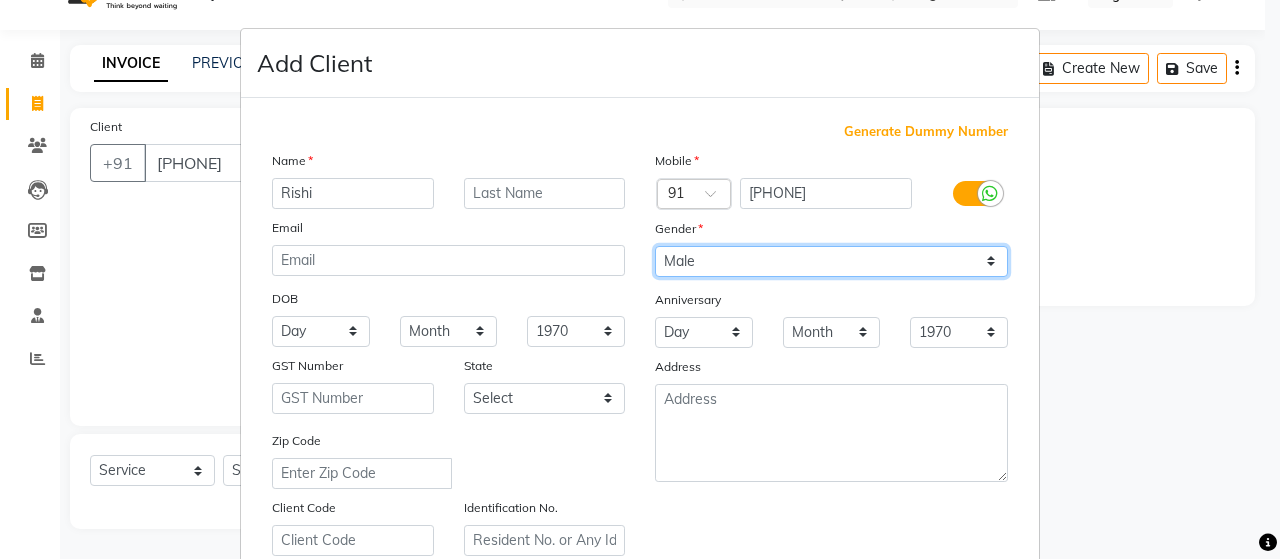 click on "Select Male Female Other Prefer Not To Say" at bounding box center [831, 261] 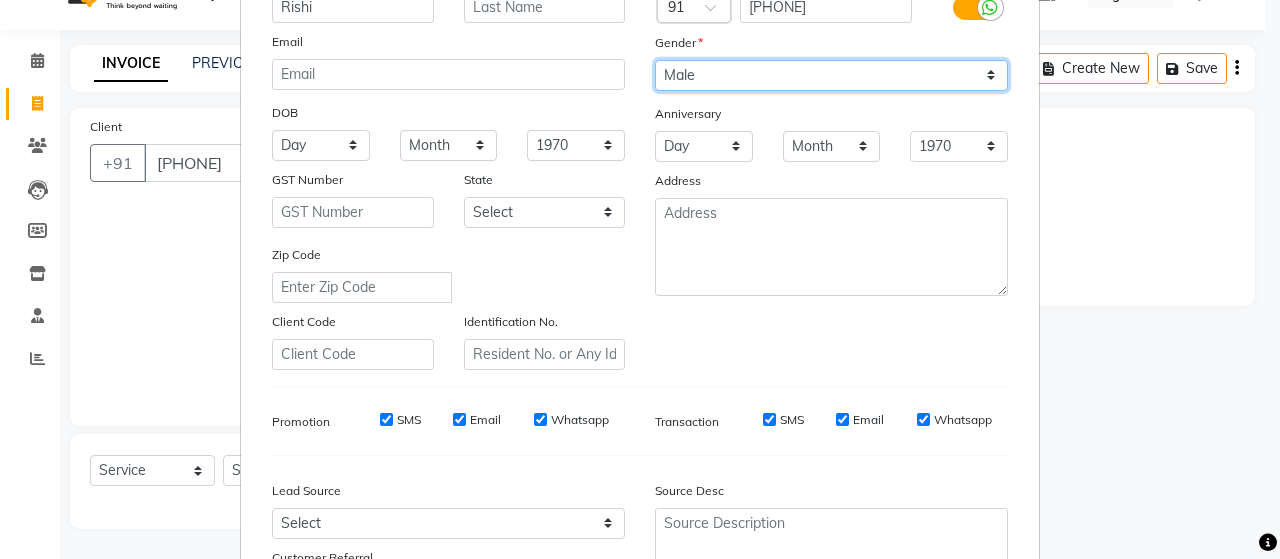 scroll, scrollTop: 200, scrollLeft: 0, axis: vertical 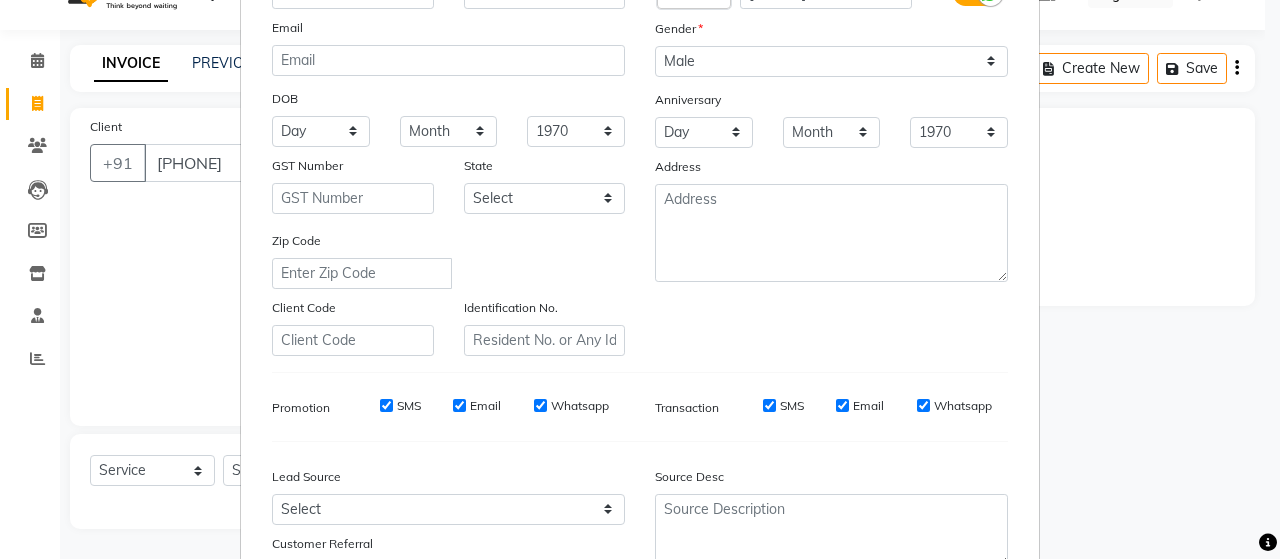 click on "SMS" at bounding box center (386, 405) 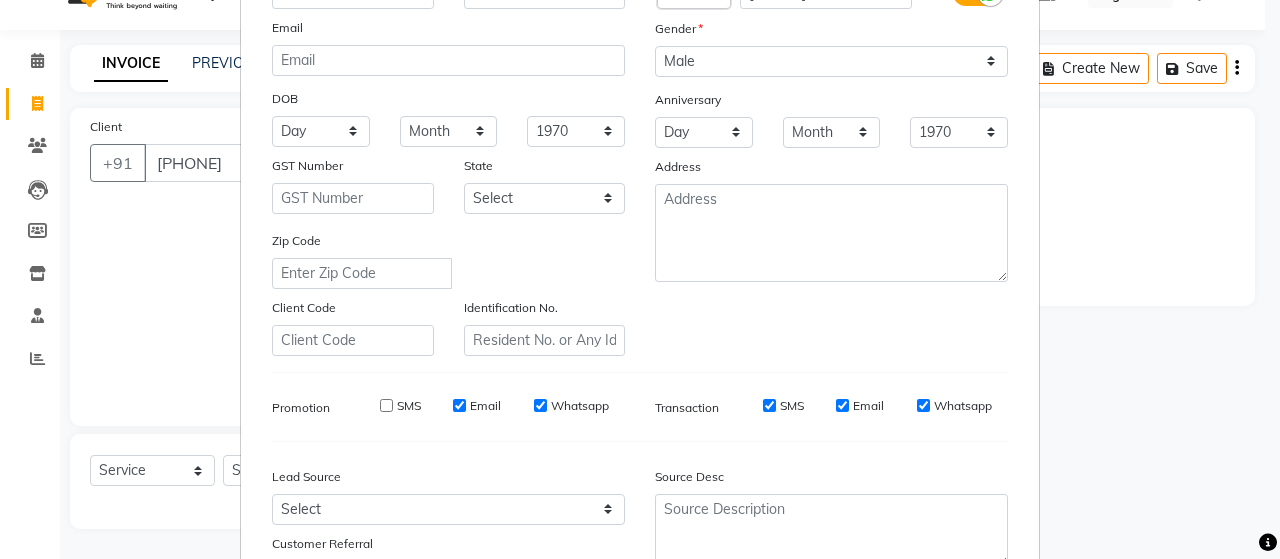 click on "Email" at bounding box center (459, 405) 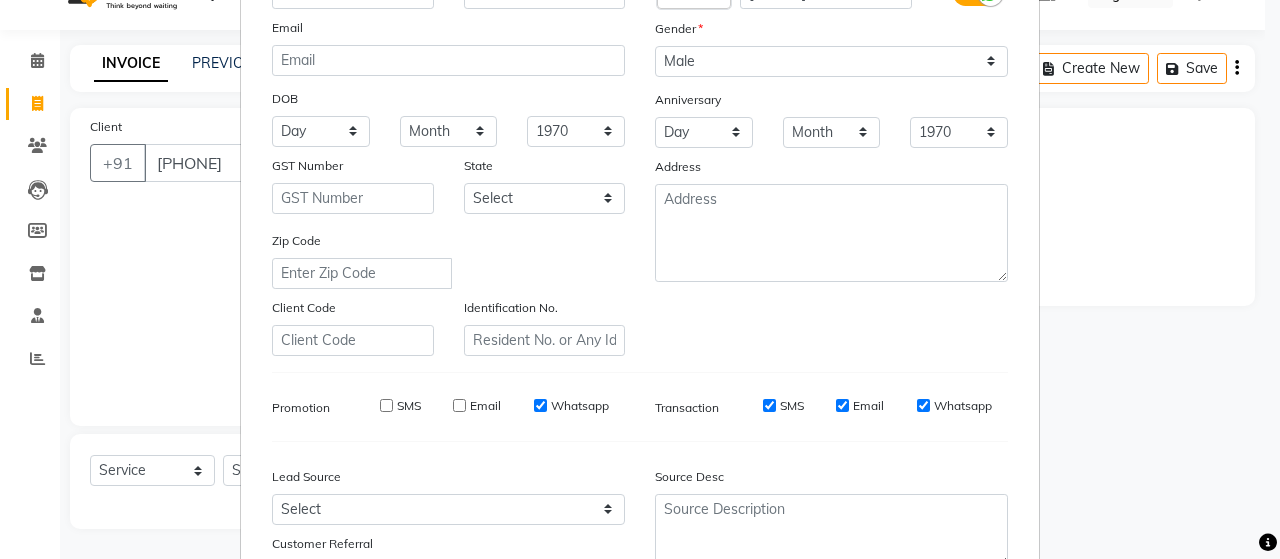 click on "Whatsapp" at bounding box center [540, 405] 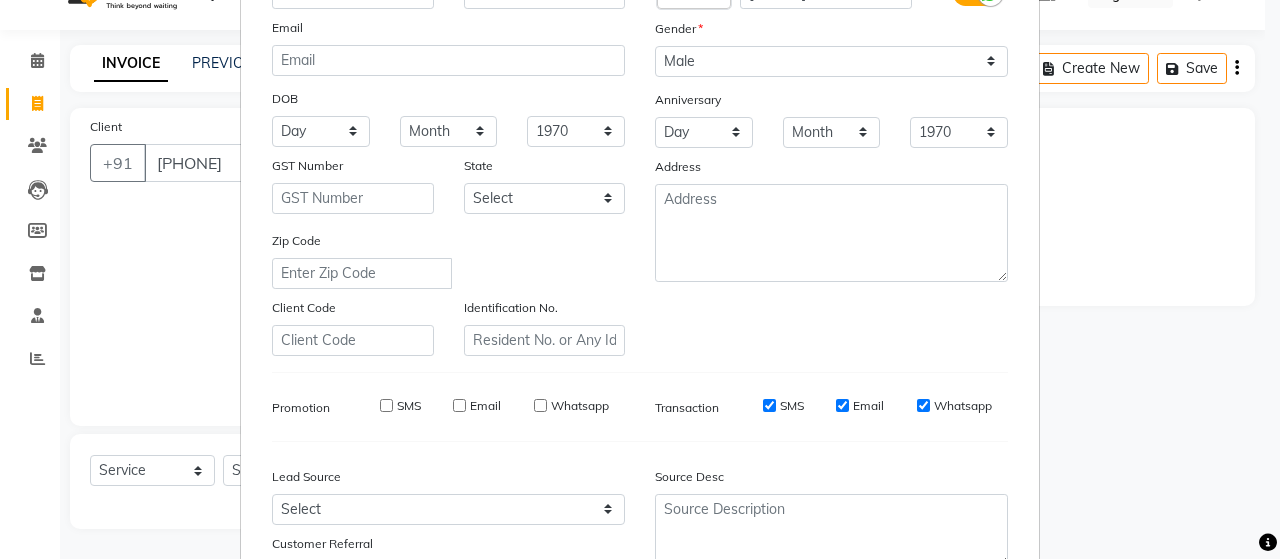 click on "SMS" at bounding box center [769, 405] 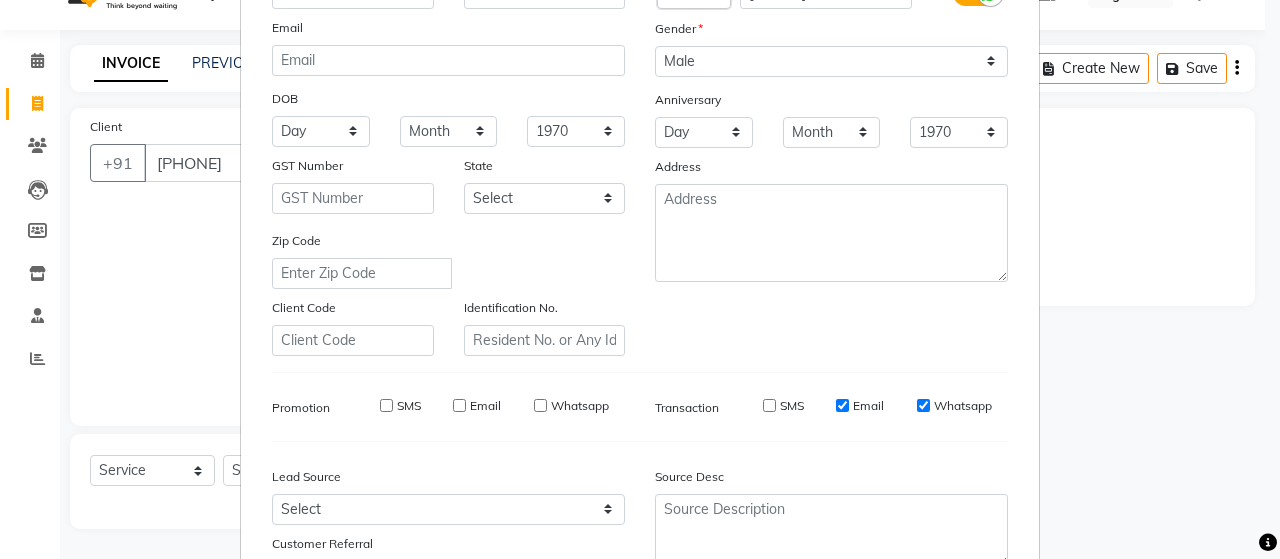 click on "SMS Email Whatsapp" at bounding box center [863, 406] 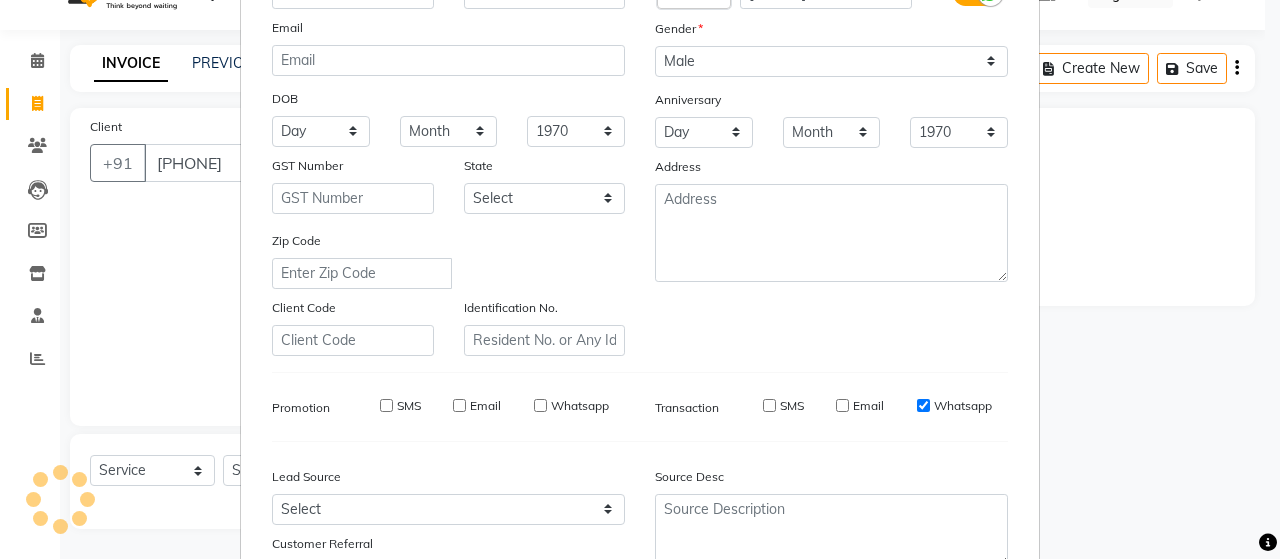 click on "Whatsapp" at bounding box center [923, 405] 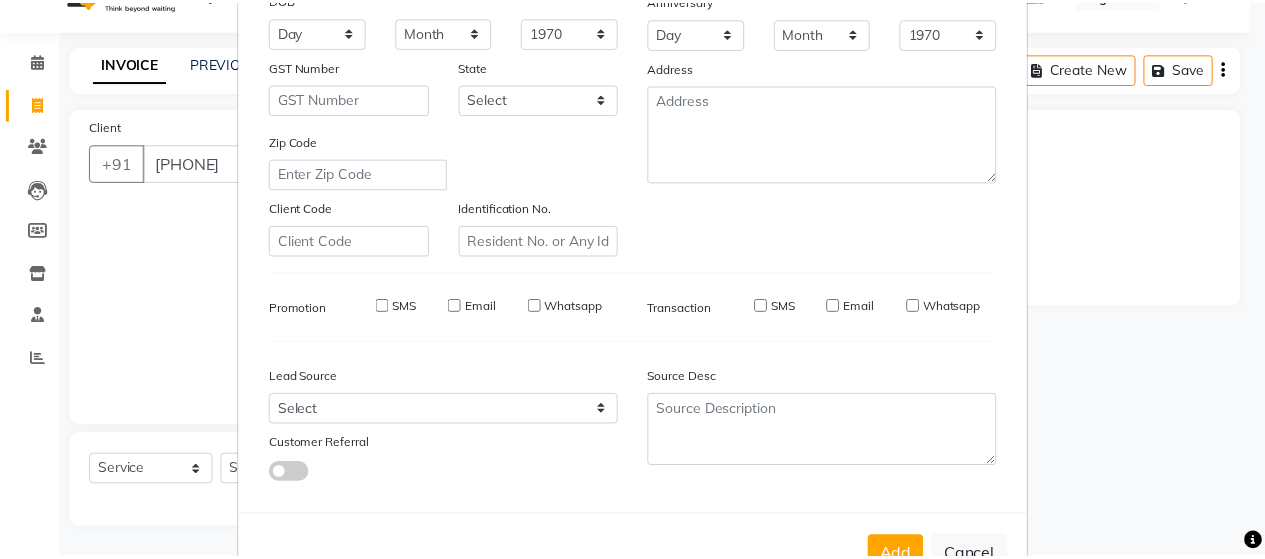 scroll, scrollTop: 364, scrollLeft: 0, axis: vertical 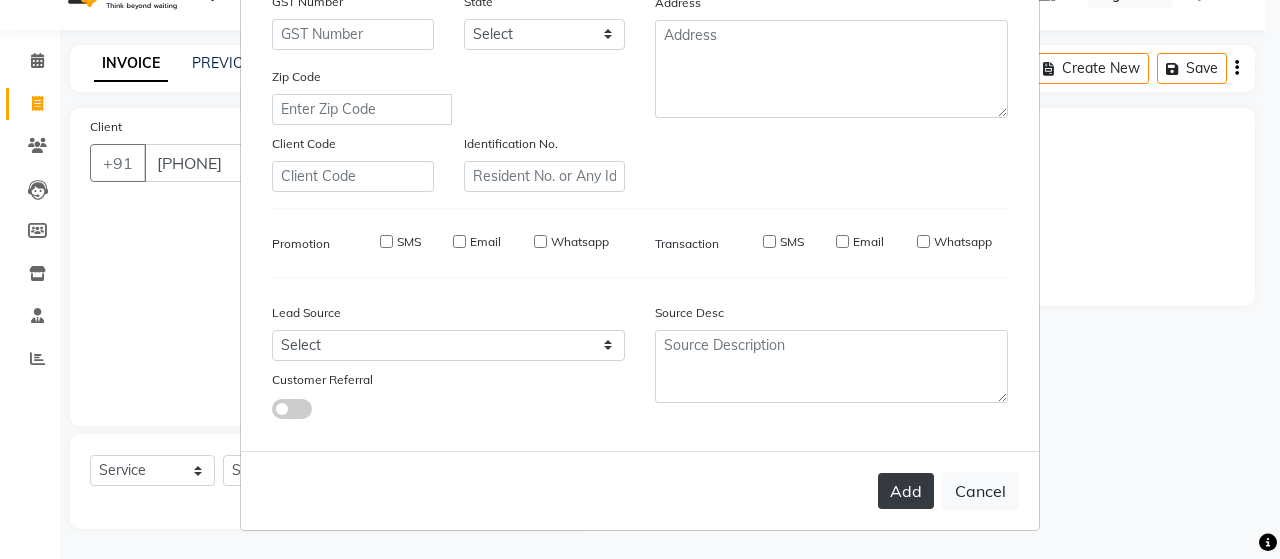 click on "Add" at bounding box center (906, 491) 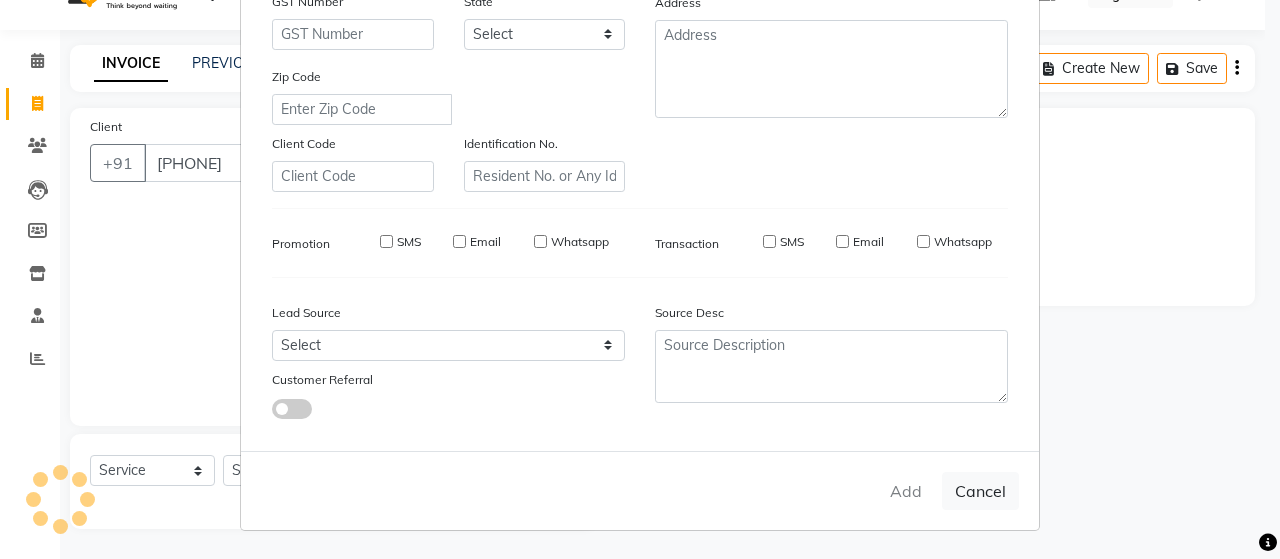 type 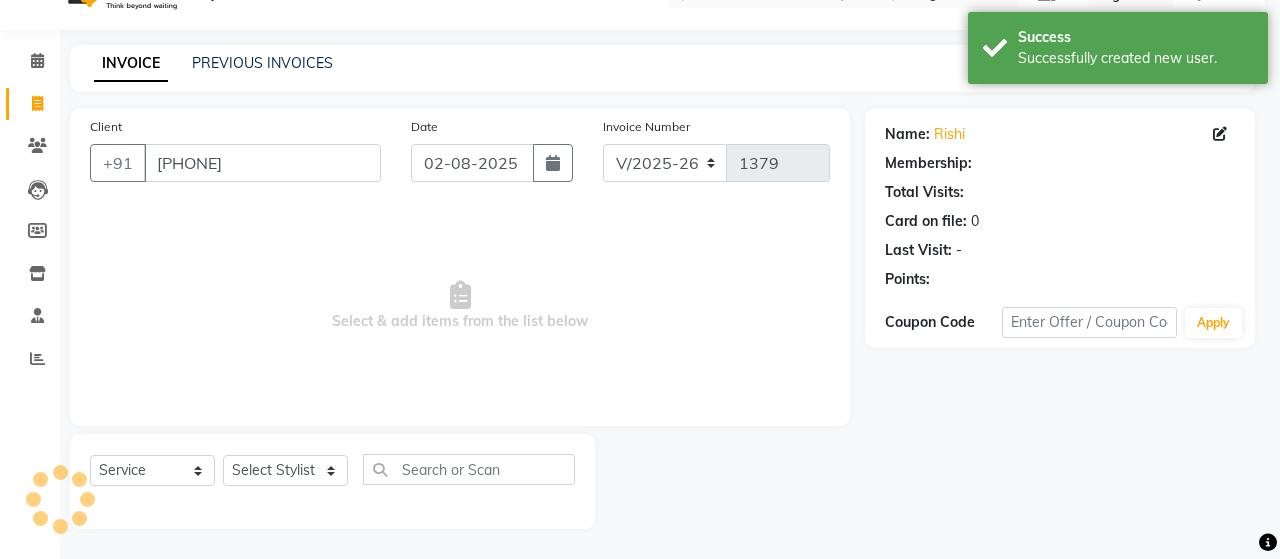 select on "1: Object" 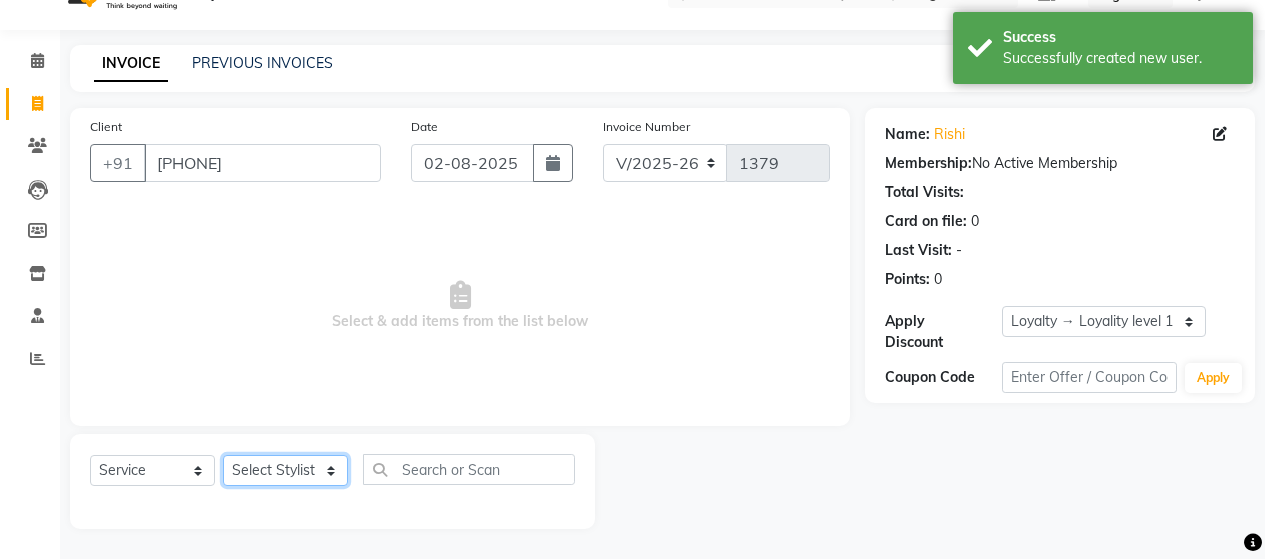click on "Select Stylist [FIRST] [LAST] [FIRST] [LAST] [FIRST] [LAST] [FIRST] [LAST] [FIRST] [LAST] [FIRST] [LAST] [FIRST] [LAST] [FIRST] [LAST] [FIRST] [LAST] [FIRST] [LAST] [FIRST] [LAST] [FIRST] [LAST] [FIRST] [LAST] [FIRST] [LAST]" 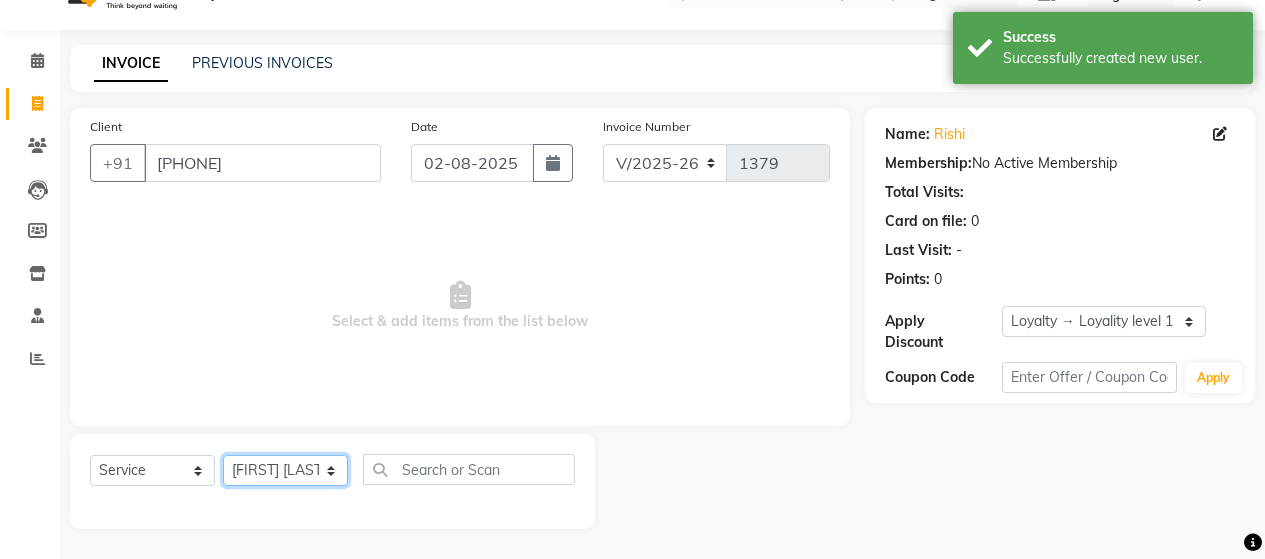 click on "Select Stylist [FIRST] [LAST] [FIRST] [LAST] [FIRST] [LAST] [FIRST] [LAST] [FIRST] [LAST] [FIRST] [LAST] [FIRST] [LAST] [FIRST] [LAST] [FIRST] [LAST] [FIRST] [LAST] [FIRST] [LAST] [FIRST] [LAST] [FIRST] [LAST] [FIRST] [LAST]" 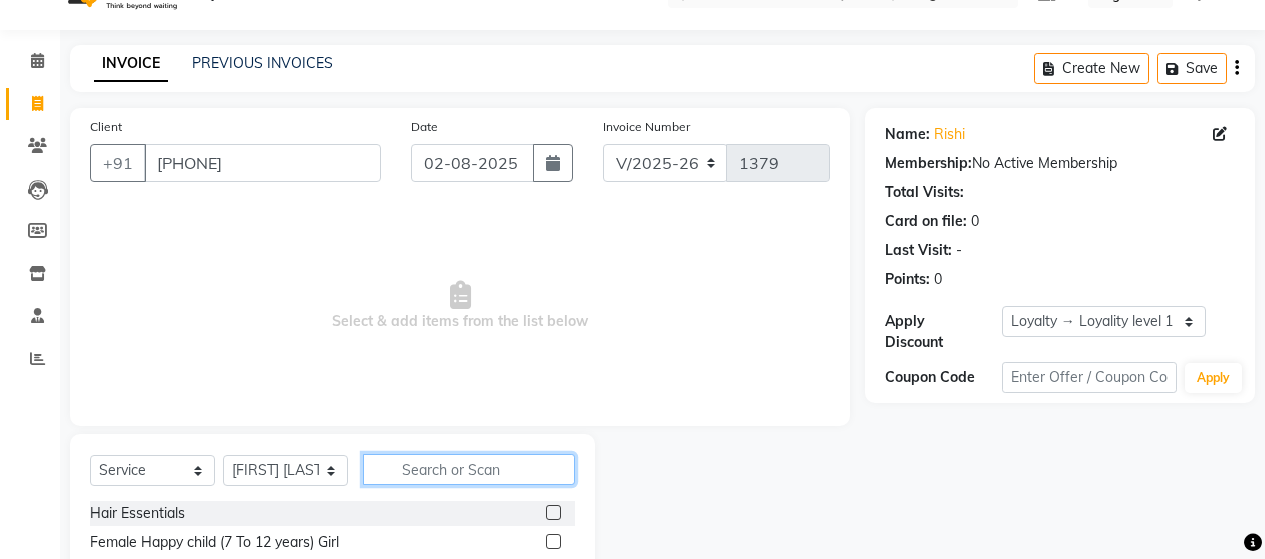click 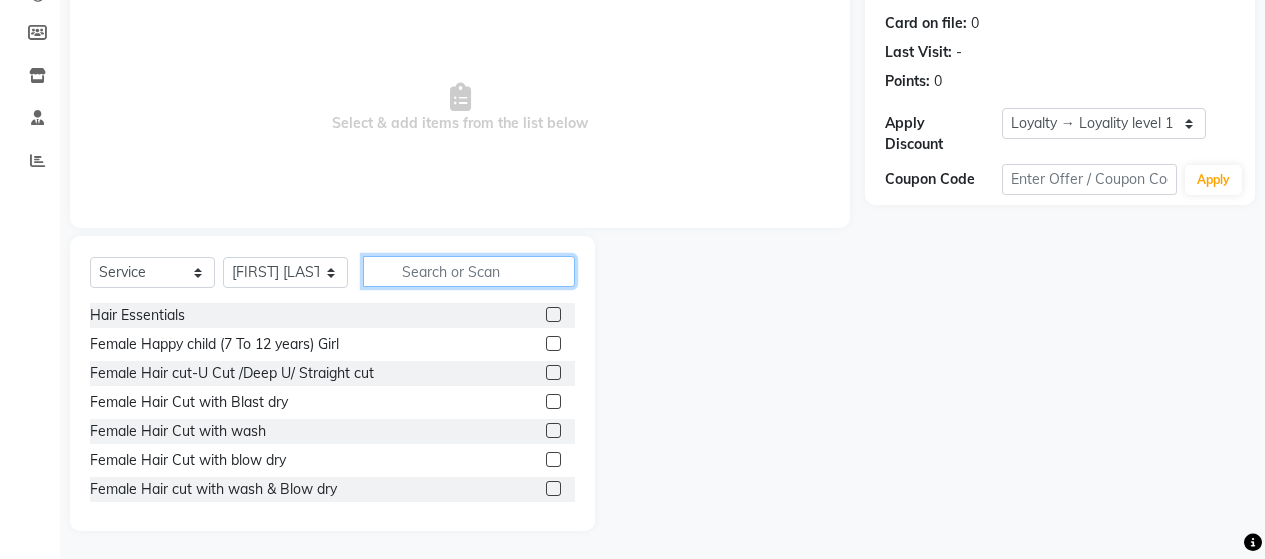 scroll, scrollTop: 242, scrollLeft: 0, axis: vertical 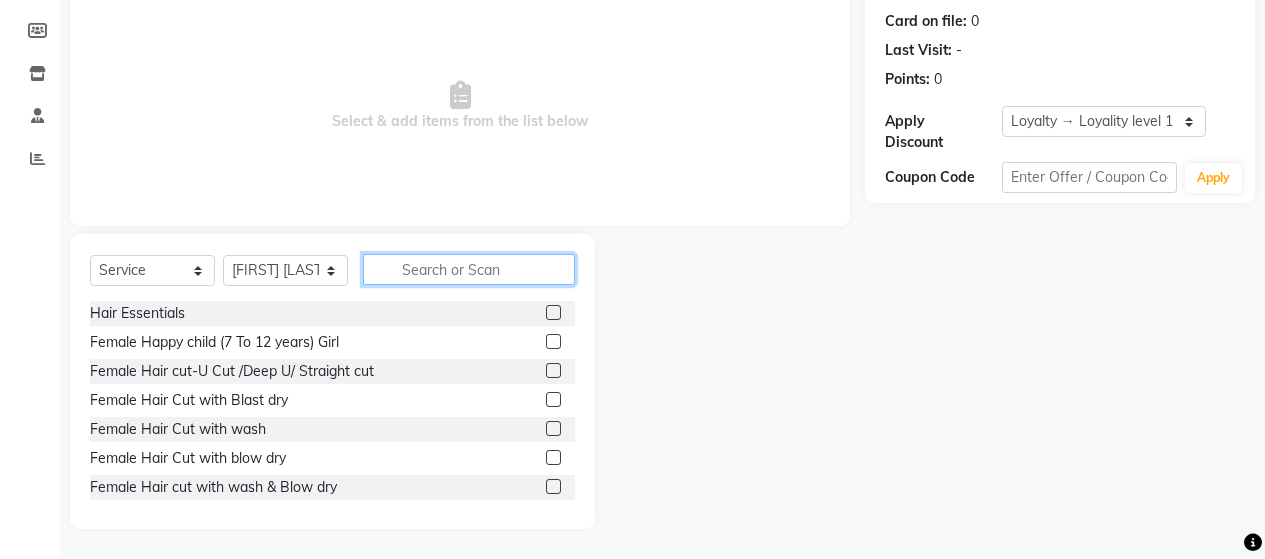 click 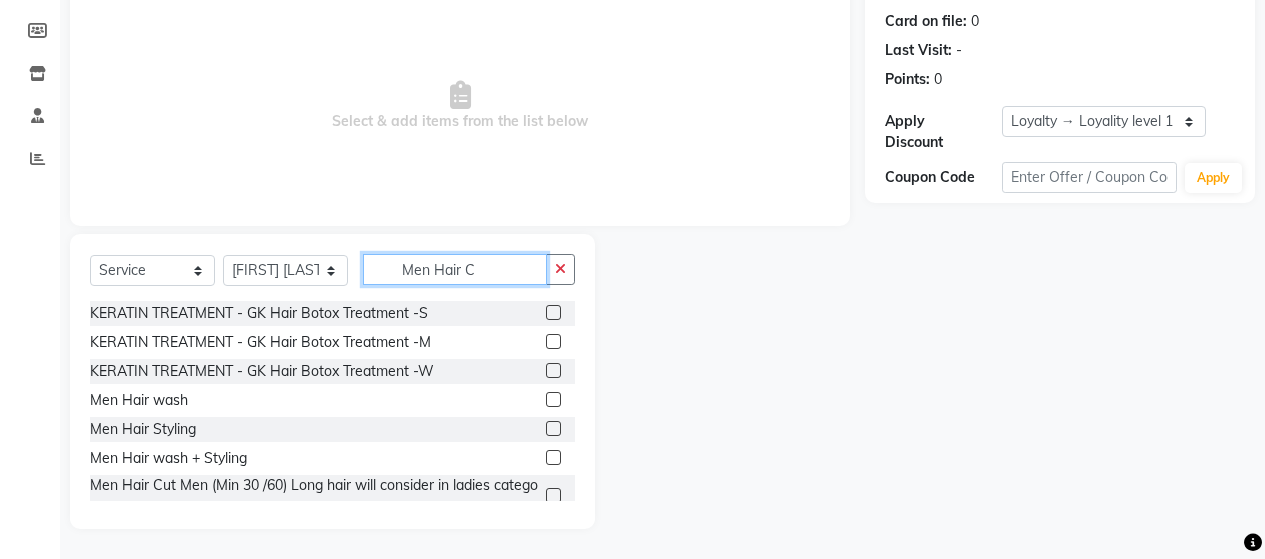scroll, scrollTop: 204, scrollLeft: 0, axis: vertical 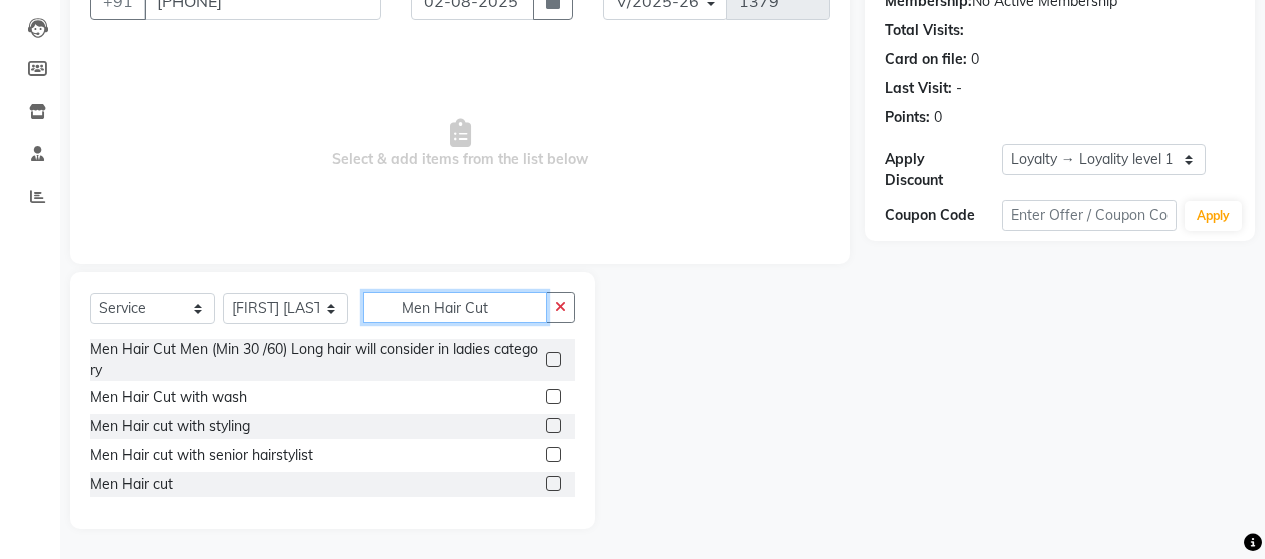 type on "Men Hair Cut" 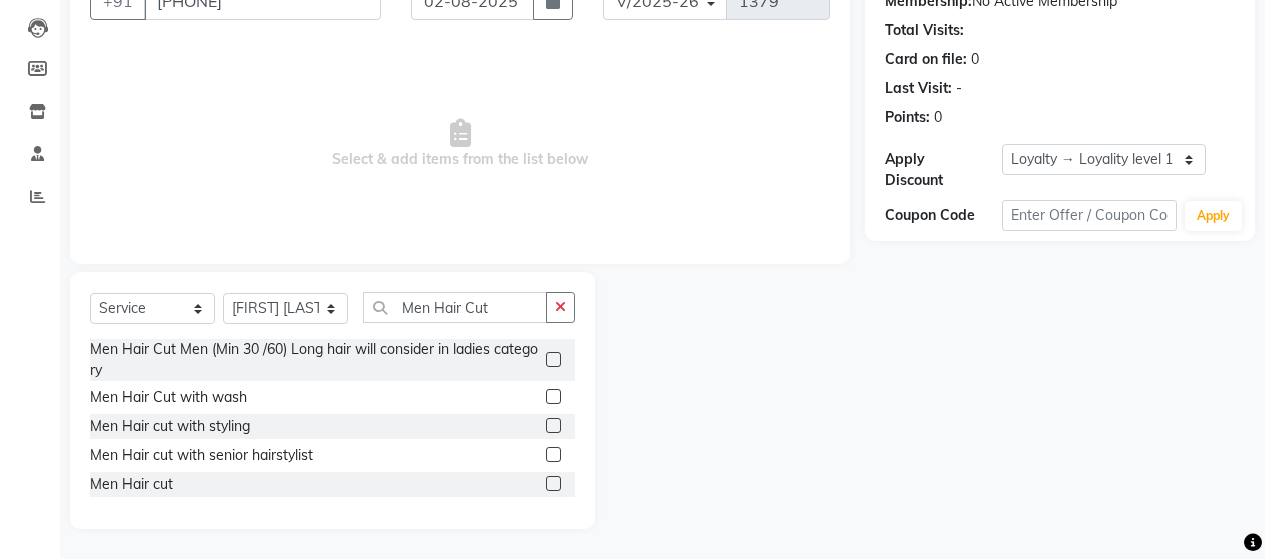 click 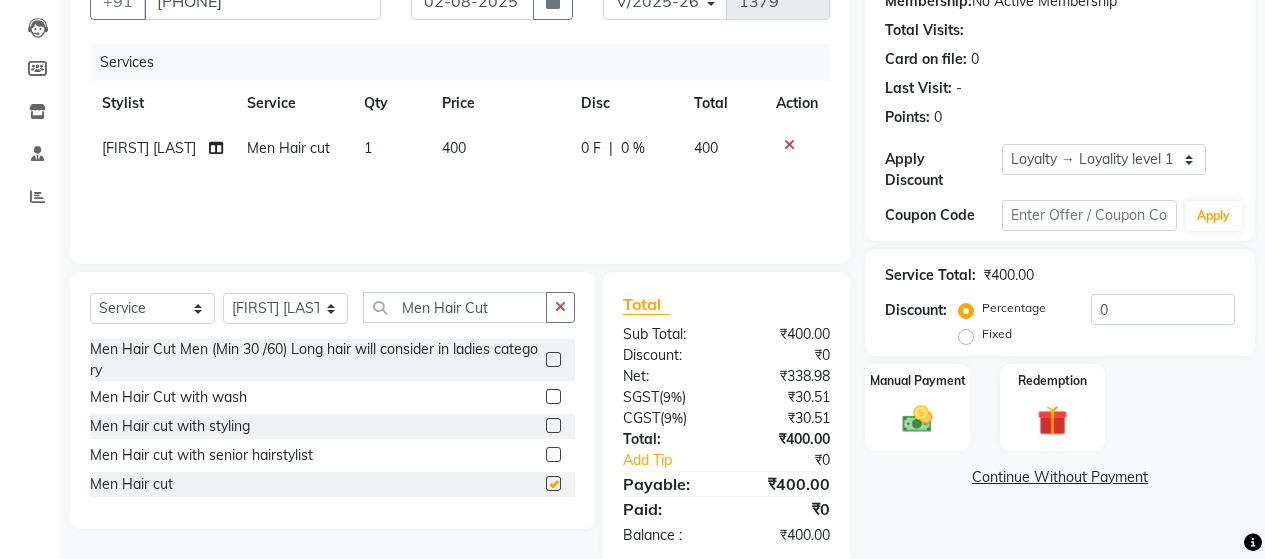 checkbox on "false" 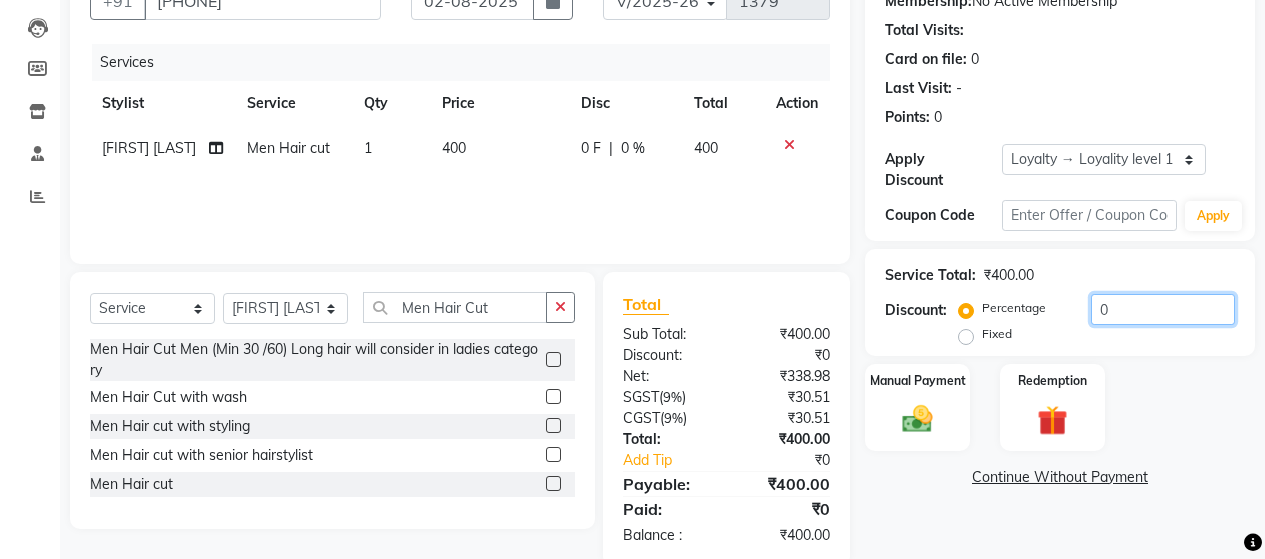 click on "0" 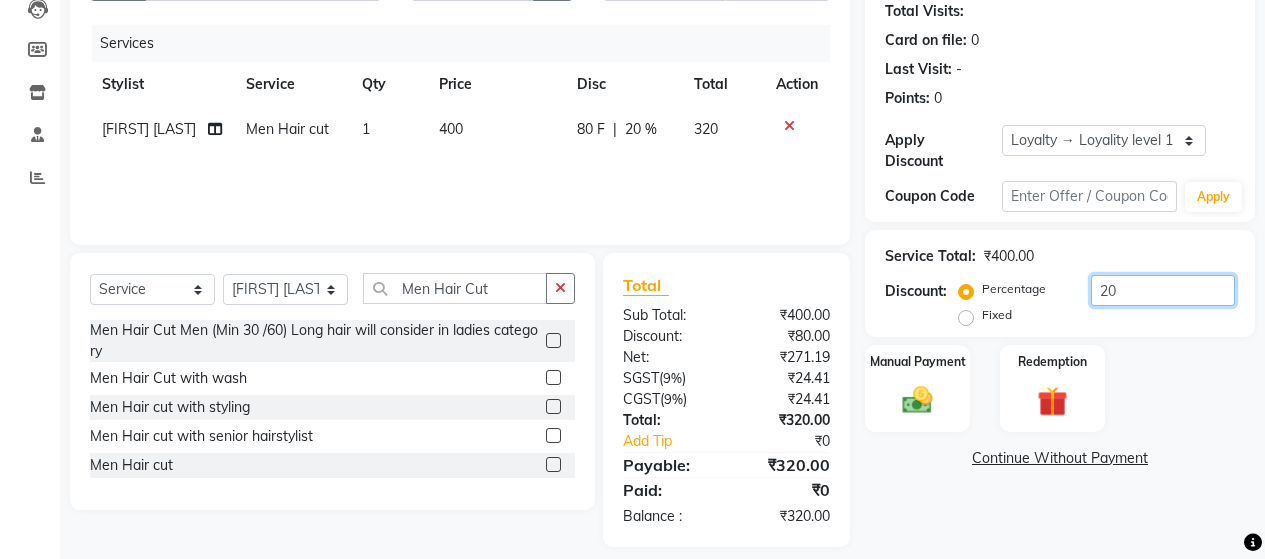 scroll, scrollTop: 241, scrollLeft: 0, axis: vertical 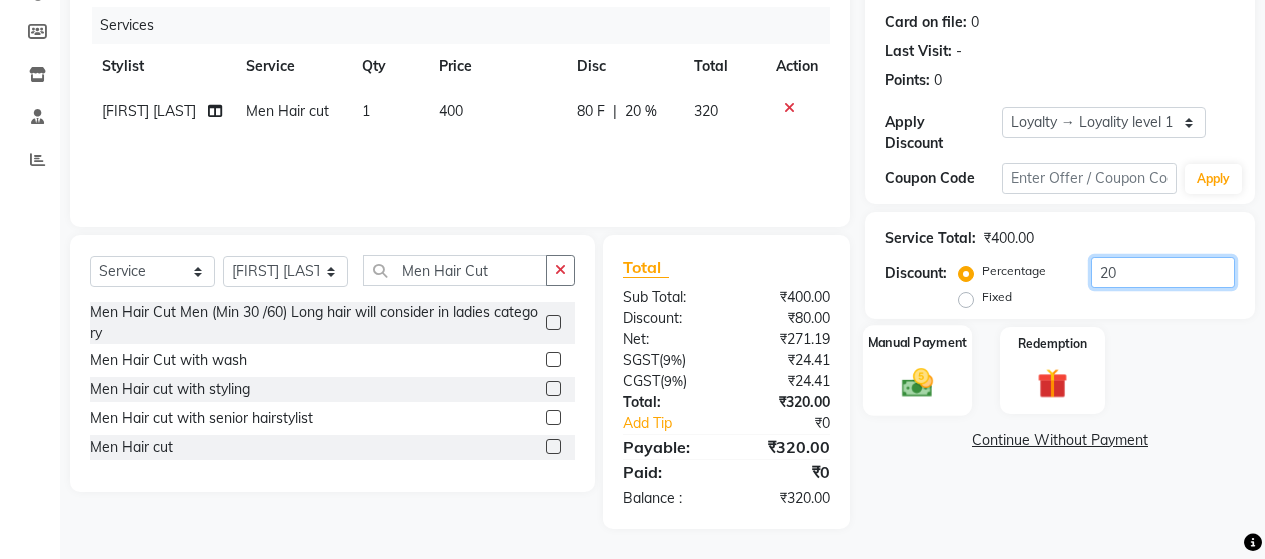 type on "20" 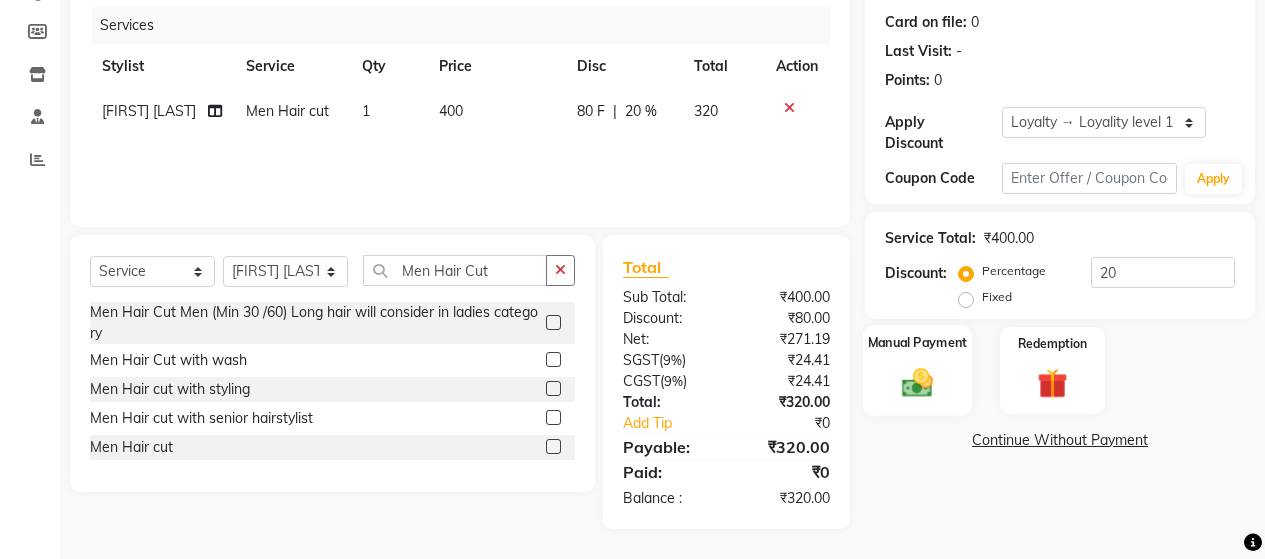 click 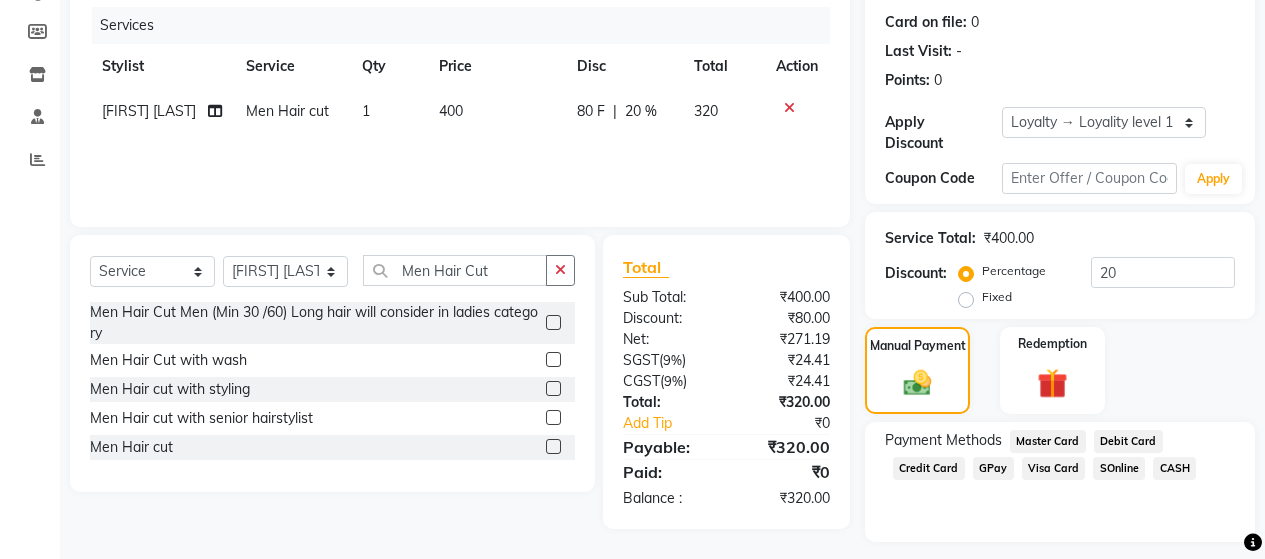 click on "Debit Card" 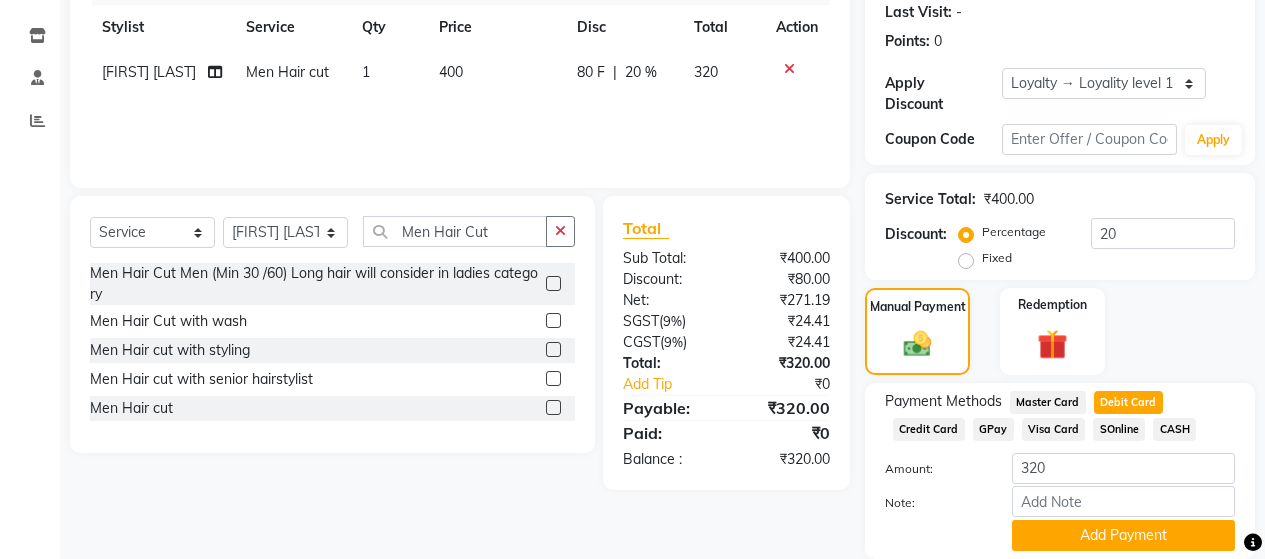 scroll, scrollTop: 335, scrollLeft: 0, axis: vertical 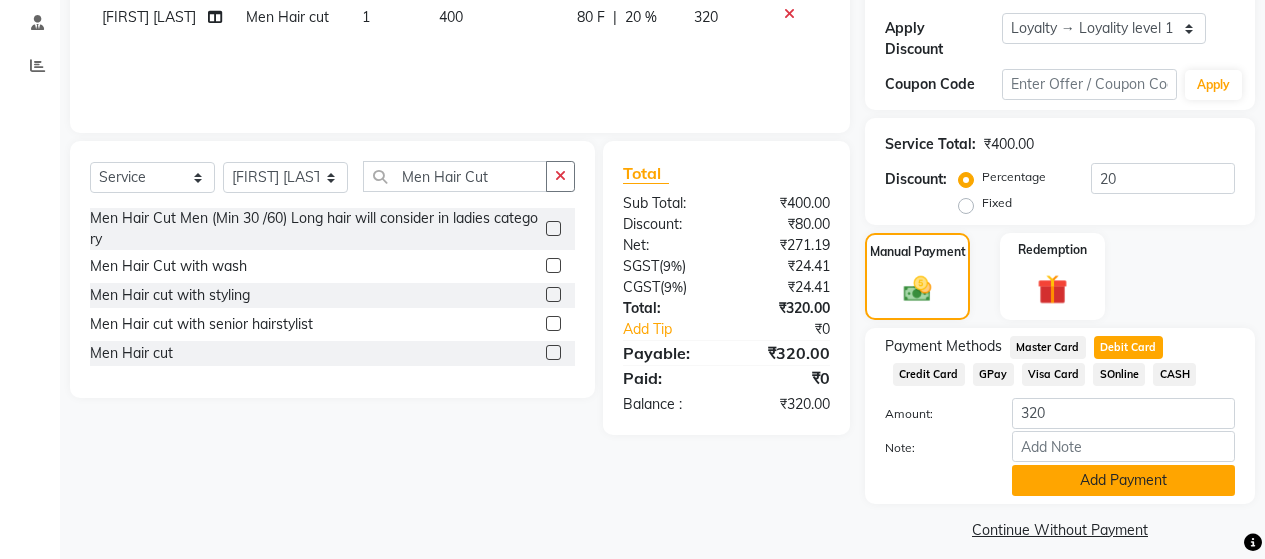 click on "Add Payment" 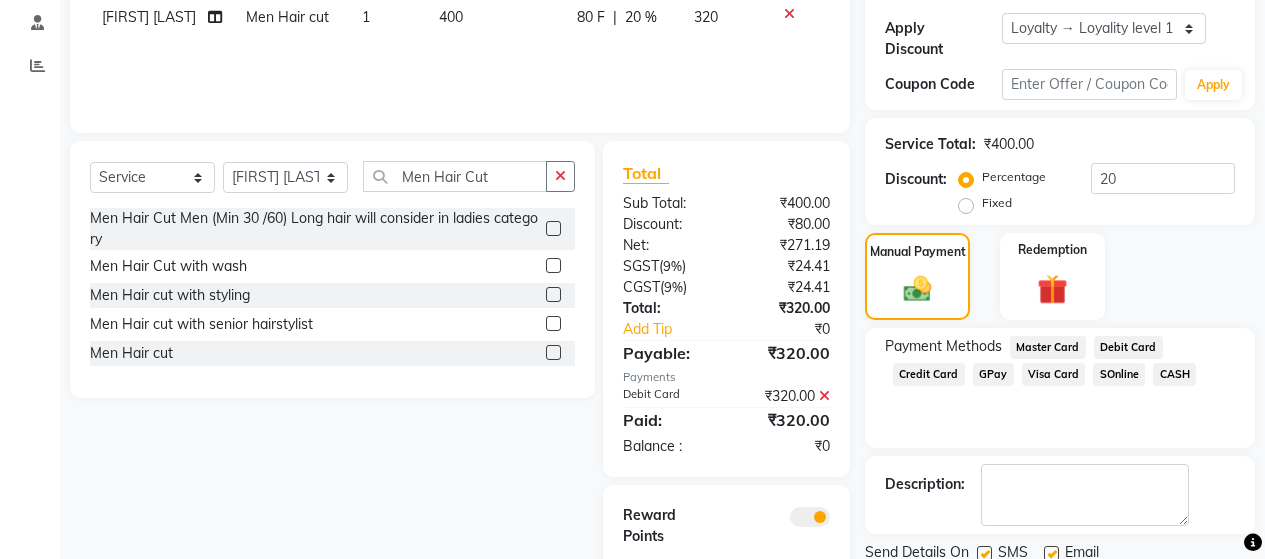 click 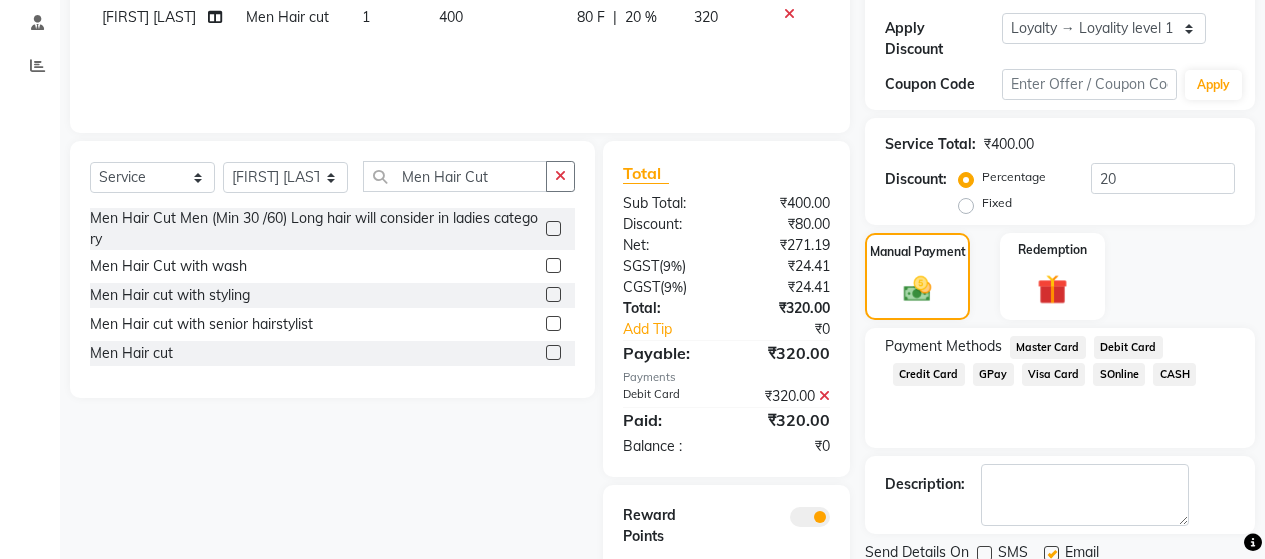 click 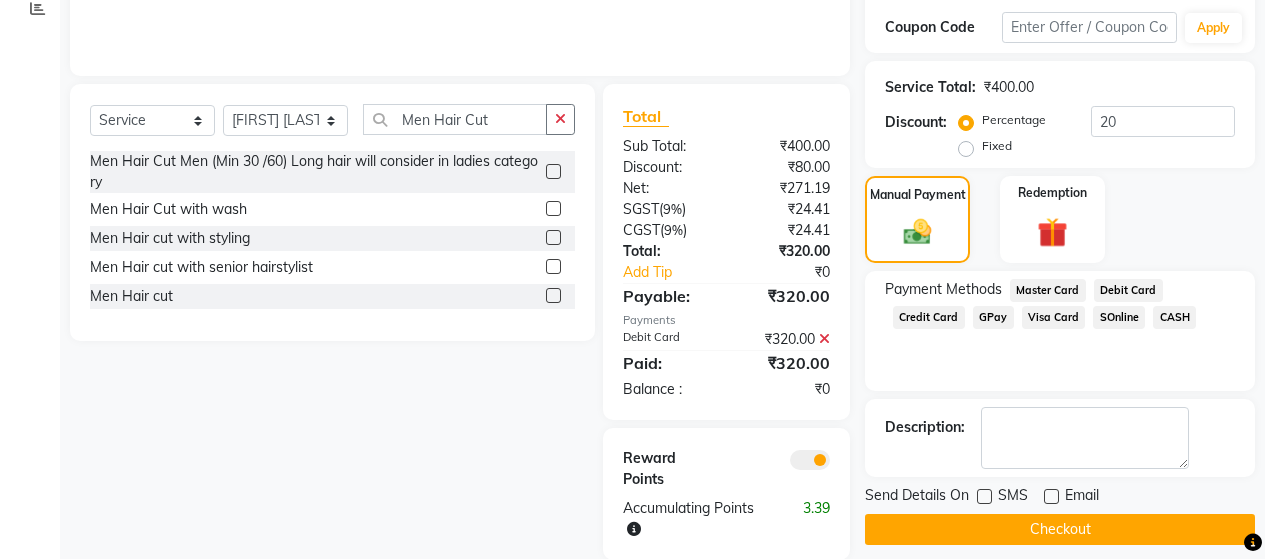 scroll, scrollTop: 423, scrollLeft: 0, axis: vertical 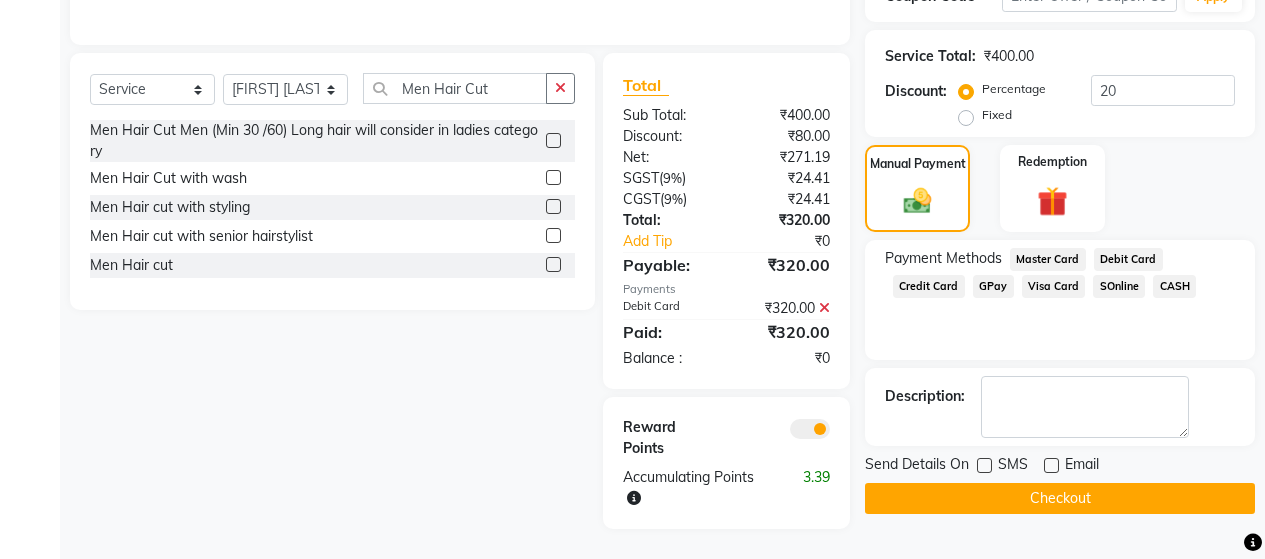 click on "Debit Card" 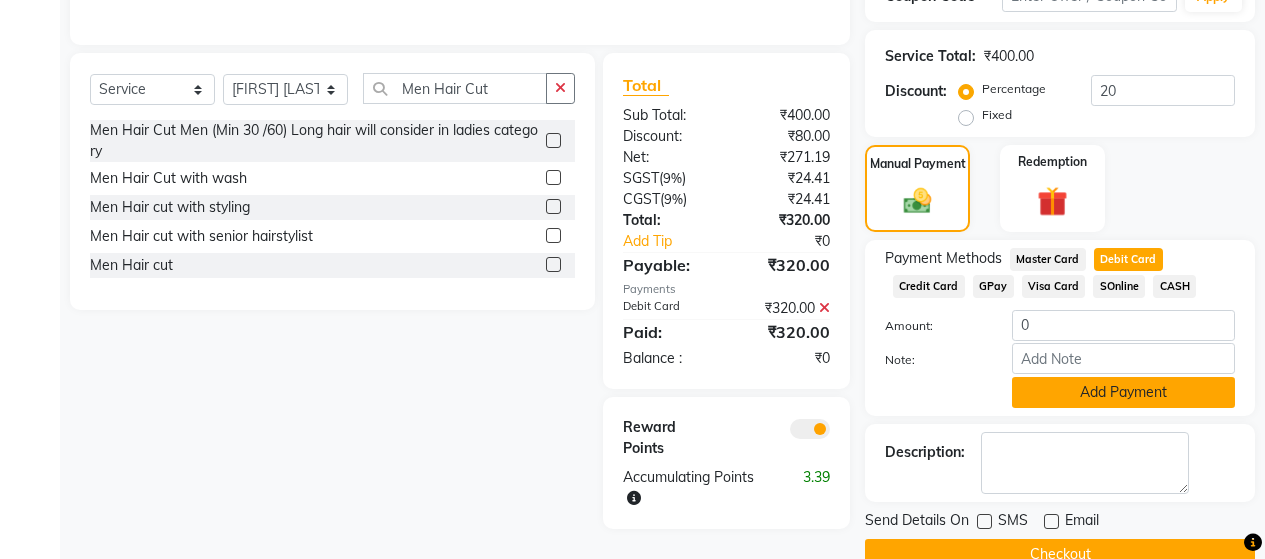 click on "Add Payment" 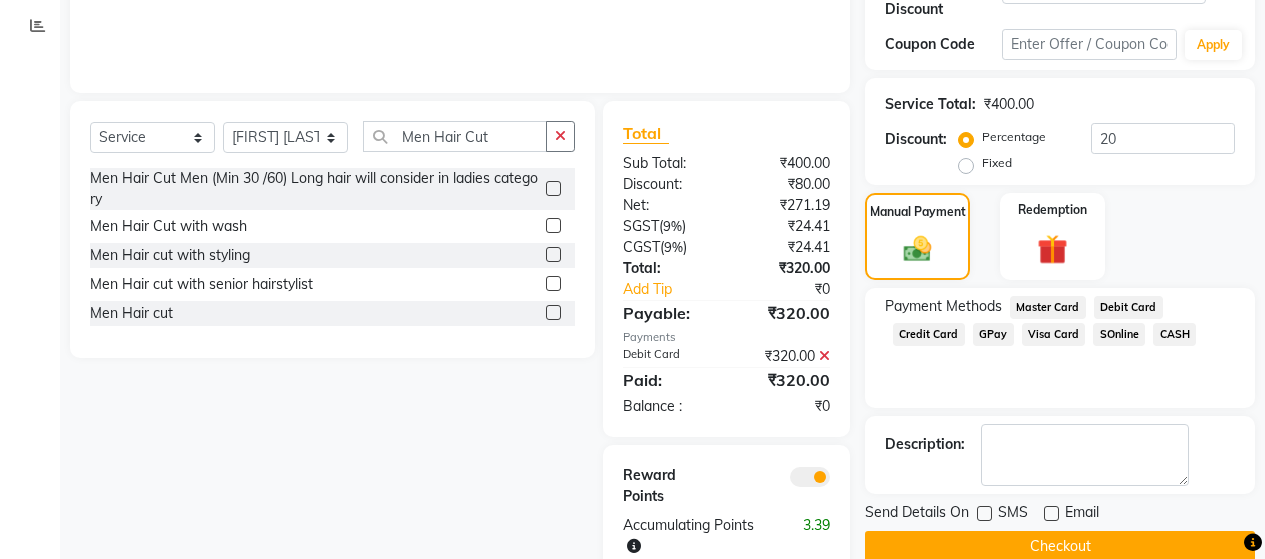 scroll, scrollTop: 423, scrollLeft: 0, axis: vertical 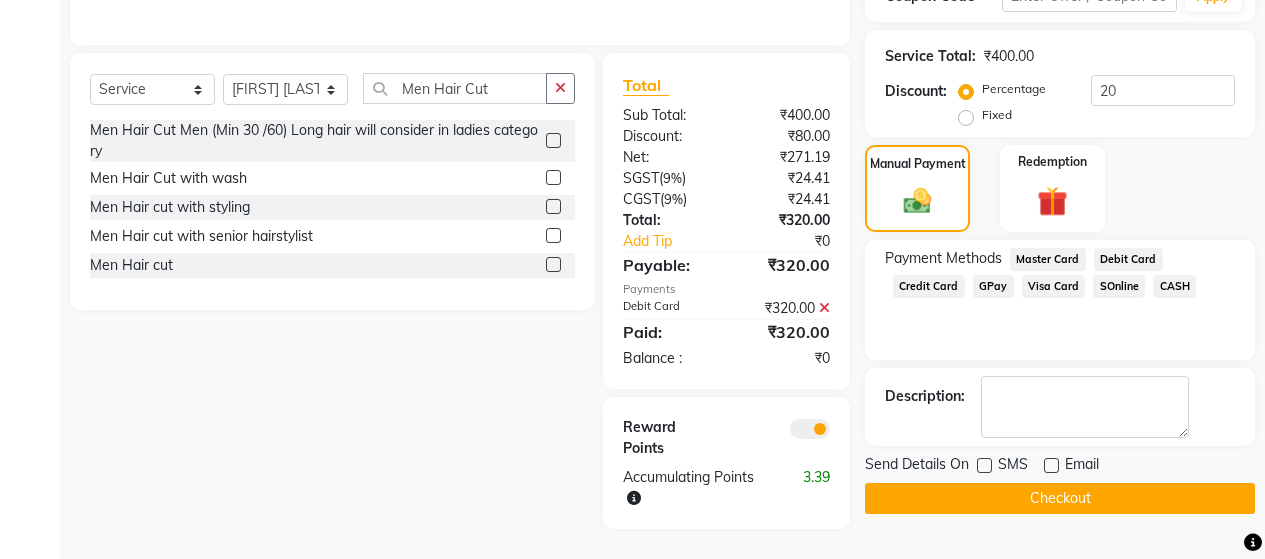click on "Checkout" 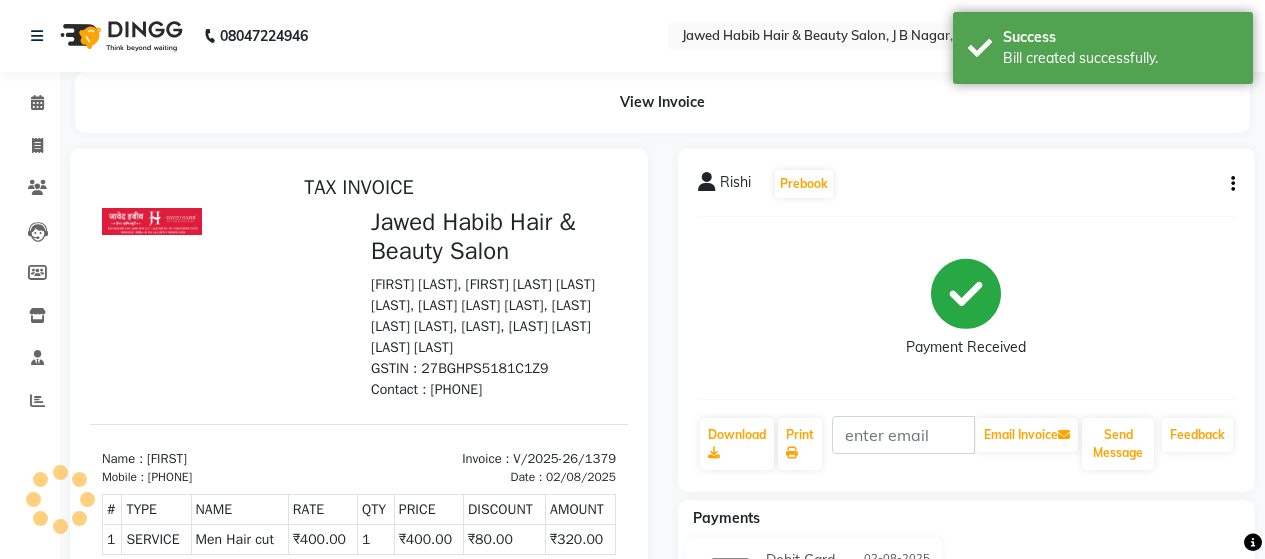 scroll, scrollTop: 0, scrollLeft: 0, axis: both 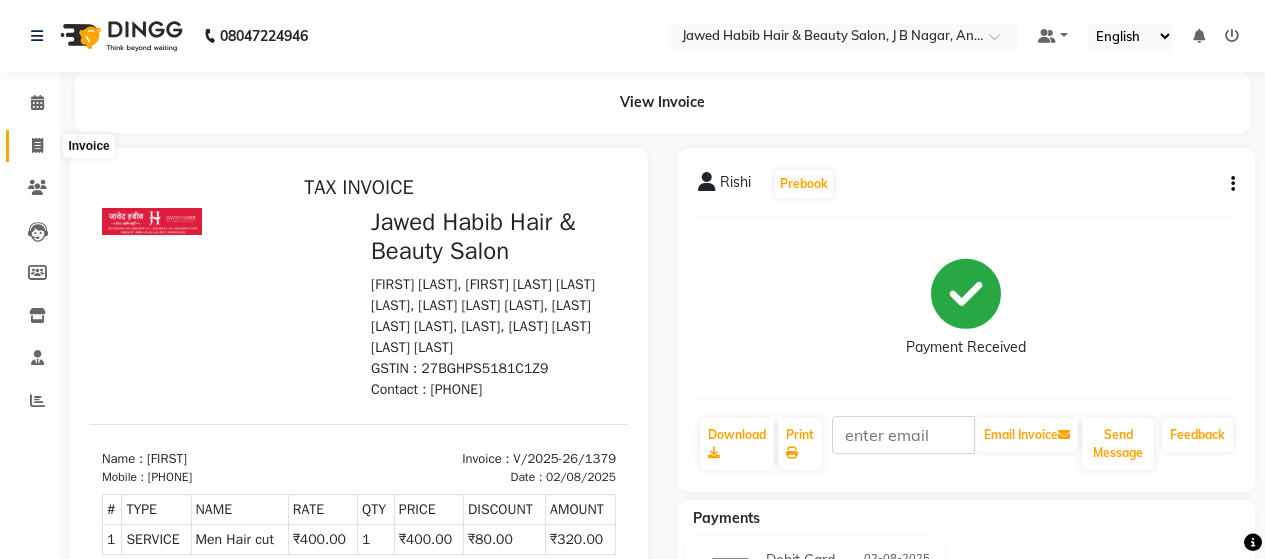 click 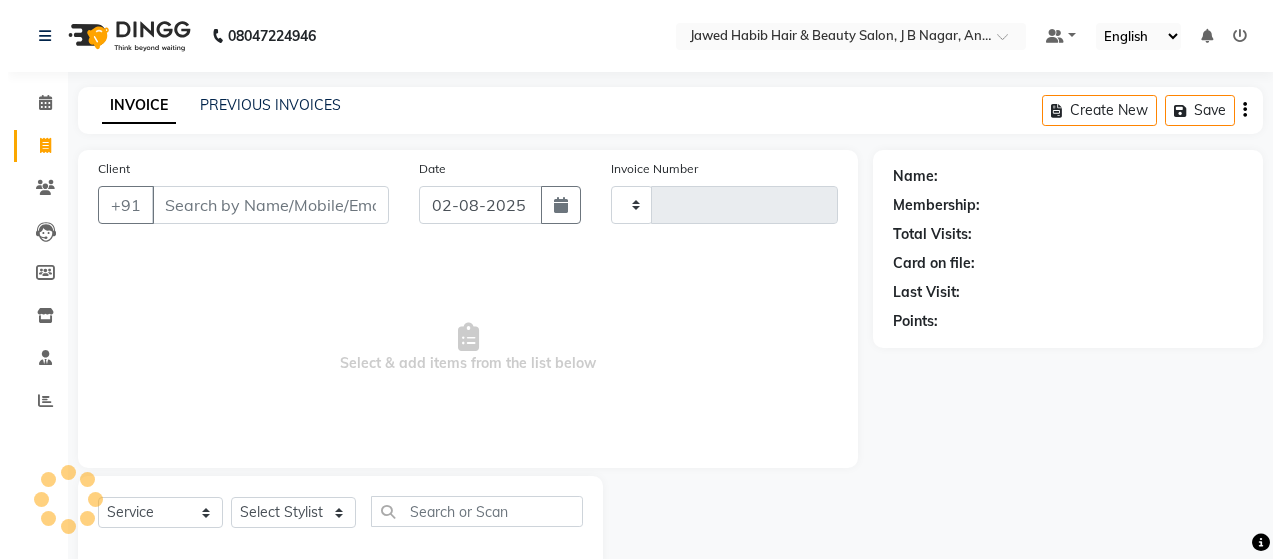 scroll, scrollTop: 42, scrollLeft: 0, axis: vertical 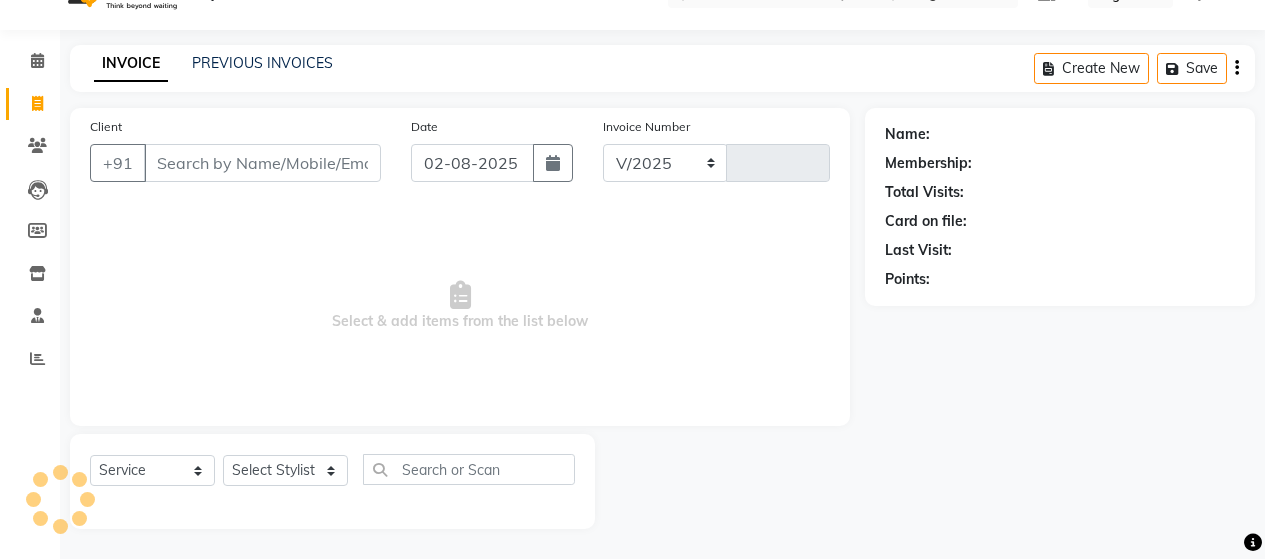select on "7927" 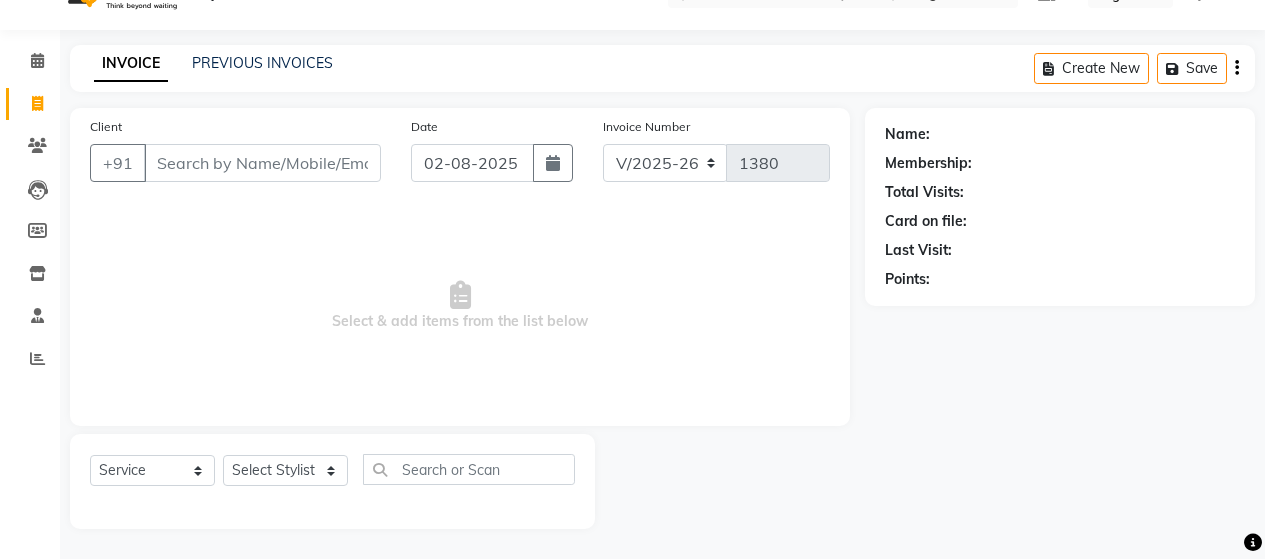click on "Client" at bounding box center (262, 163) 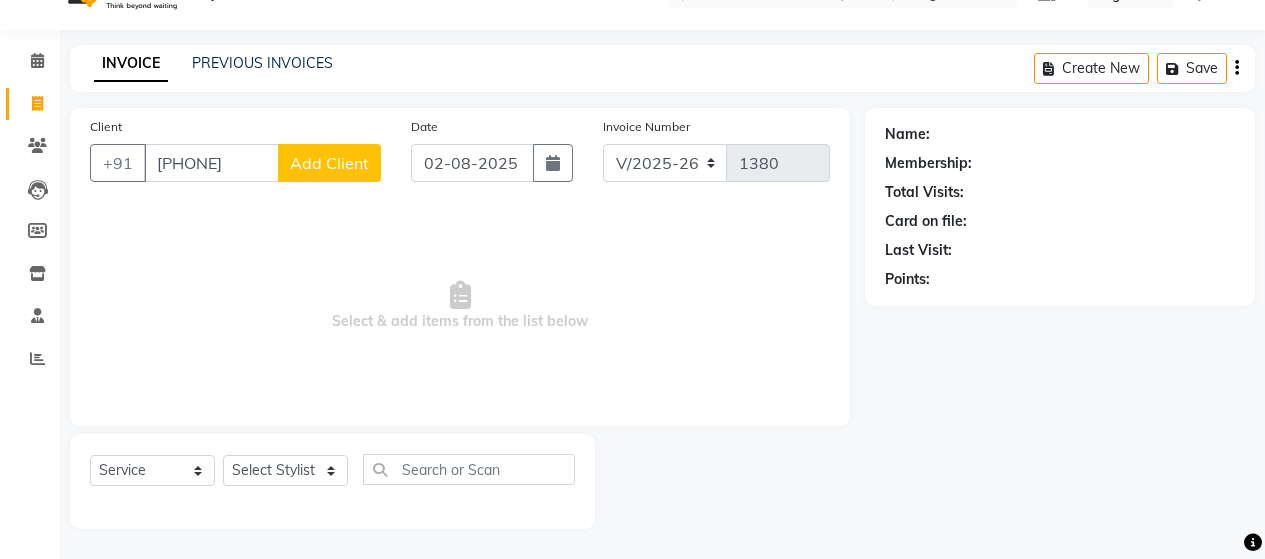 type on "[PHONE]" 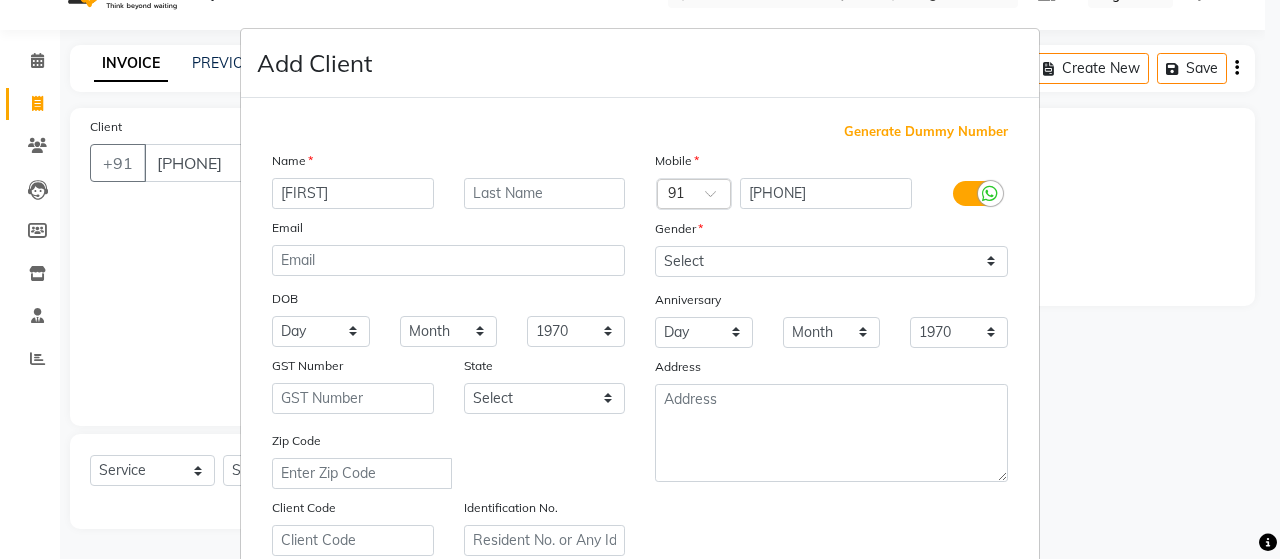 type on "[FIRST]" 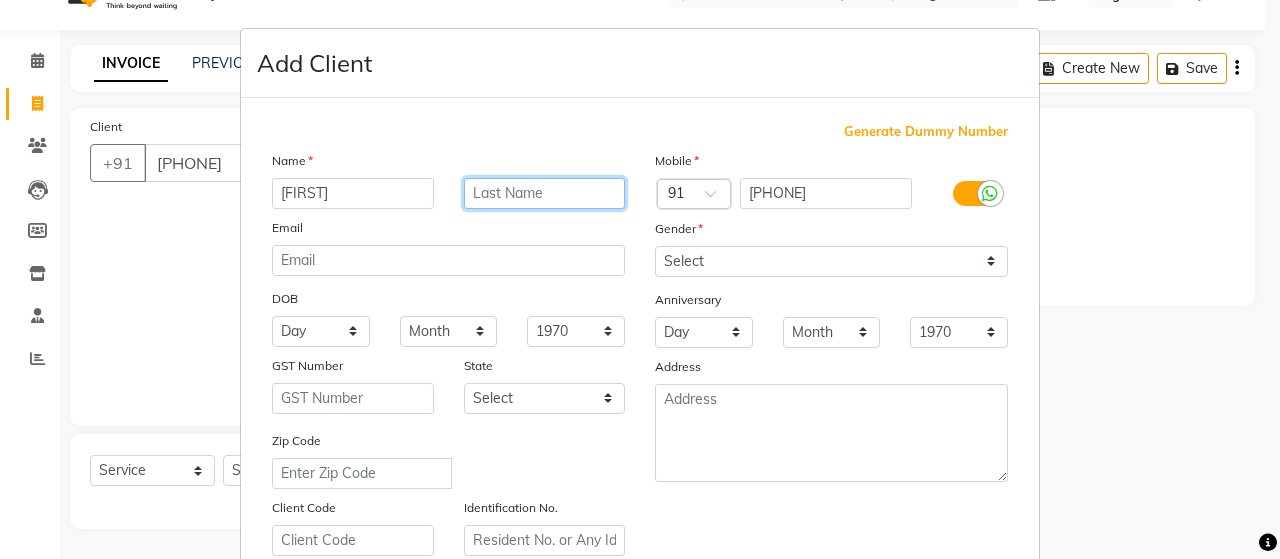 click at bounding box center (545, 193) 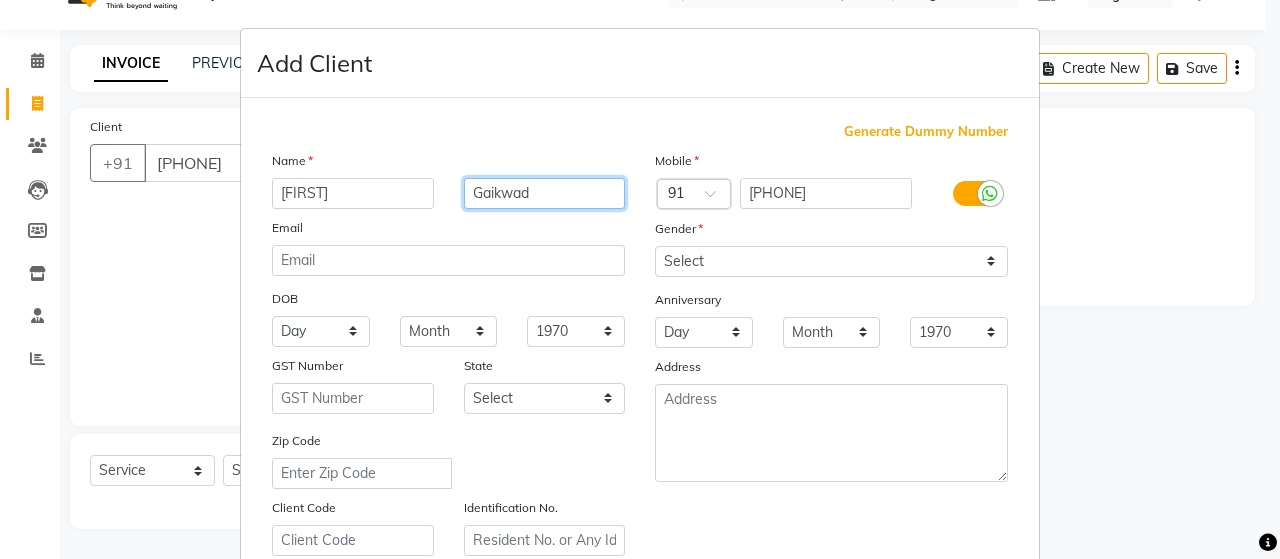 type on "Gaikwad" 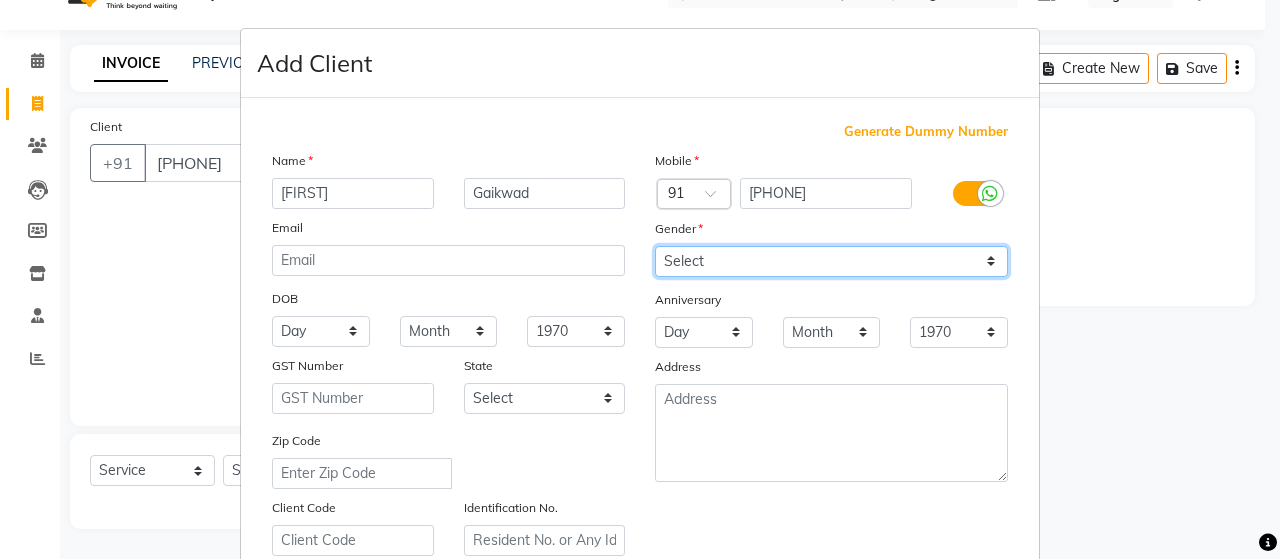 click on "Select Male Female Other Prefer Not To Say" at bounding box center [831, 261] 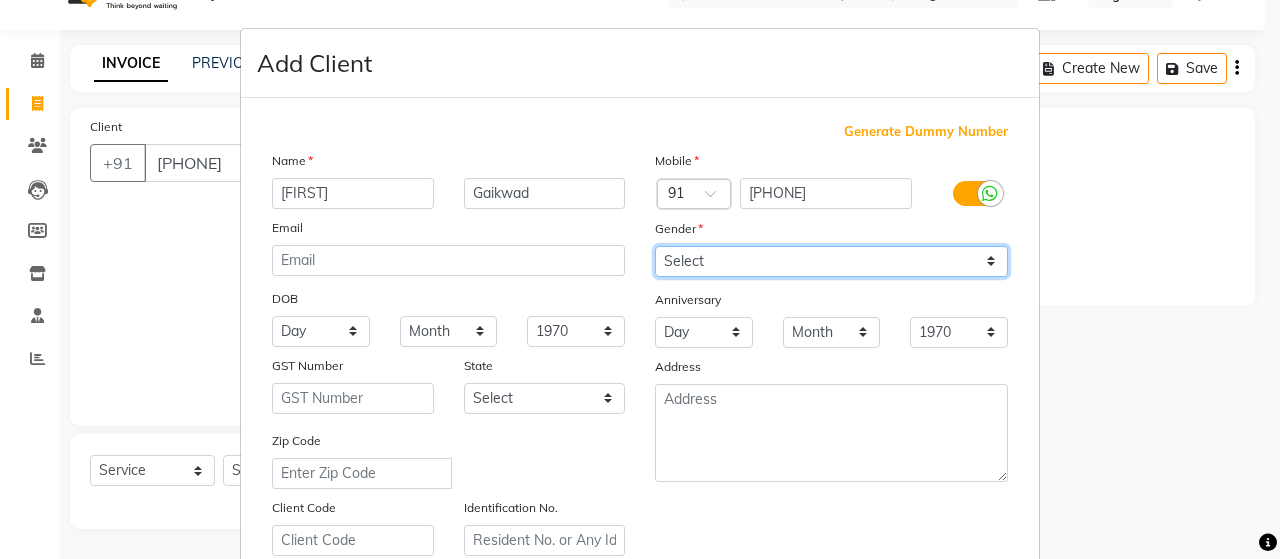 select on "female" 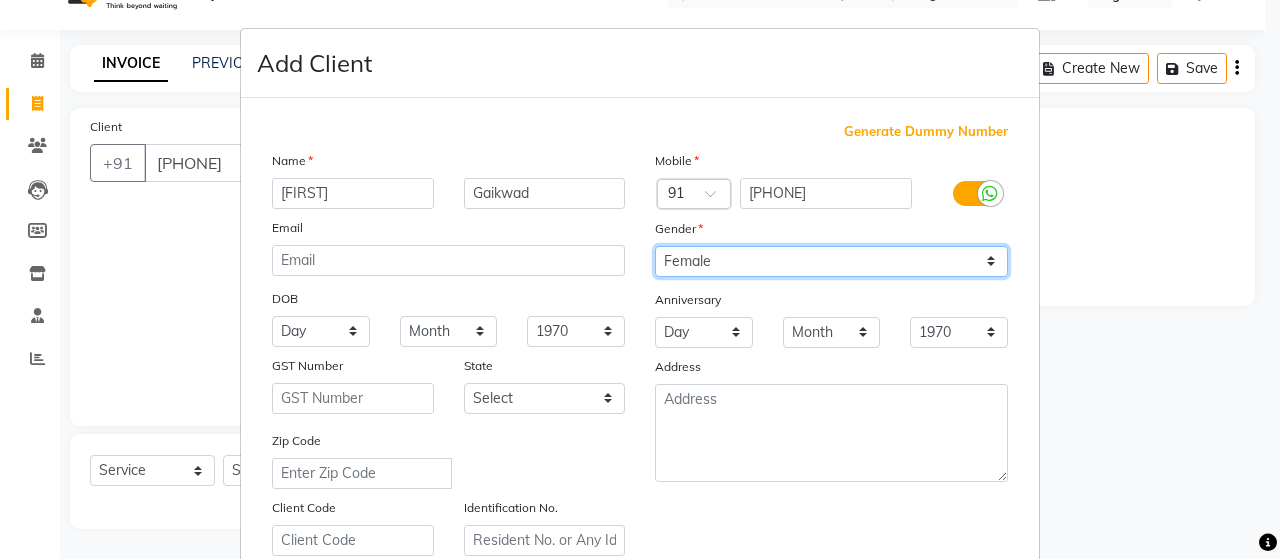 click on "Select Male Female Other Prefer Not To Say" at bounding box center [831, 261] 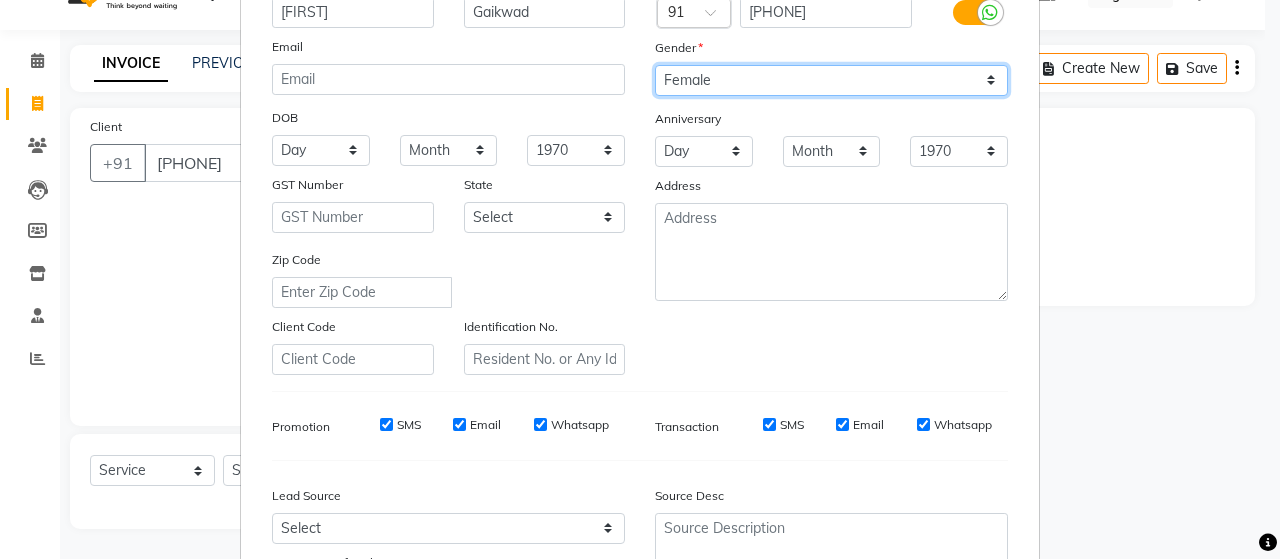scroll, scrollTop: 200, scrollLeft: 0, axis: vertical 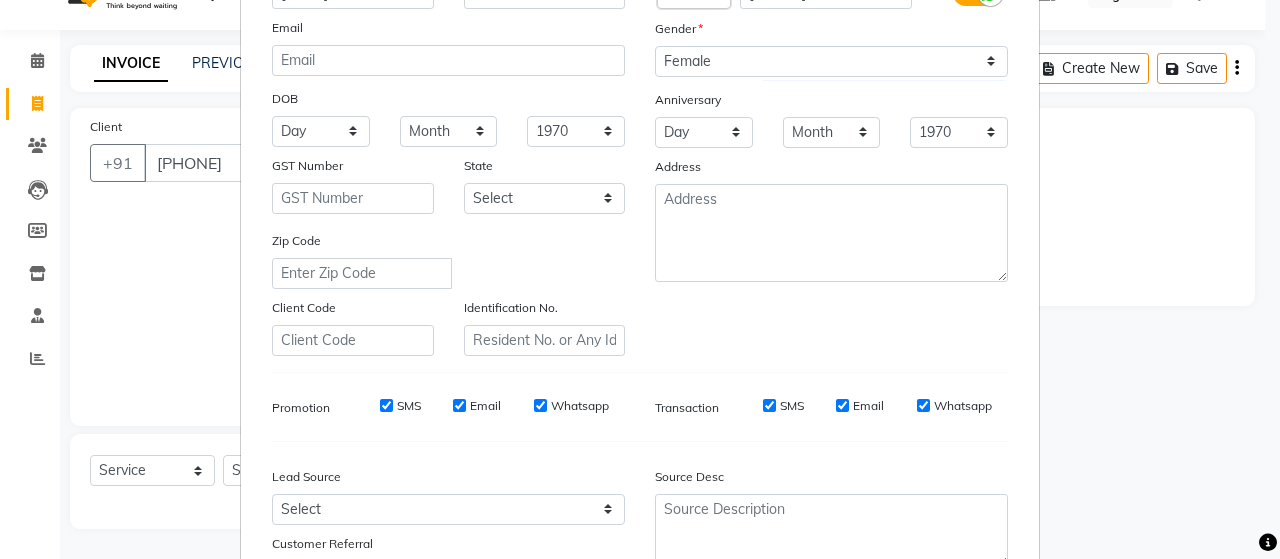click on "SMS" at bounding box center [386, 405] 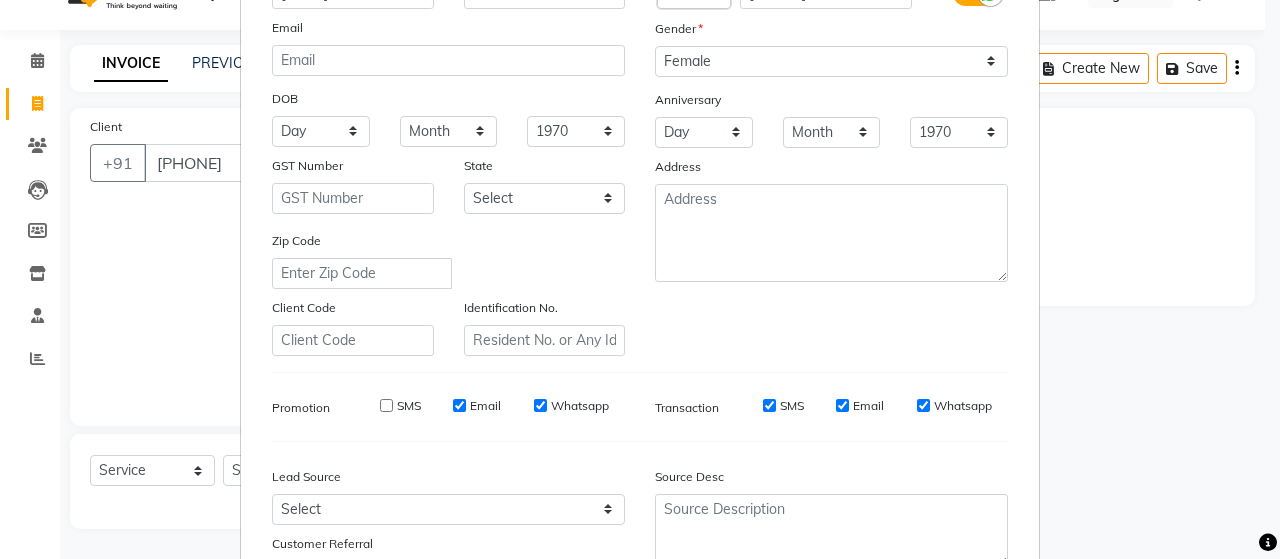 click on "Email" at bounding box center [459, 405] 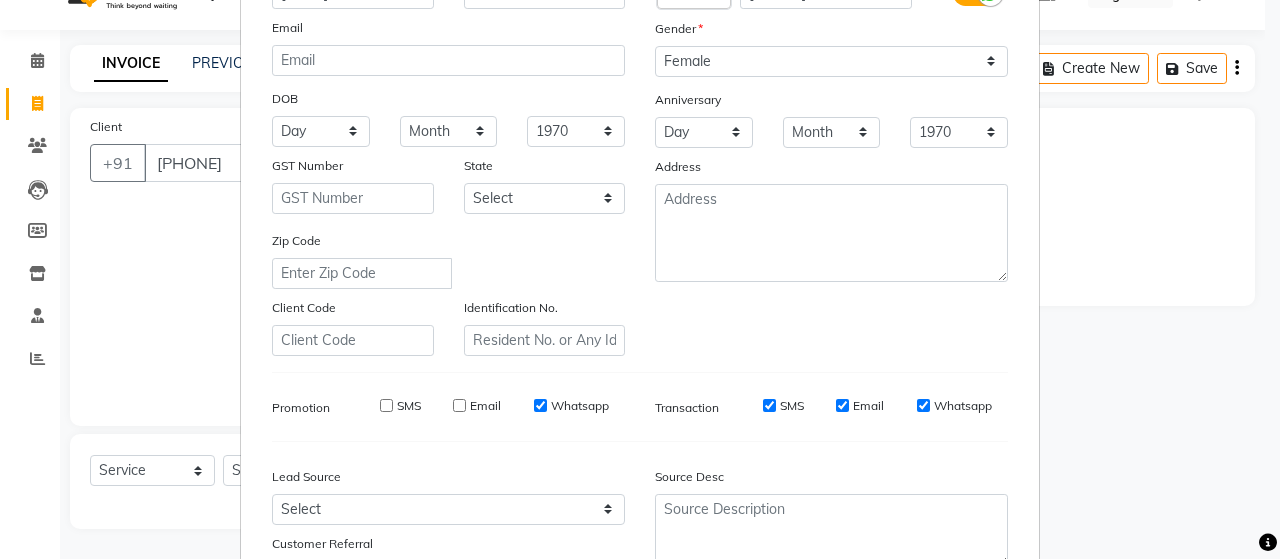 click on "Whatsapp" at bounding box center (571, 406) 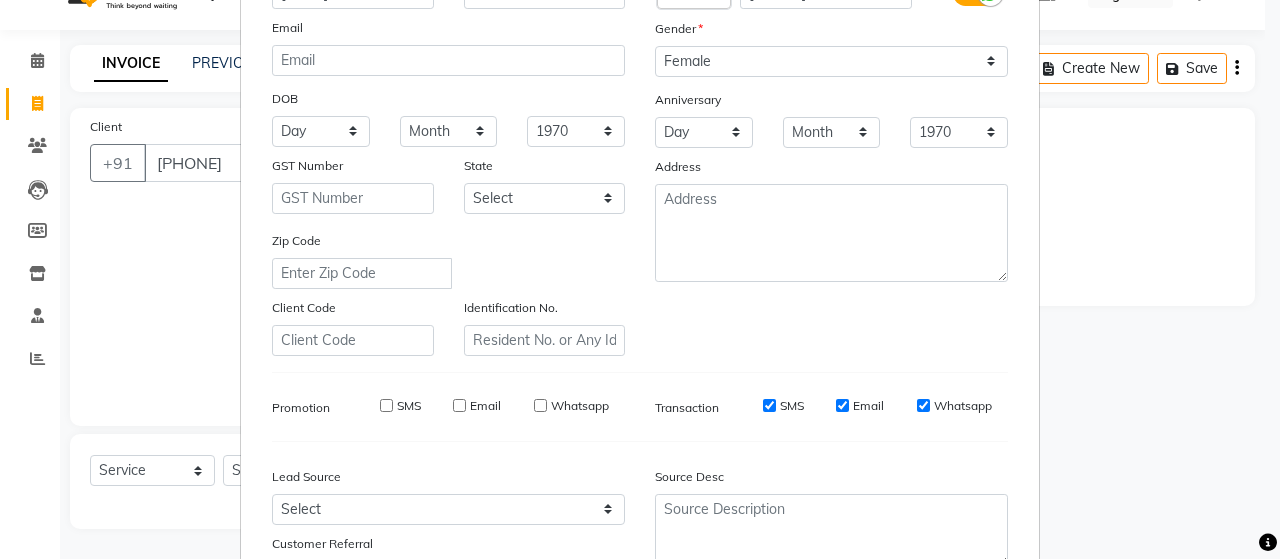 click on "SMS" at bounding box center (769, 405) 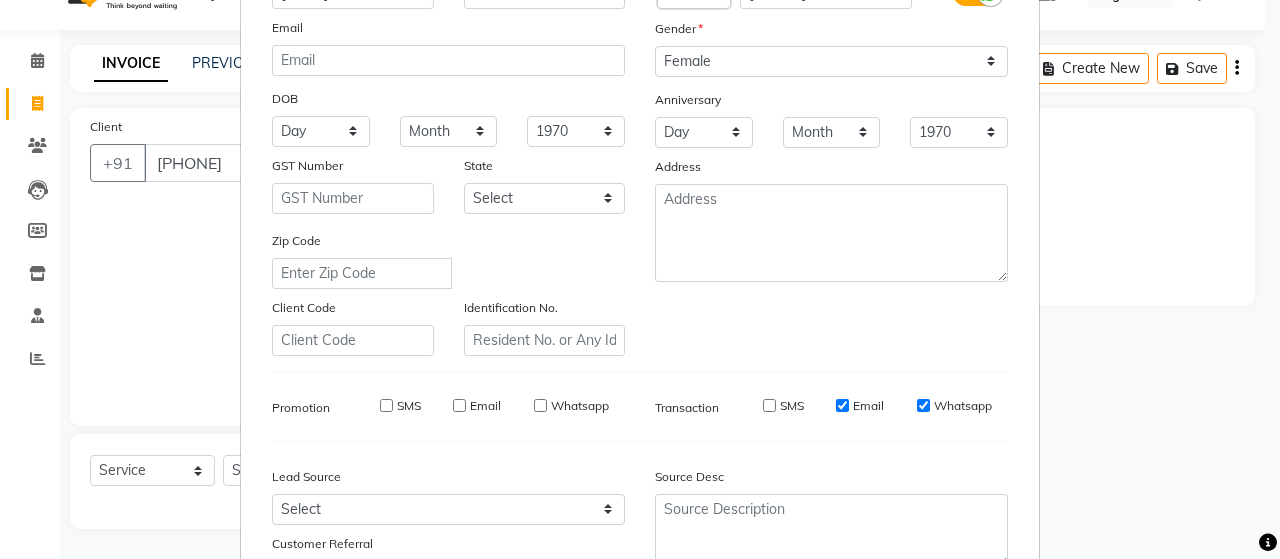 click on "Email" at bounding box center (842, 405) 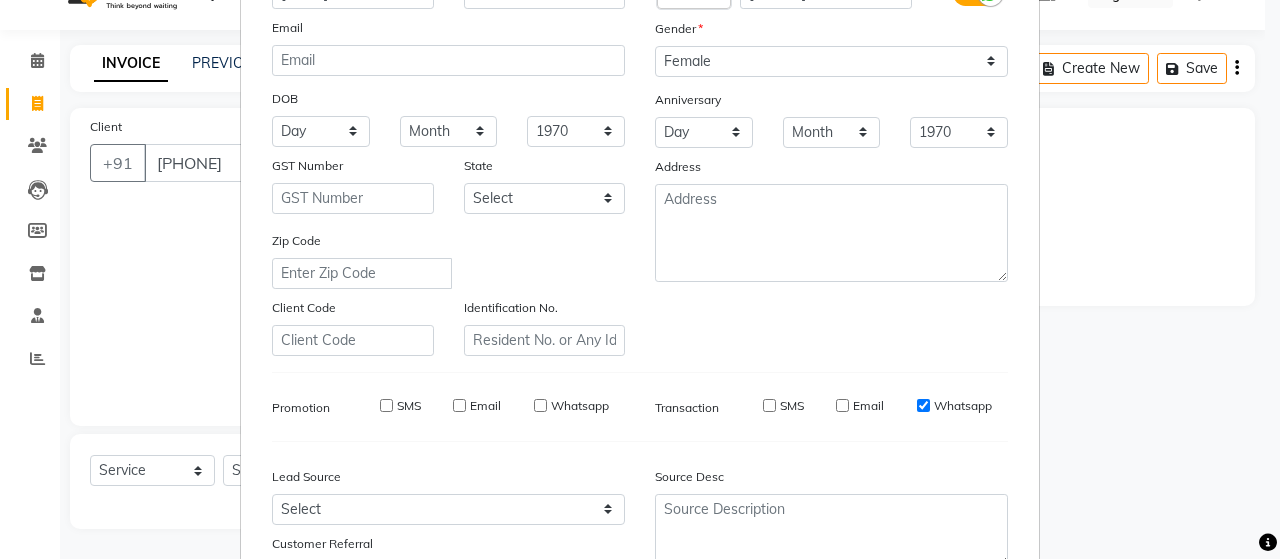 click on "Whatsapp" at bounding box center (923, 405) 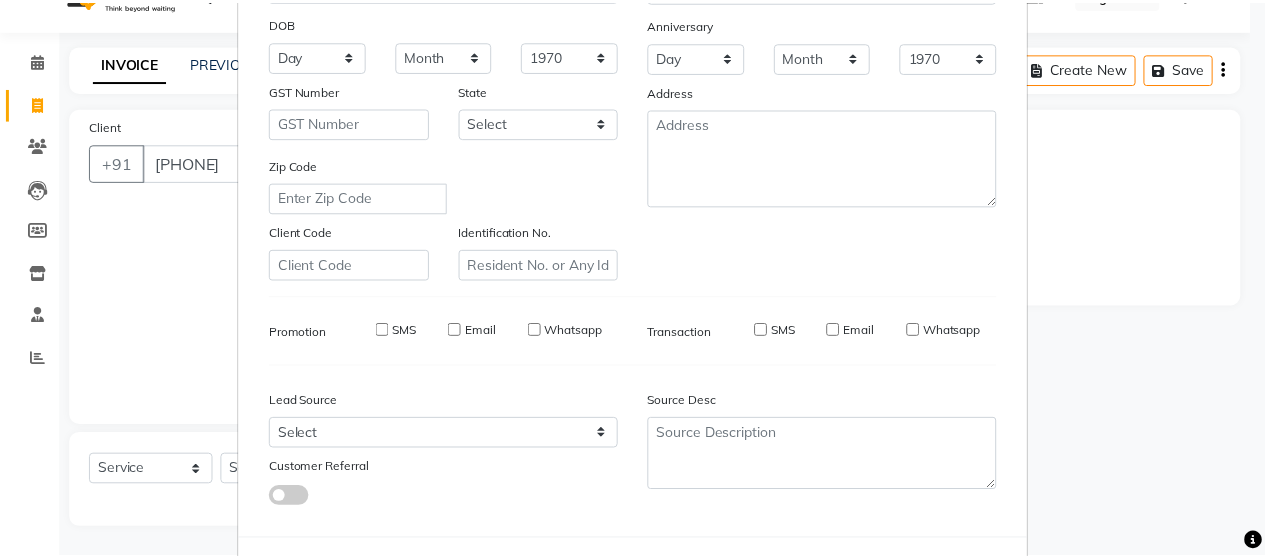 scroll, scrollTop: 364, scrollLeft: 0, axis: vertical 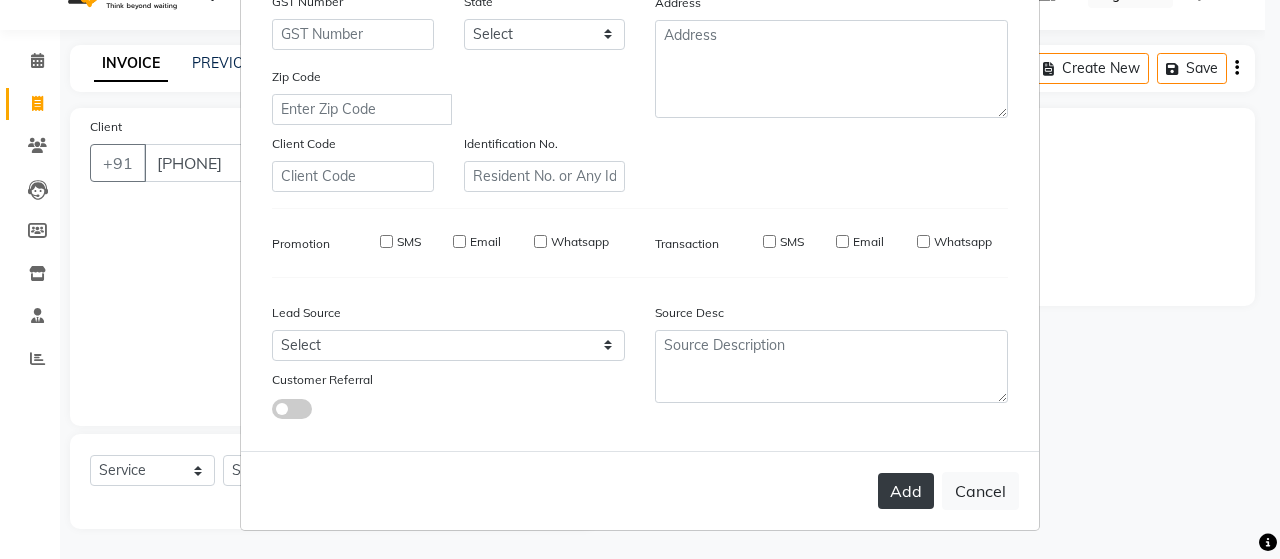 click on "Add" at bounding box center (906, 491) 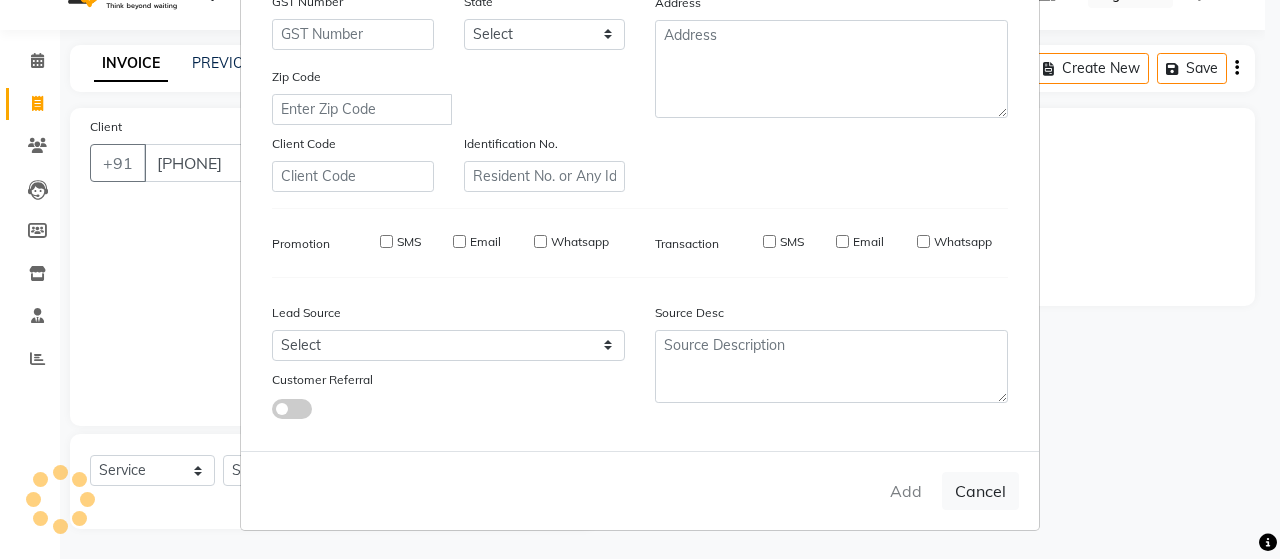 type 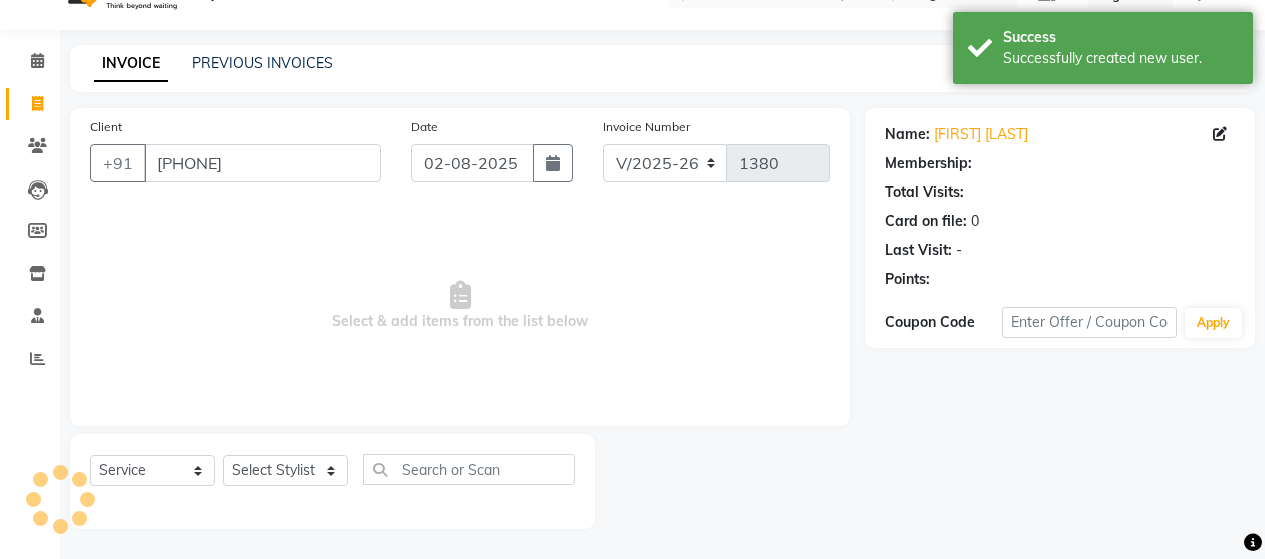 select on "1: Object" 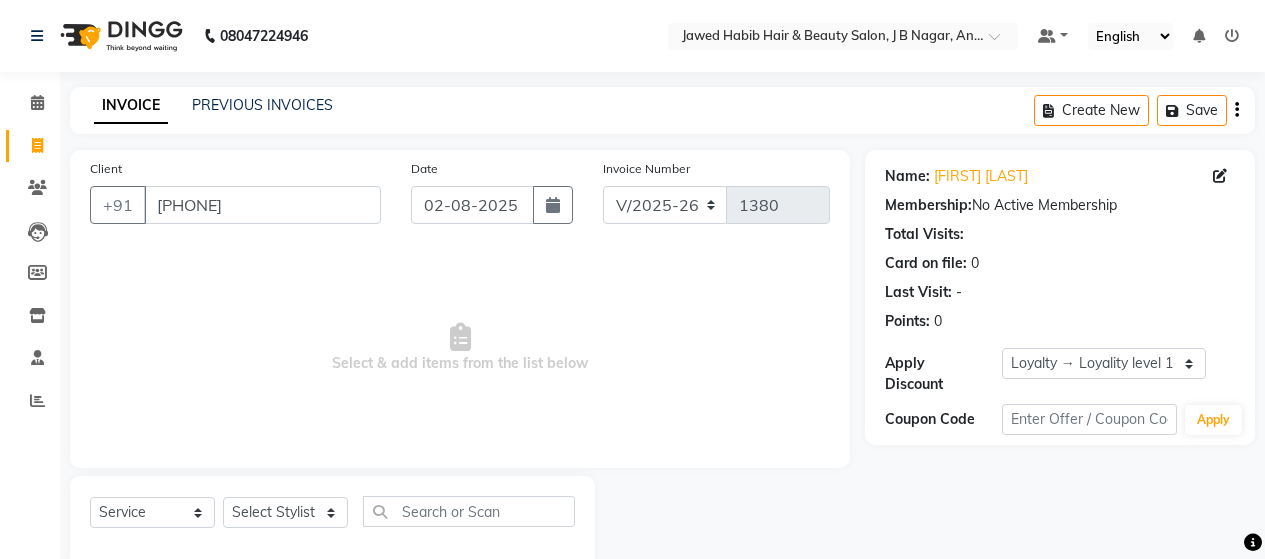 scroll, scrollTop: 42, scrollLeft: 0, axis: vertical 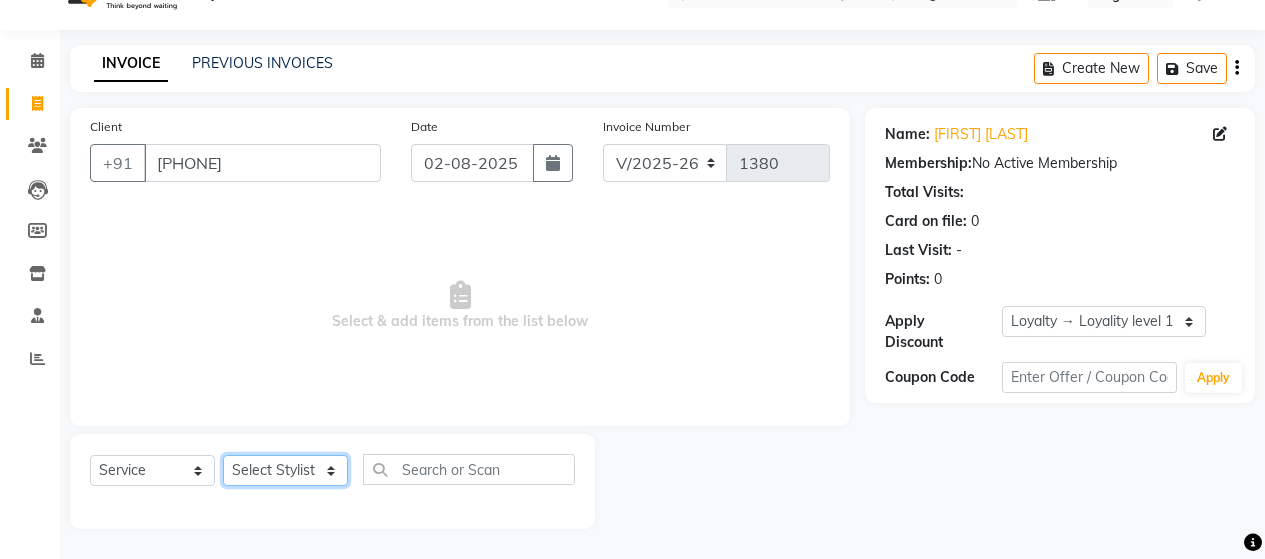 click on "Select Stylist [FIRST] [LAST] [FIRST] [LAST] [FIRST] [LAST] [FIRST] [LAST] [FIRST] [LAST] [FIRST] [LAST] [FIRST] [LAST] [FIRST] [LAST] [FIRST] [LAST] [FIRST] [LAST] [FIRST] [LAST] [FIRST] [LAST] [FIRST] [LAST] [FIRST] [LAST]" 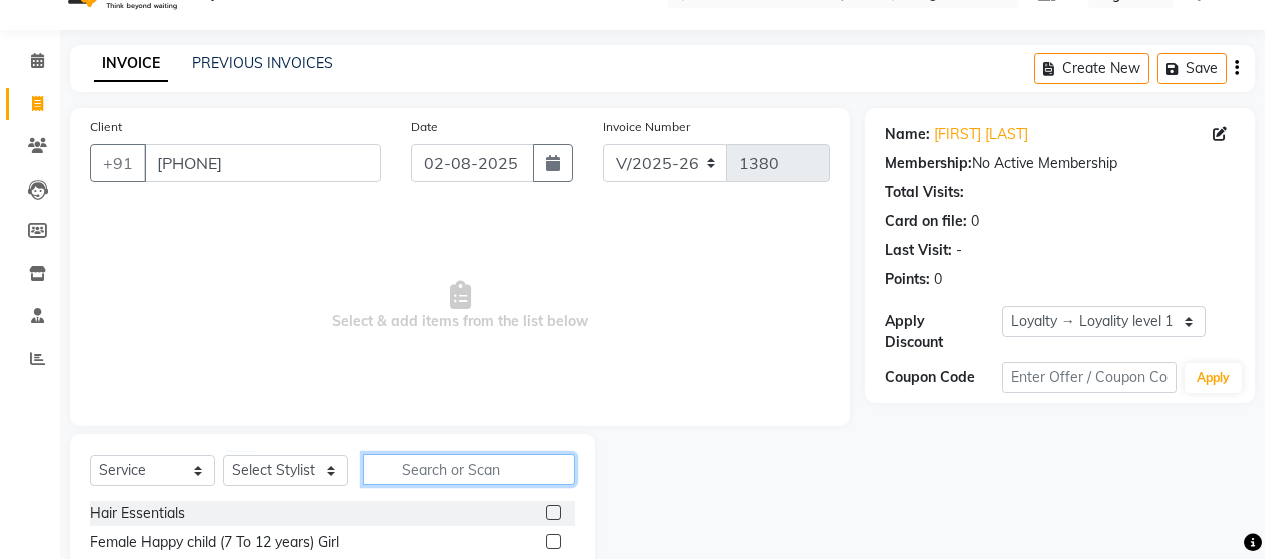 click 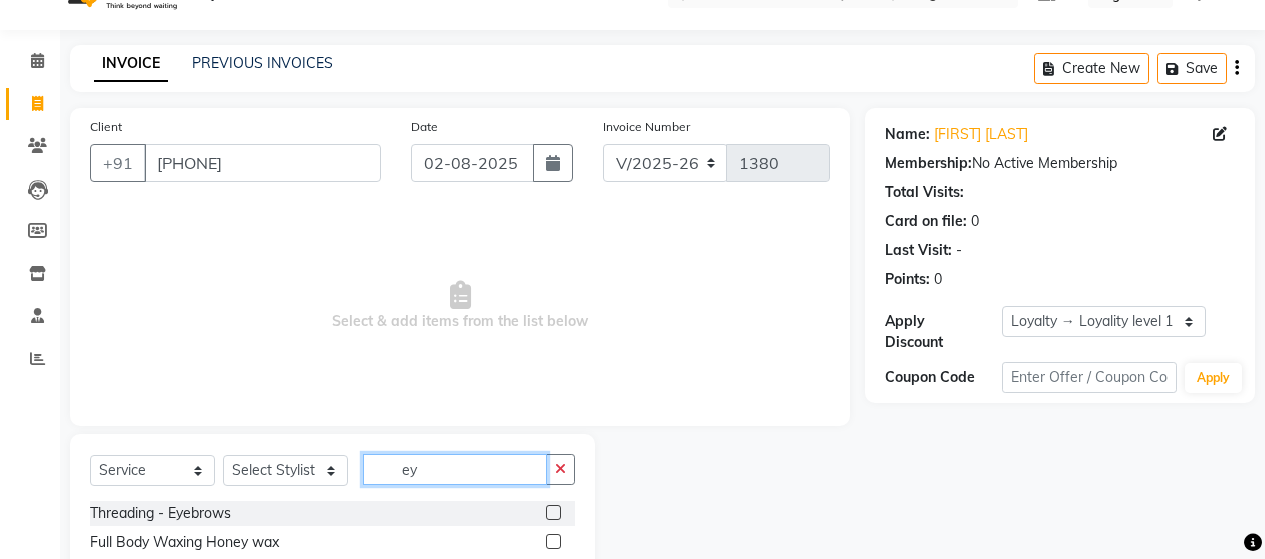type on "ey" 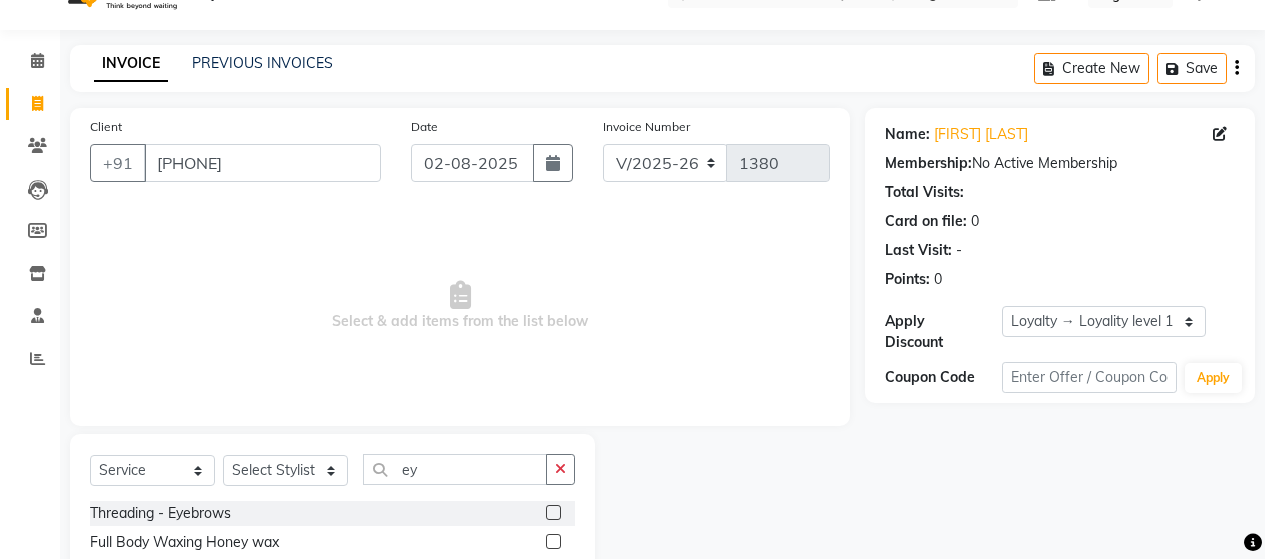 click 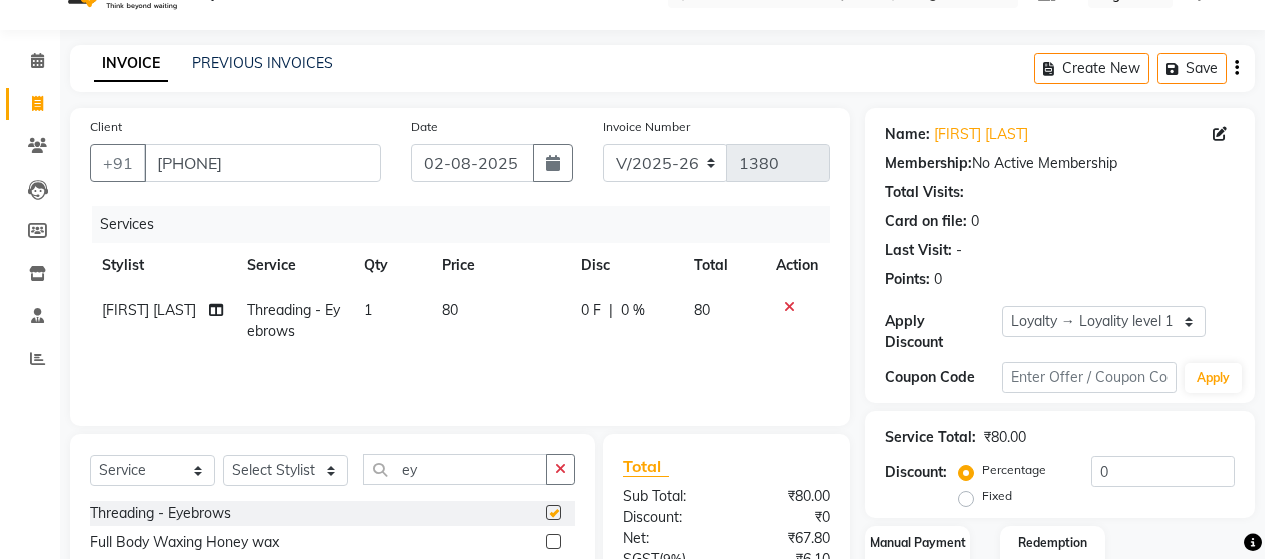 checkbox on "false" 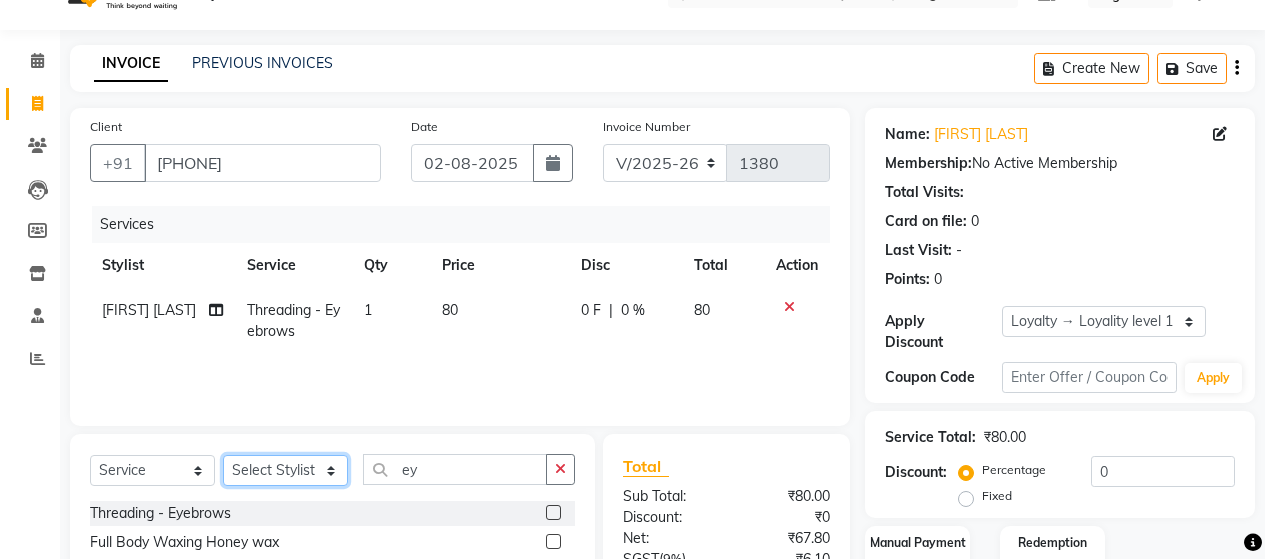 click on "Select Stylist [FIRST] [LAST] [FIRST] [LAST] [FIRST] [LAST] [FIRST] [LAST] [FIRST] [LAST] [FIRST] [LAST] [FIRST] [LAST] [FIRST] [LAST] [FIRST] [LAST] [FIRST] [LAST] [FIRST] [LAST] [FIRST] [LAST] [FIRST] [LAST] [FIRST] [LAST]" 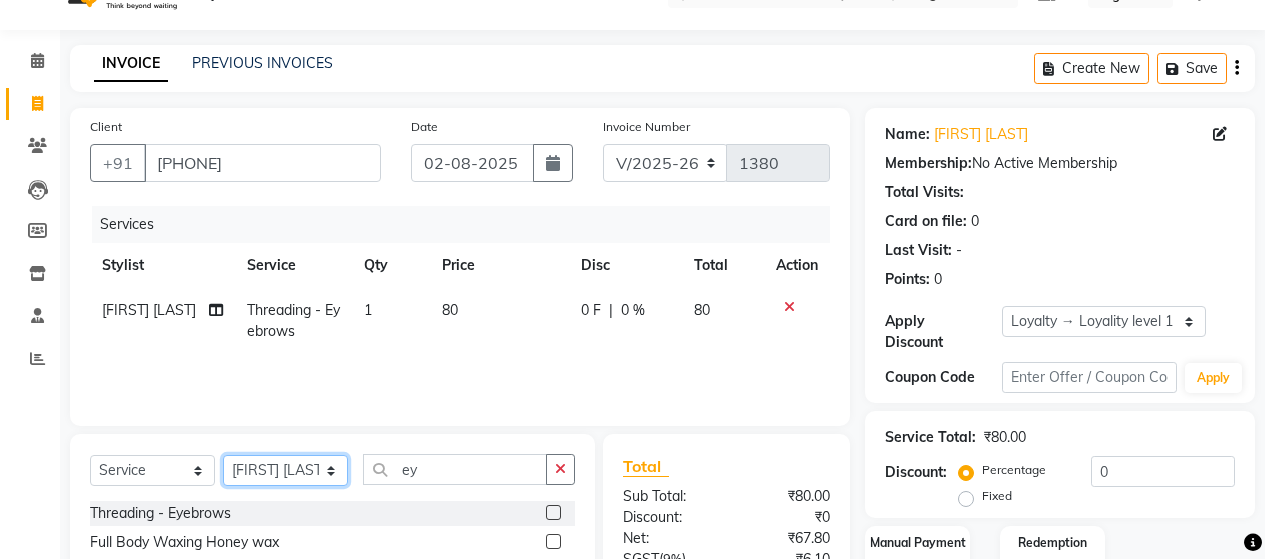 click on "Select Stylist [FIRST] [LAST] [FIRST] [LAST] [FIRST] [LAST] [FIRST] [LAST] [FIRST] [LAST] [FIRST] [LAST] [FIRST] [LAST] [FIRST] [LAST] [FIRST] [LAST] [FIRST] [LAST] [FIRST] [LAST] [FIRST] [LAST] [FIRST] [LAST] [FIRST] [LAST]" 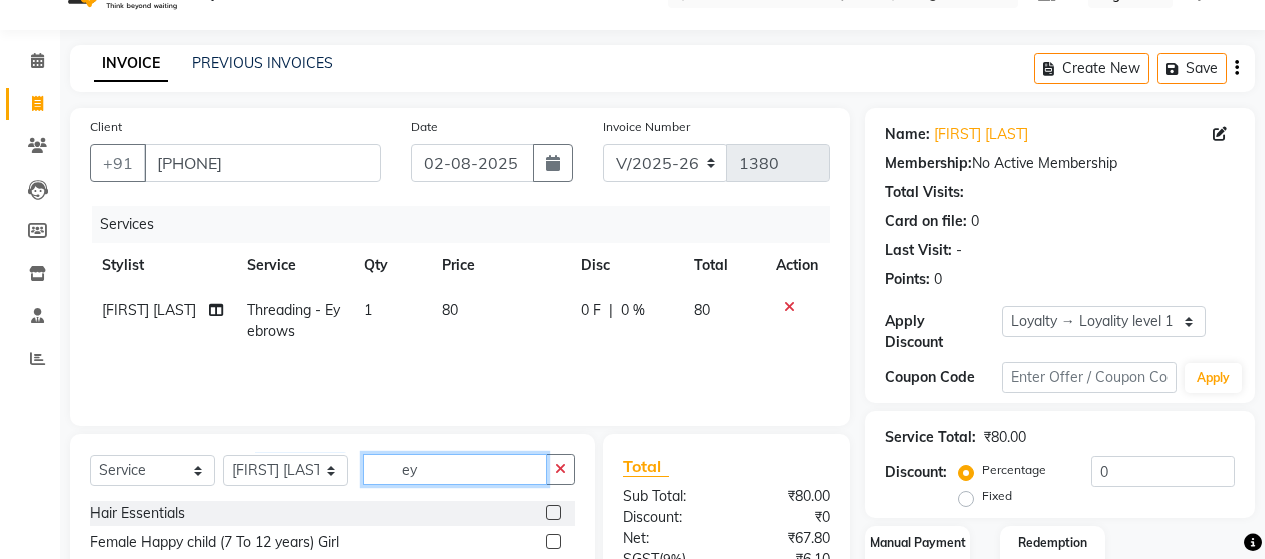 click on "ey" 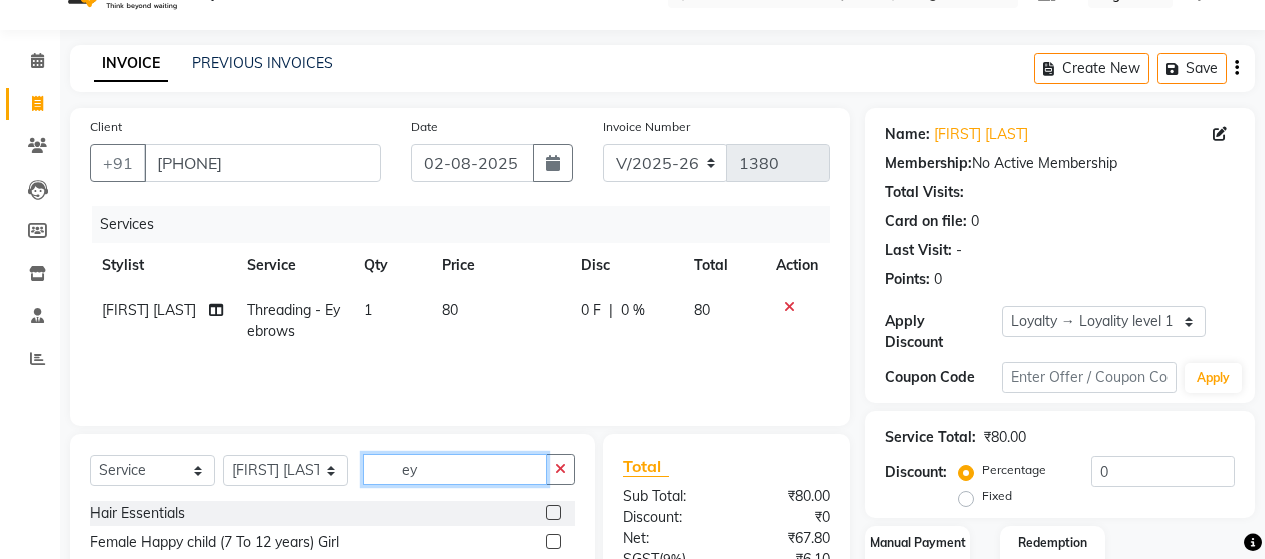 type on "e" 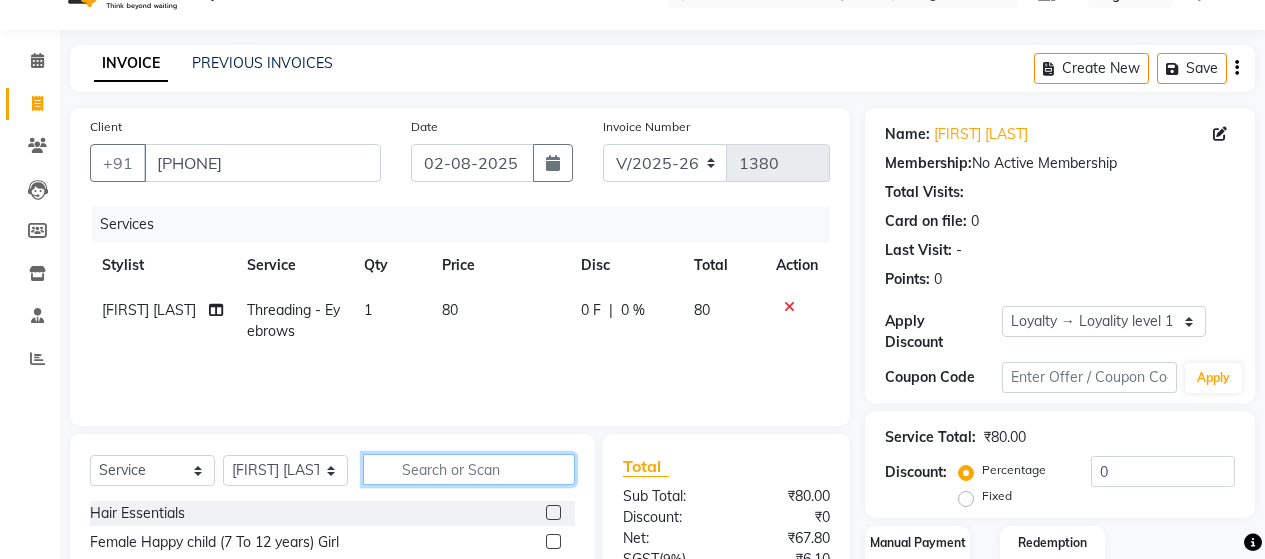 scroll, scrollTop: 242, scrollLeft: 0, axis: vertical 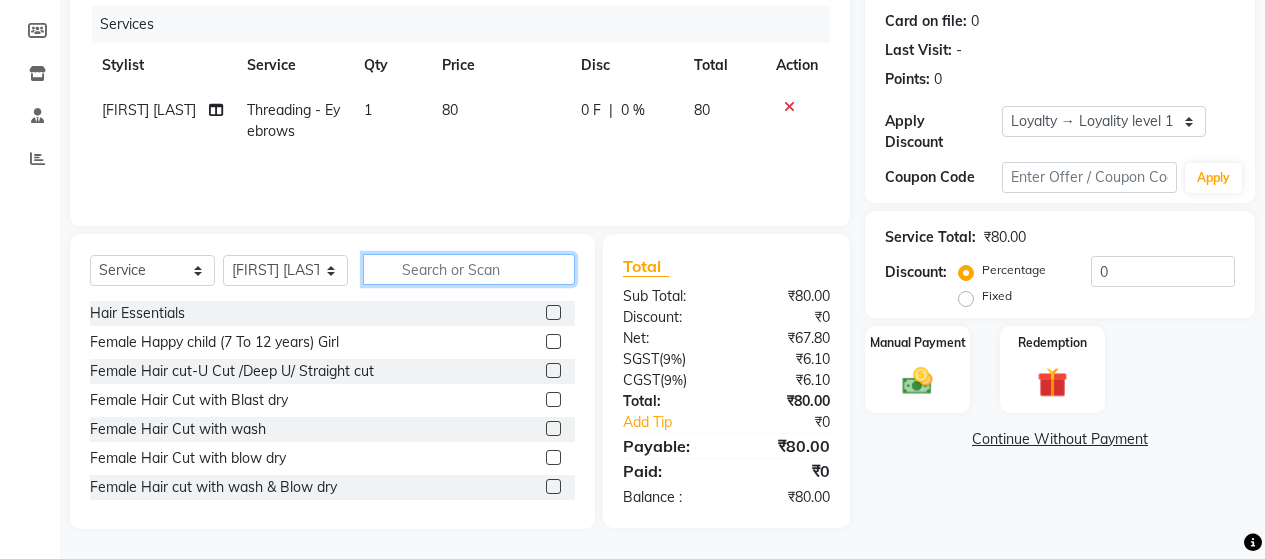 type 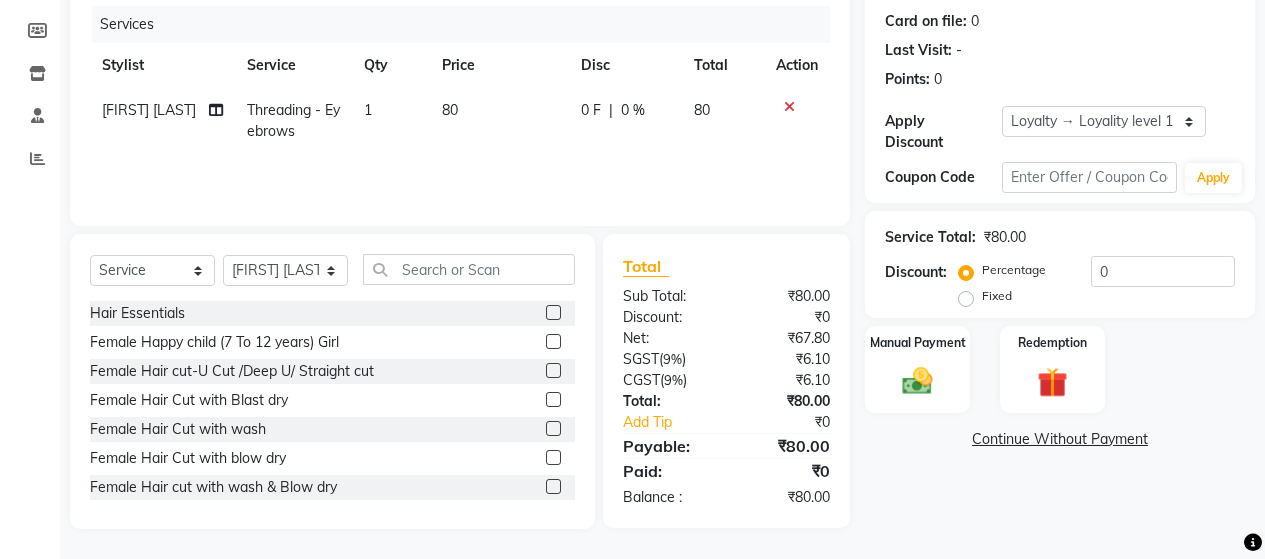 click 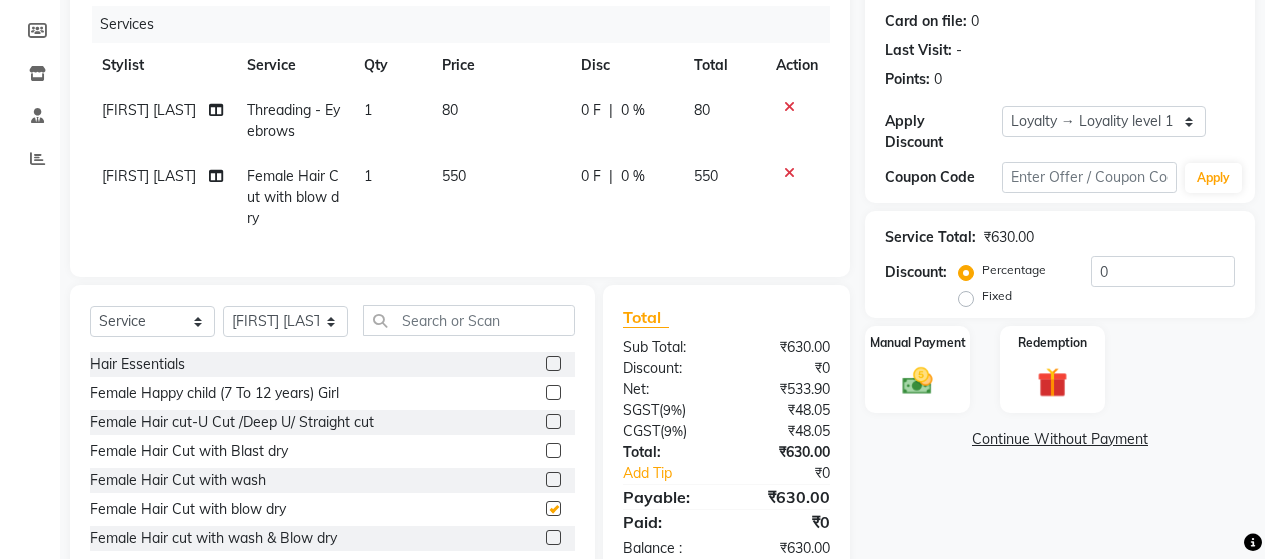 checkbox on "false" 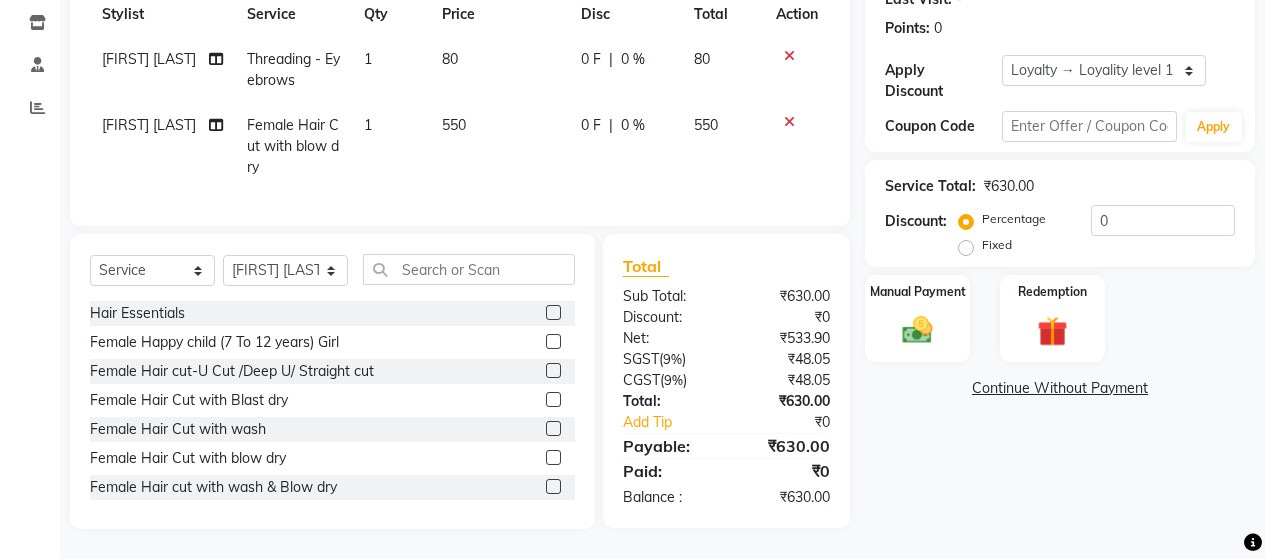 scroll, scrollTop: 308, scrollLeft: 0, axis: vertical 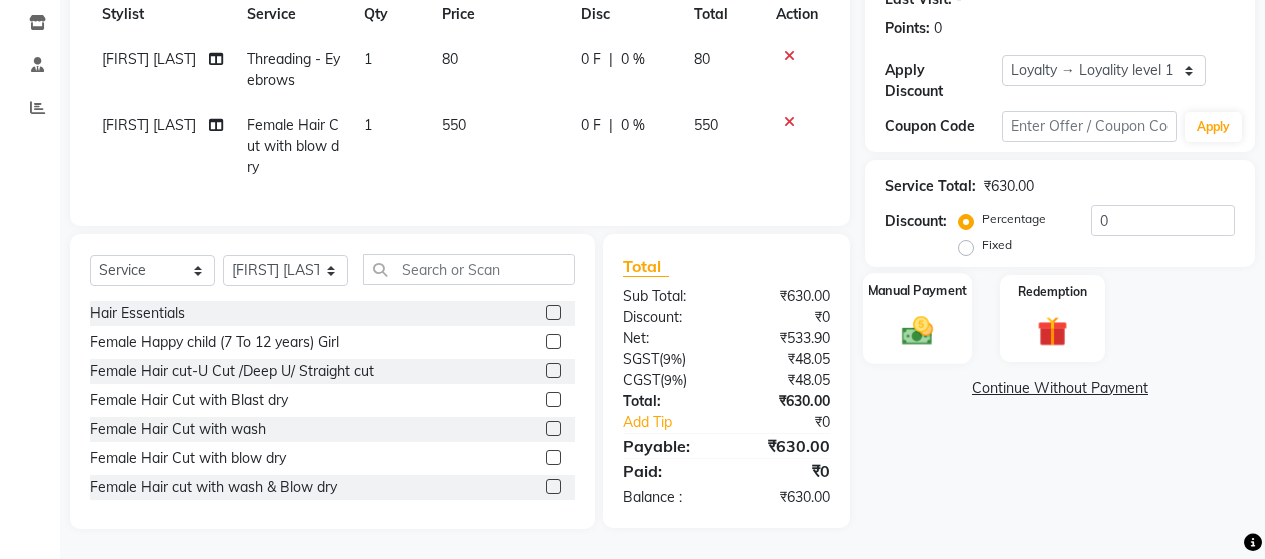 click 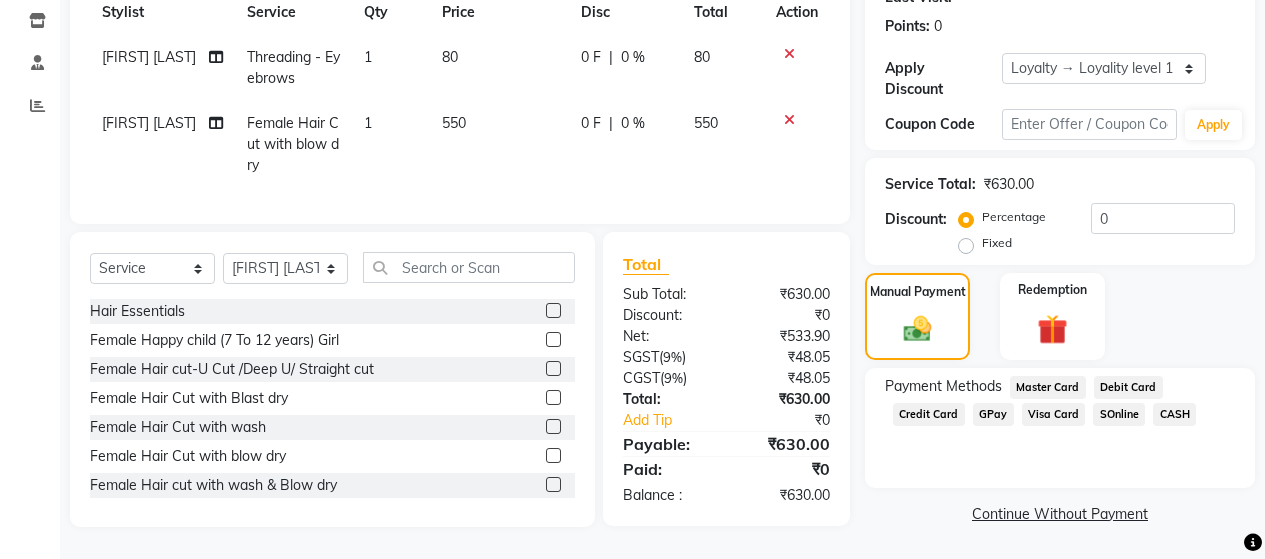 click on "GPay" 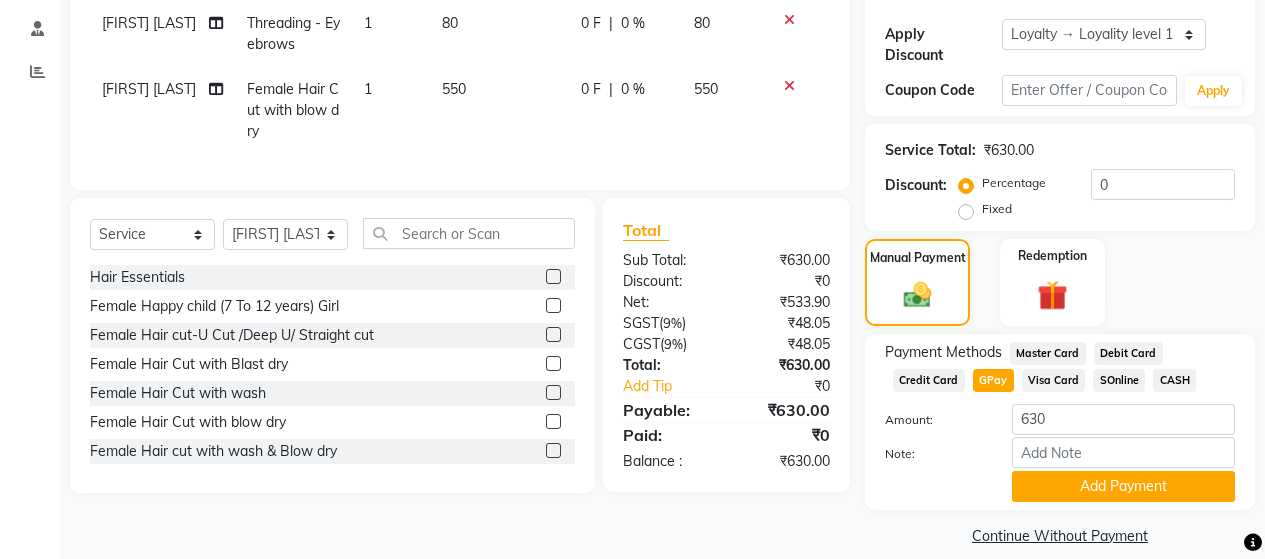 scroll, scrollTop: 335, scrollLeft: 0, axis: vertical 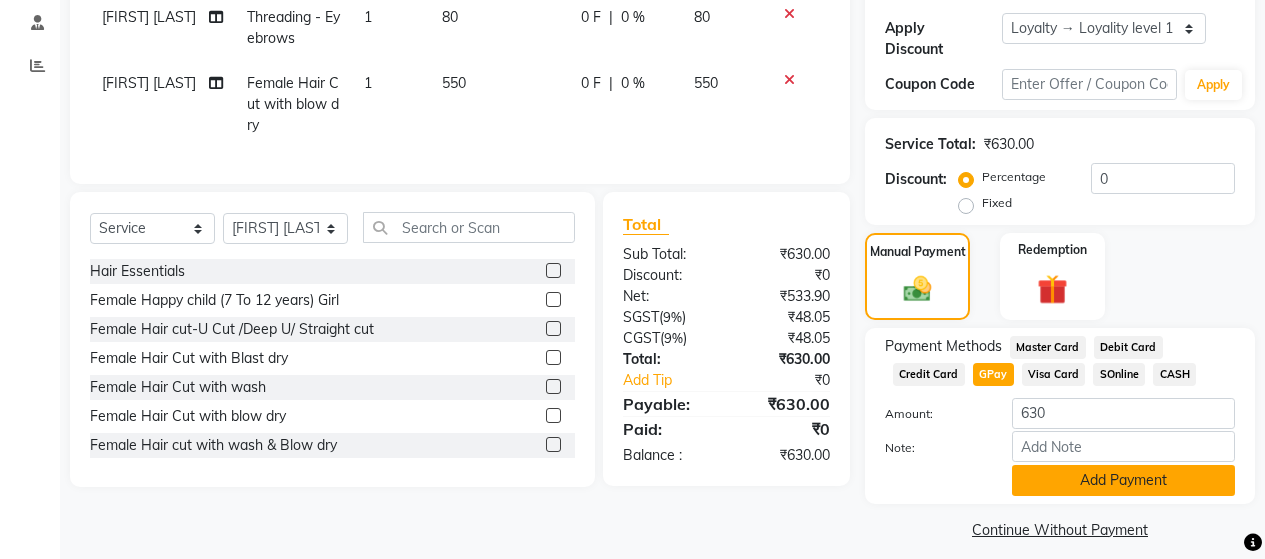 click on "Add Payment" 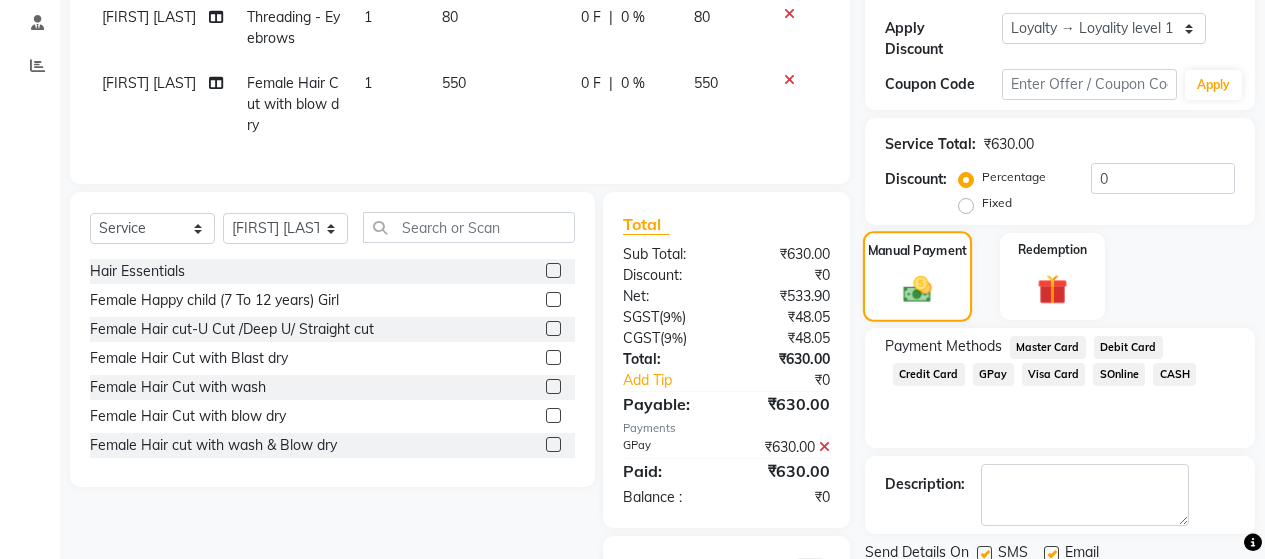 scroll, scrollTop: 489, scrollLeft: 0, axis: vertical 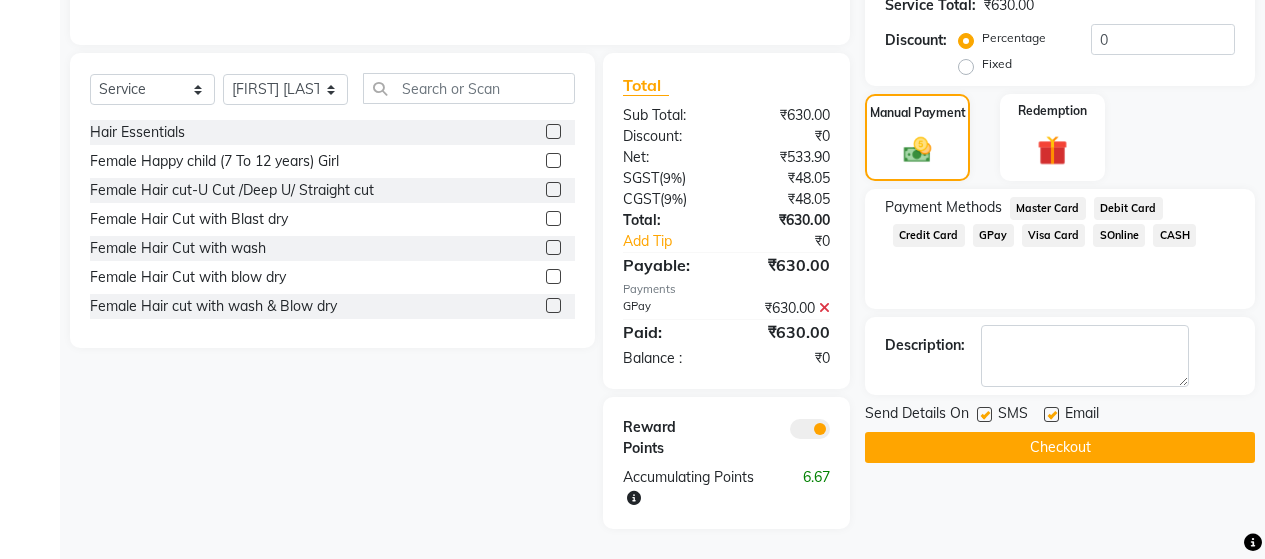 click 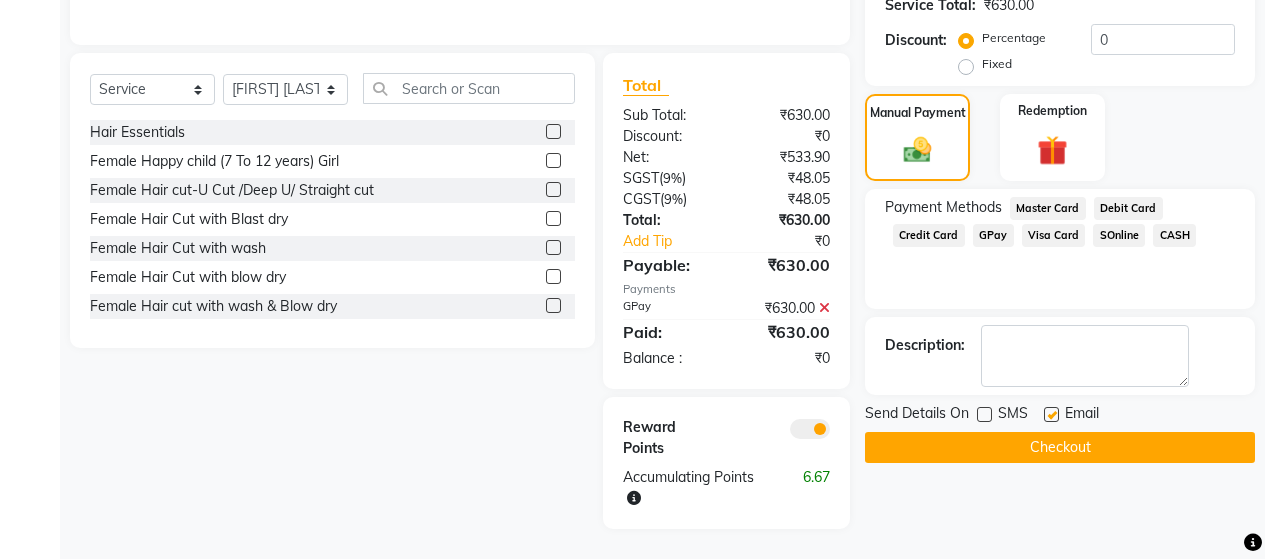click 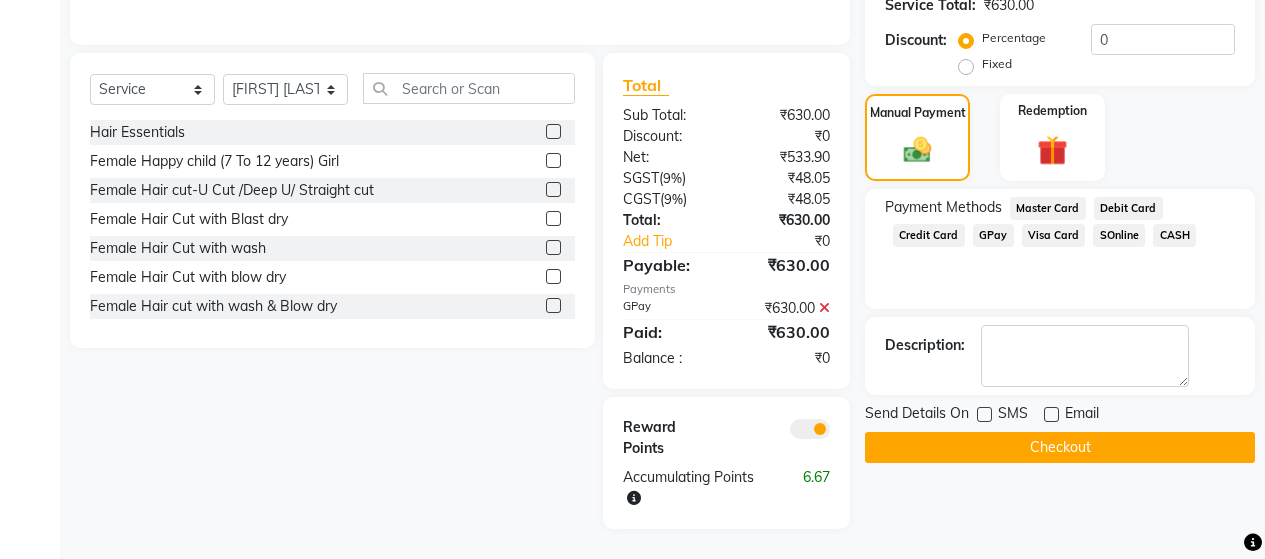 click on "Checkout" 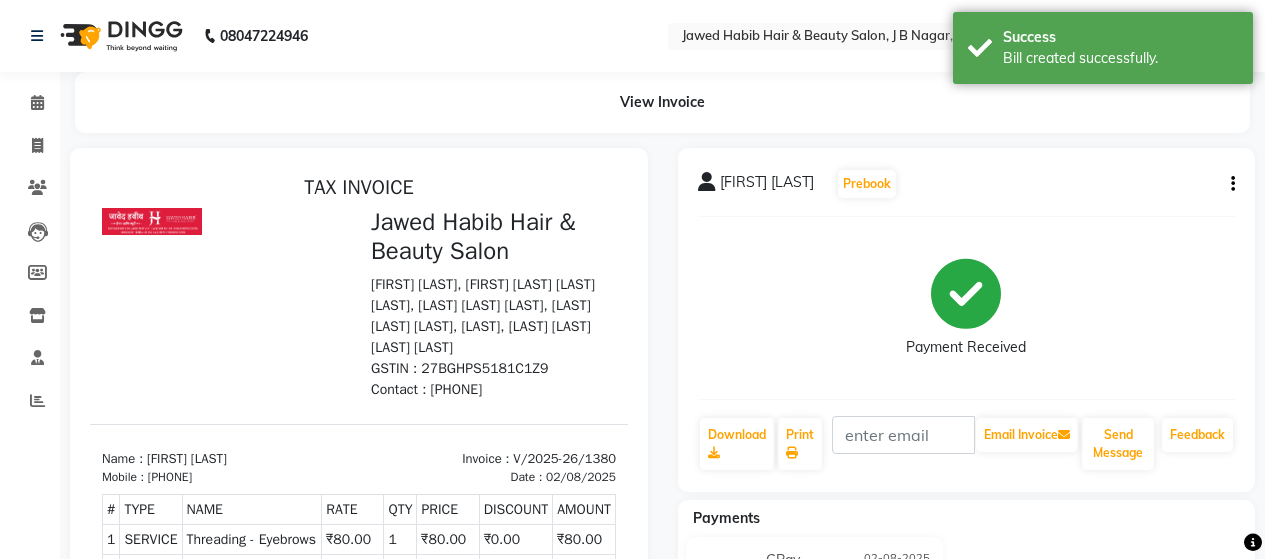 scroll, scrollTop: 0, scrollLeft: 0, axis: both 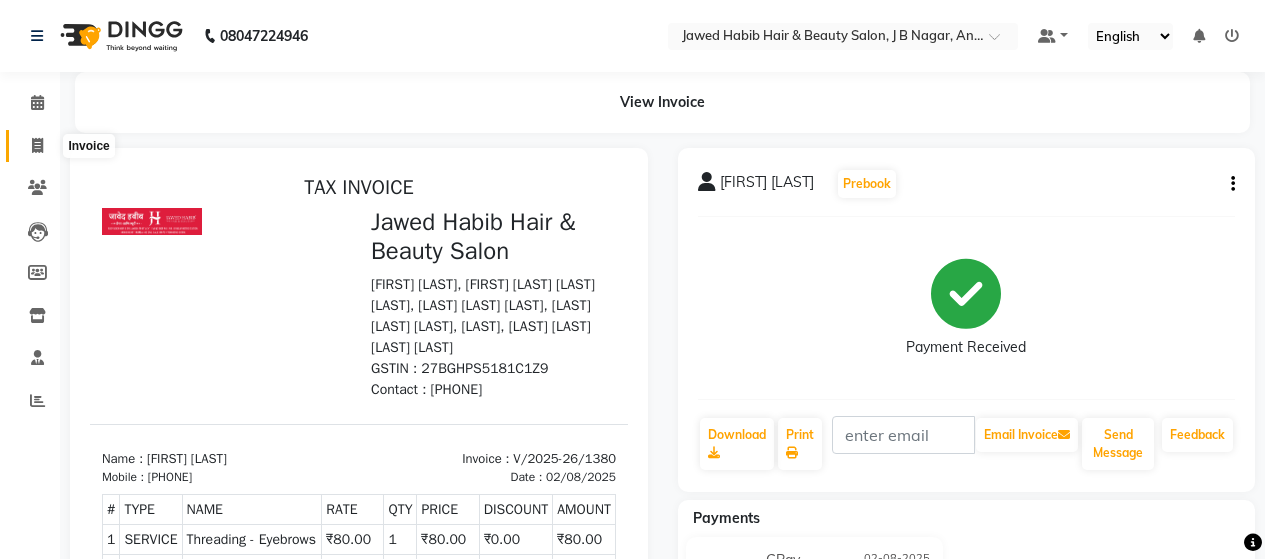 click 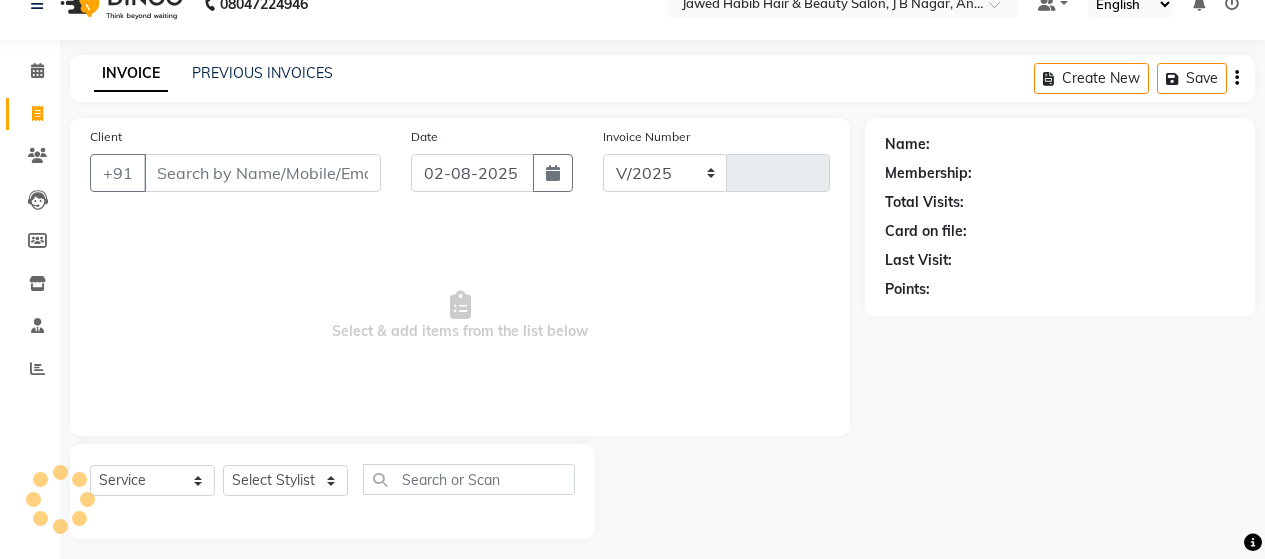 select on "7927" 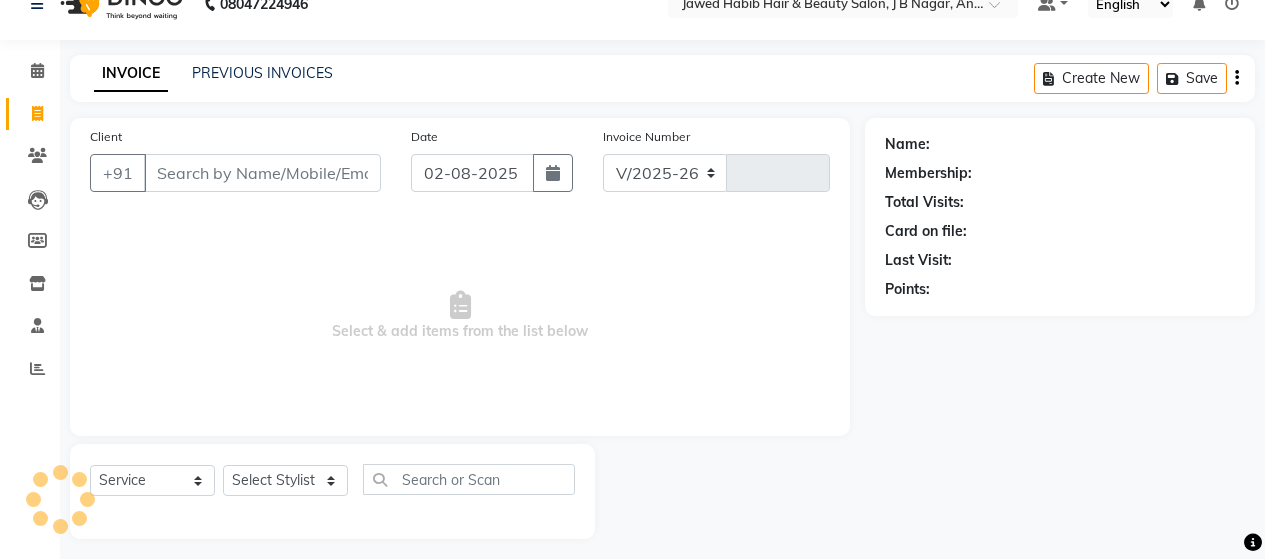 type on "1381" 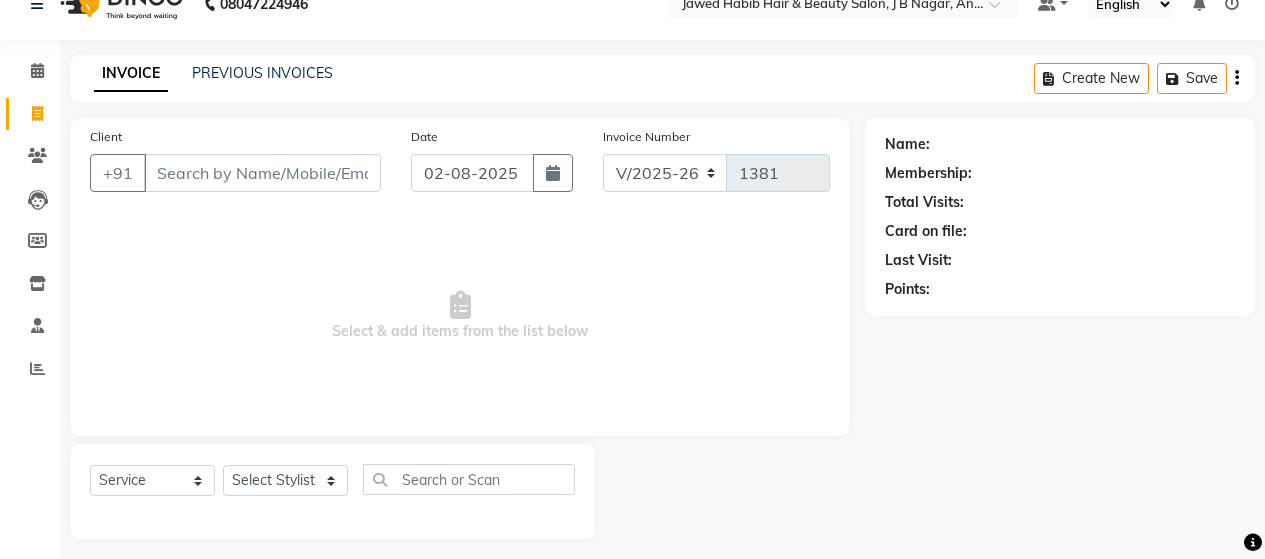 scroll, scrollTop: 42, scrollLeft: 0, axis: vertical 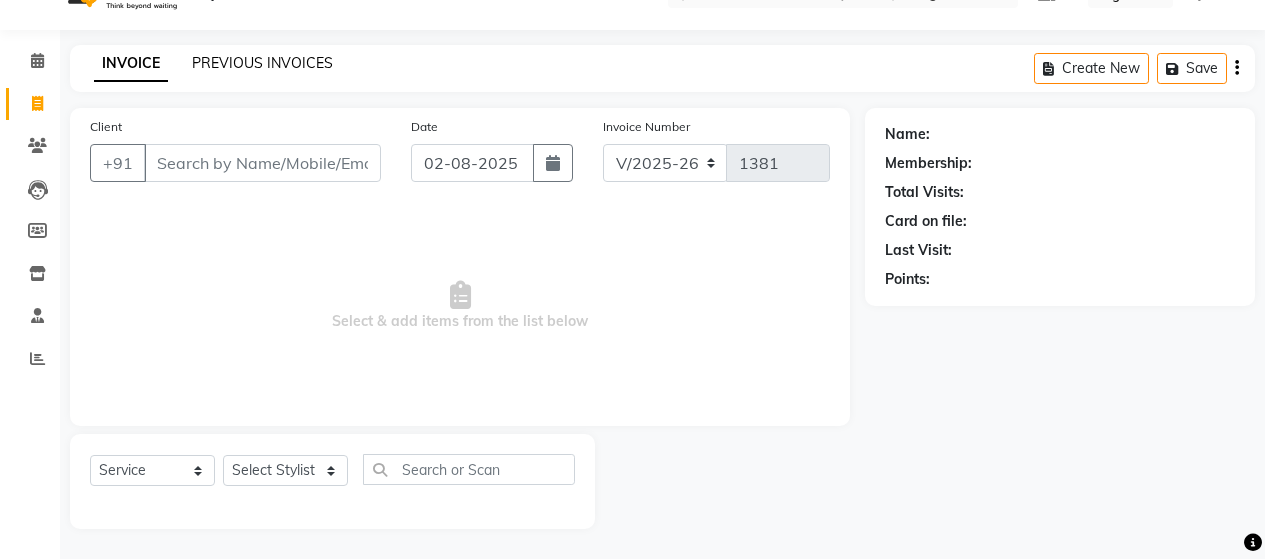 click on "PREVIOUS INVOICES" 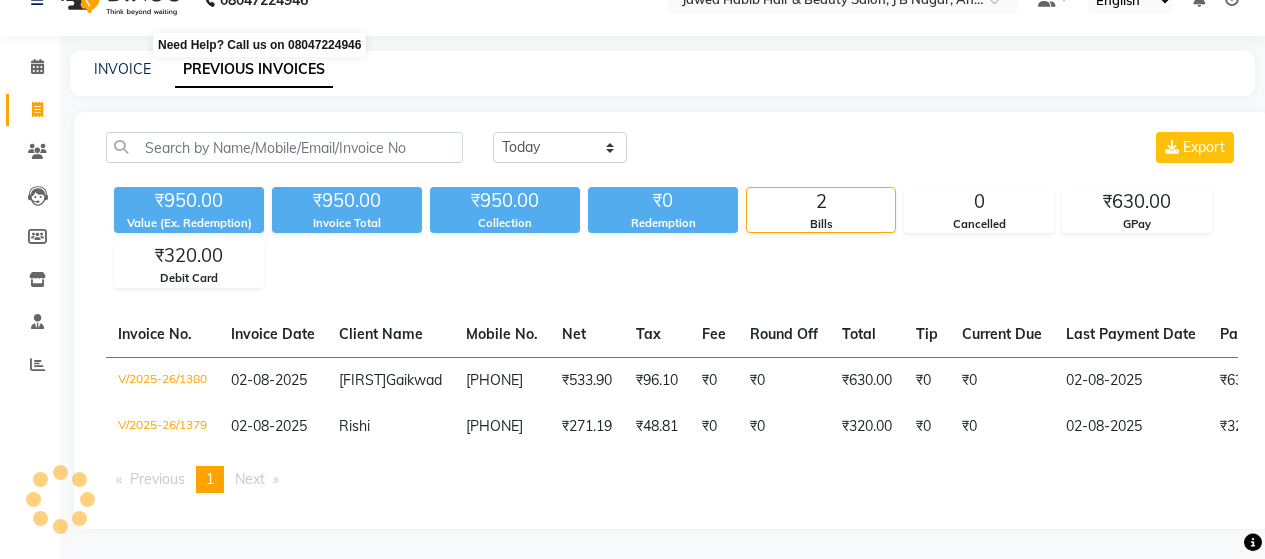 scroll, scrollTop: 0, scrollLeft: 0, axis: both 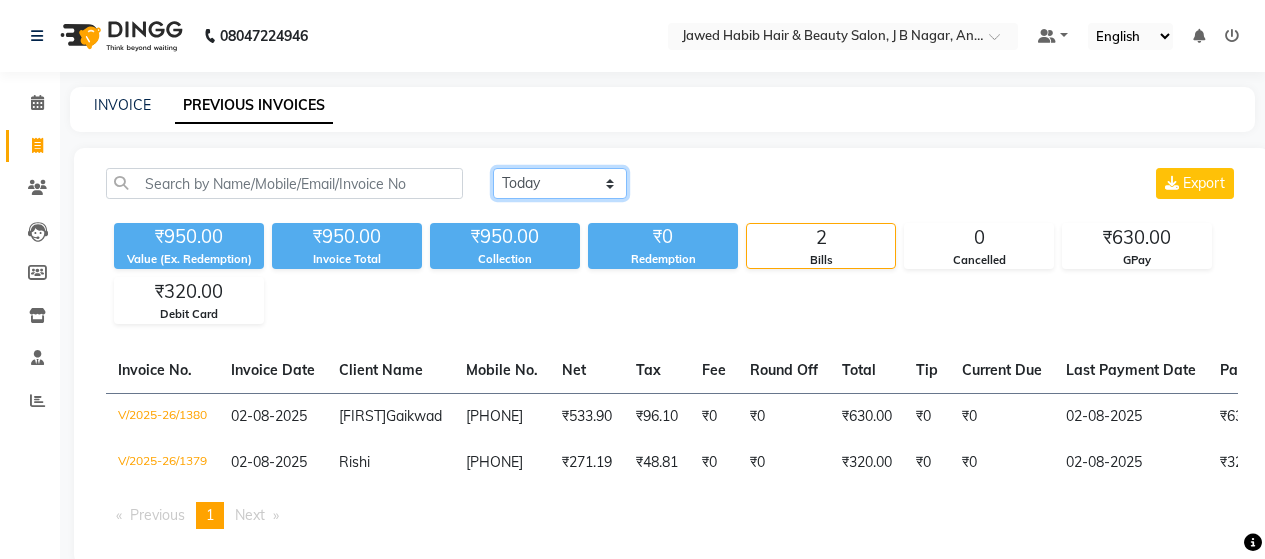 click on "Today Yesterday Custom Range" 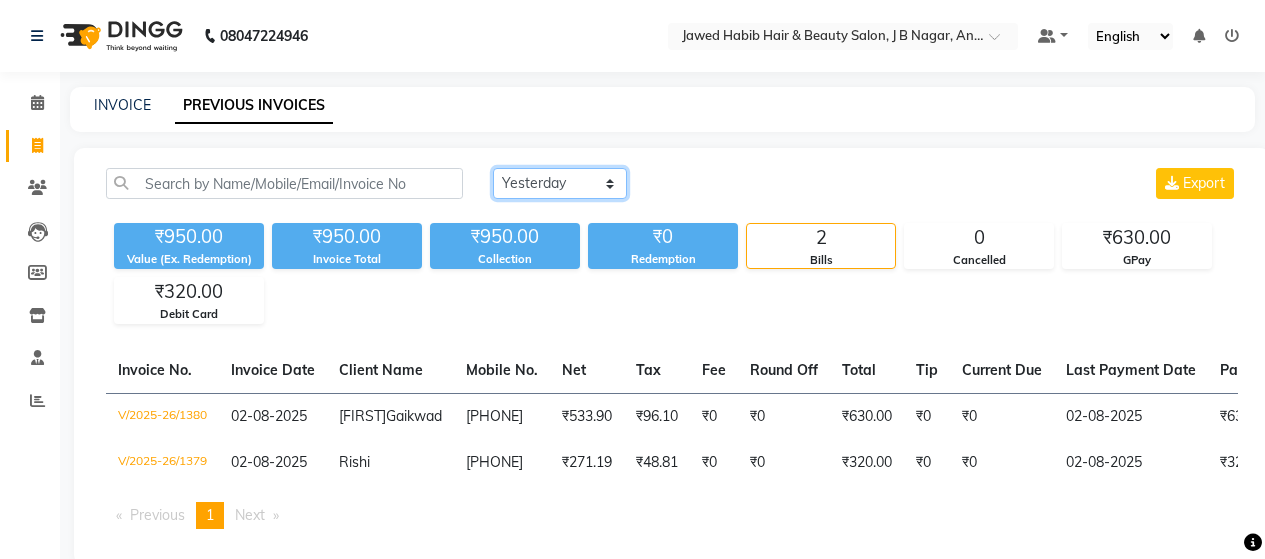 click on "Today Yesterday Custom Range" 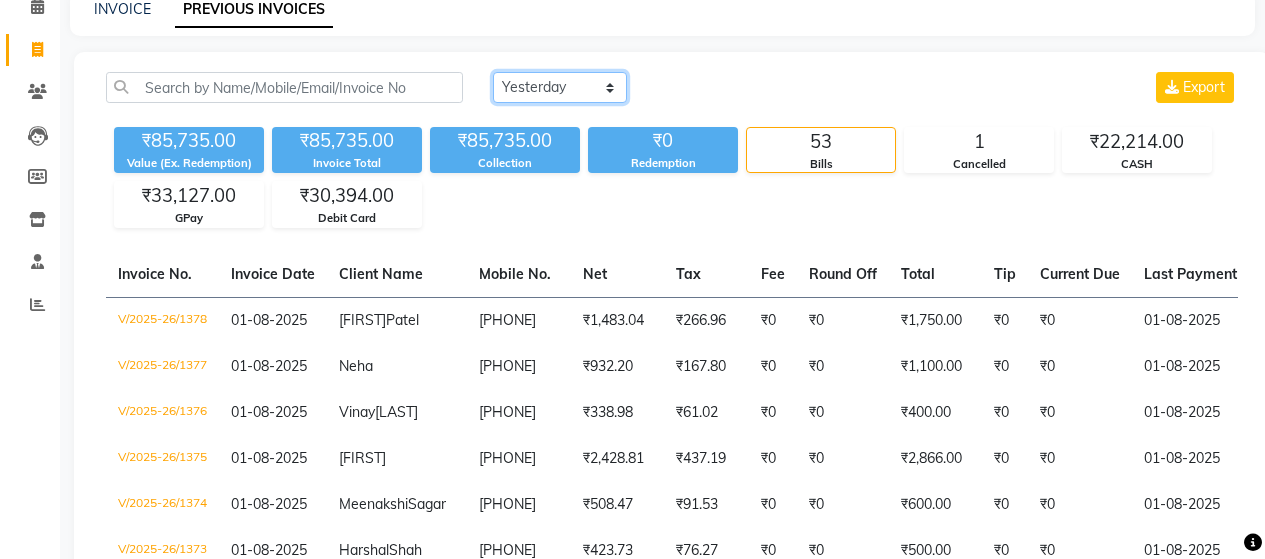 scroll, scrollTop: 0, scrollLeft: 0, axis: both 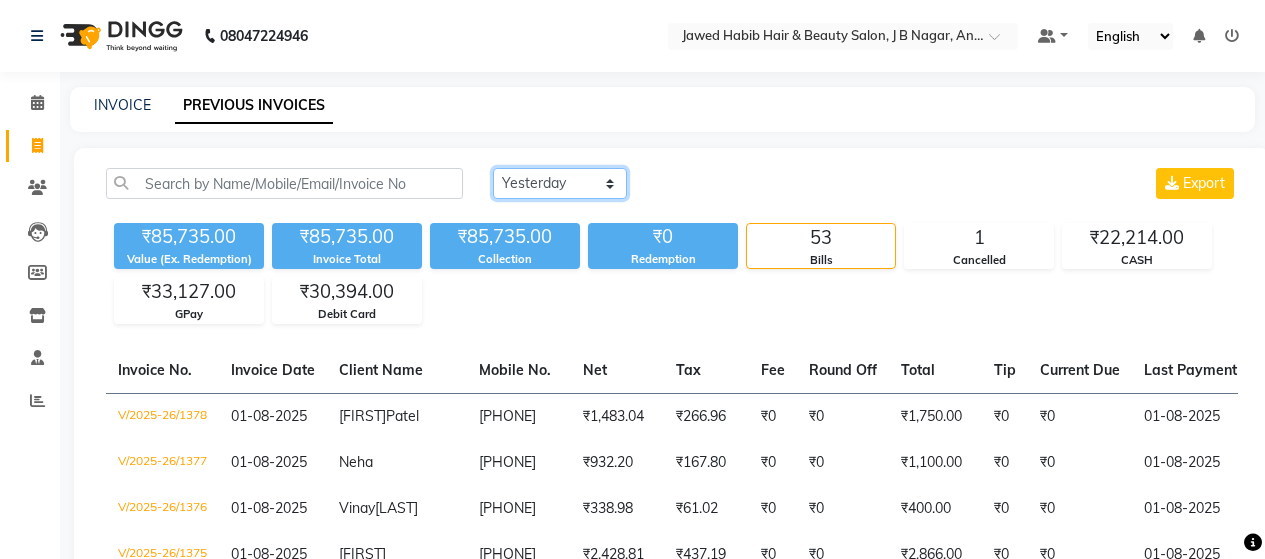 click on "Today Yesterday Custom Range" 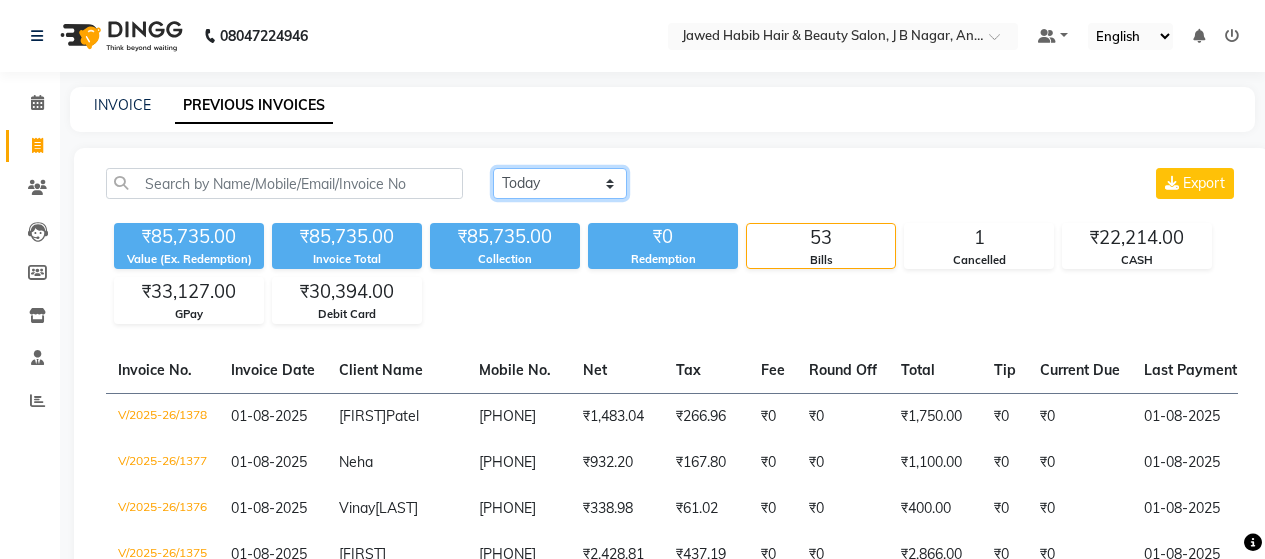 click on "Today Yesterday Custom Range" 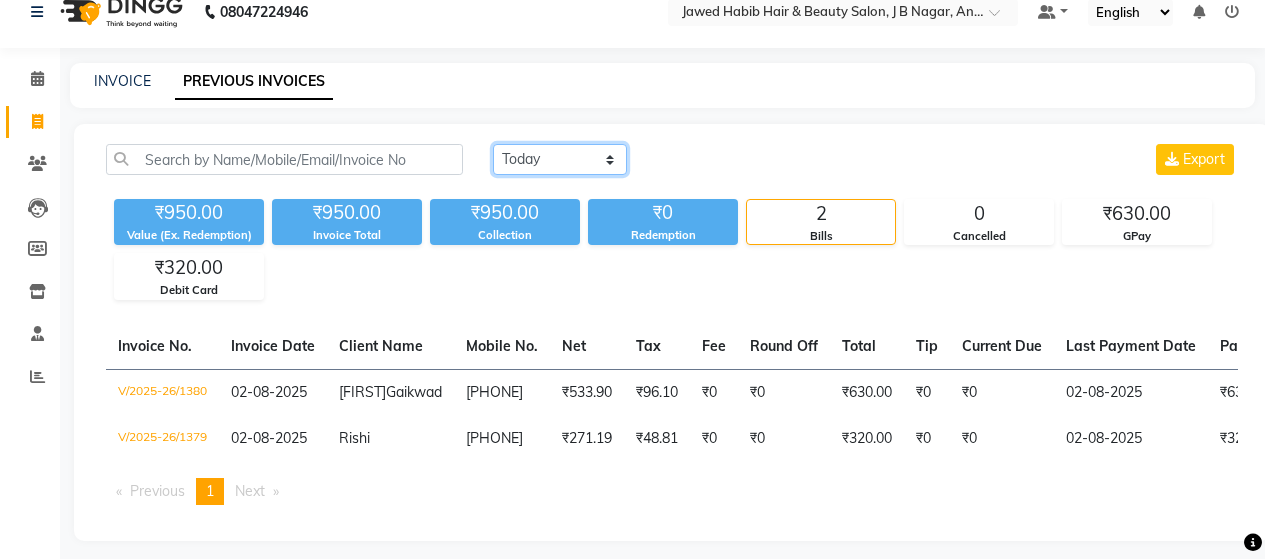 scroll, scrollTop: 0, scrollLeft: 0, axis: both 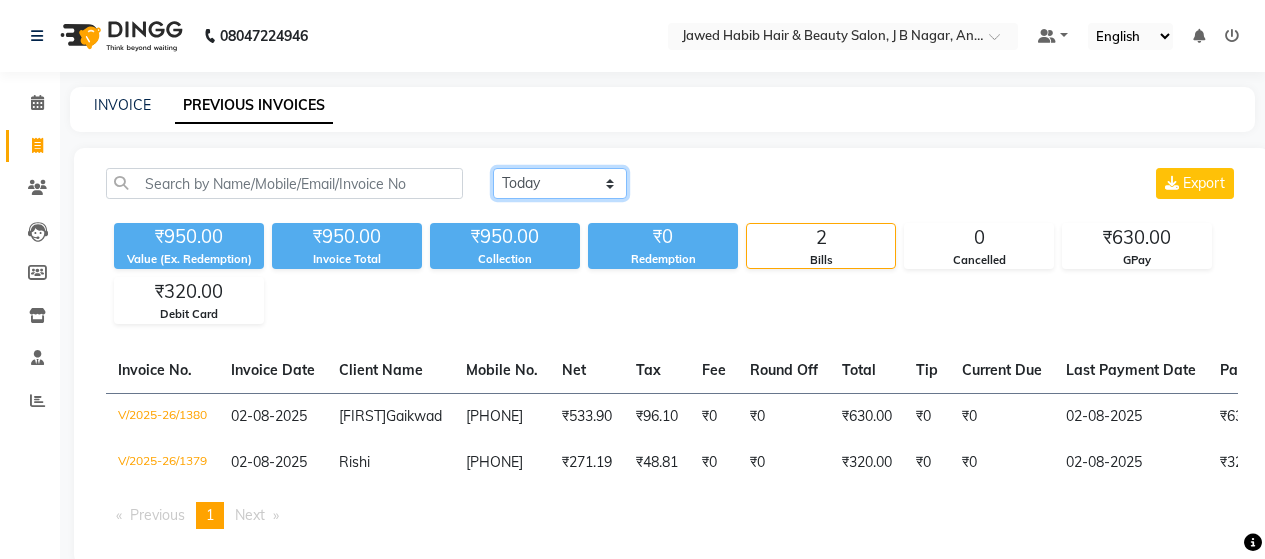 click on "Today Yesterday Custom Range" 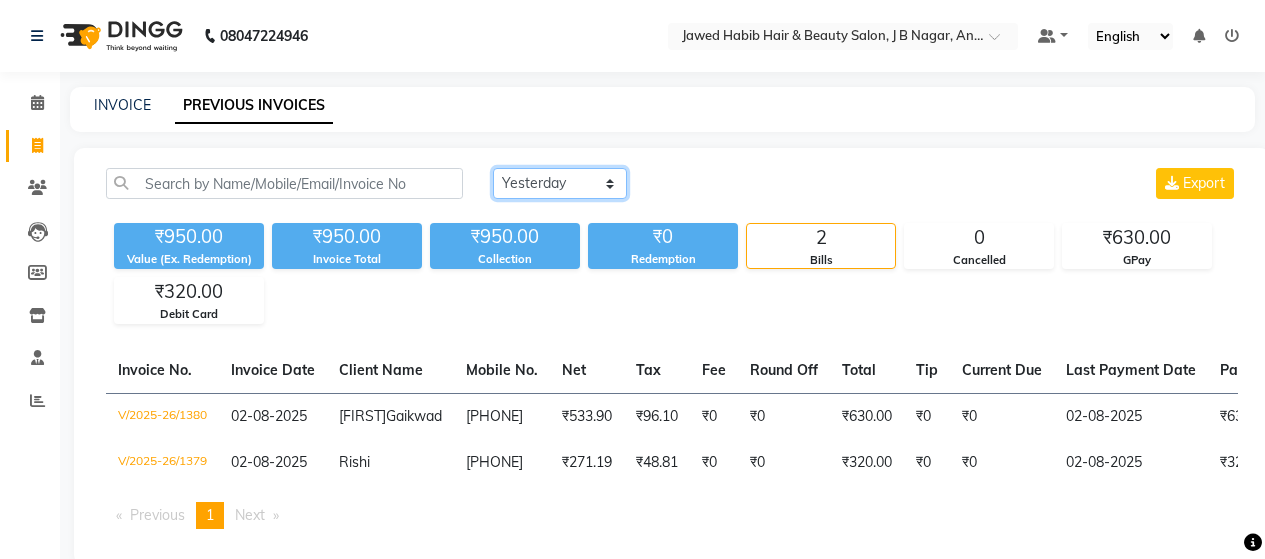 click on "Today Yesterday Custom Range" 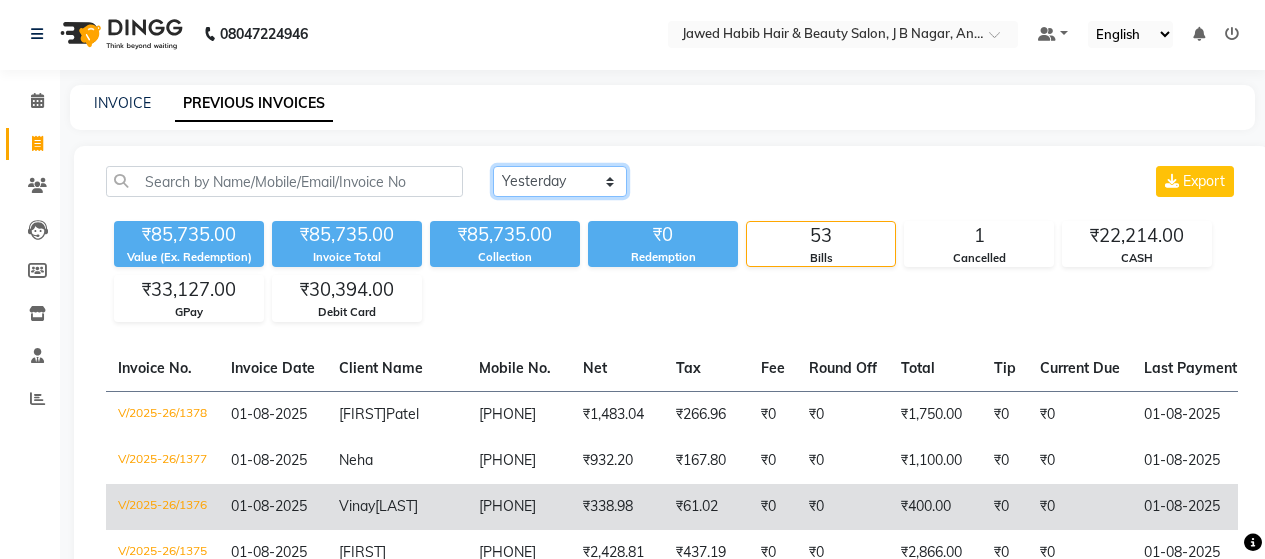 scroll, scrollTop: 0, scrollLeft: 0, axis: both 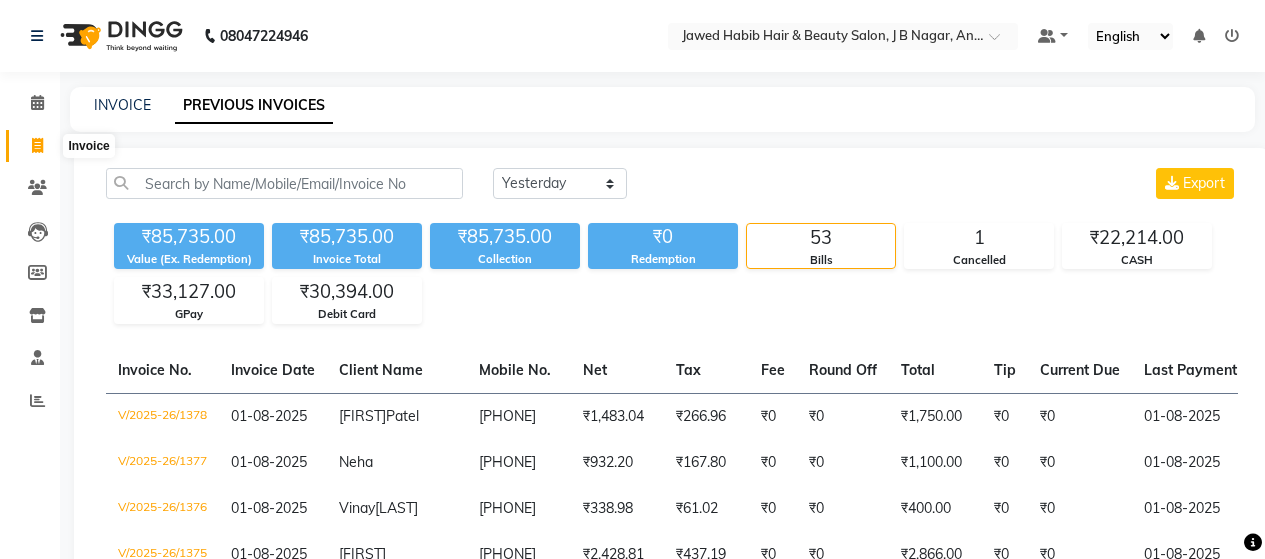 click 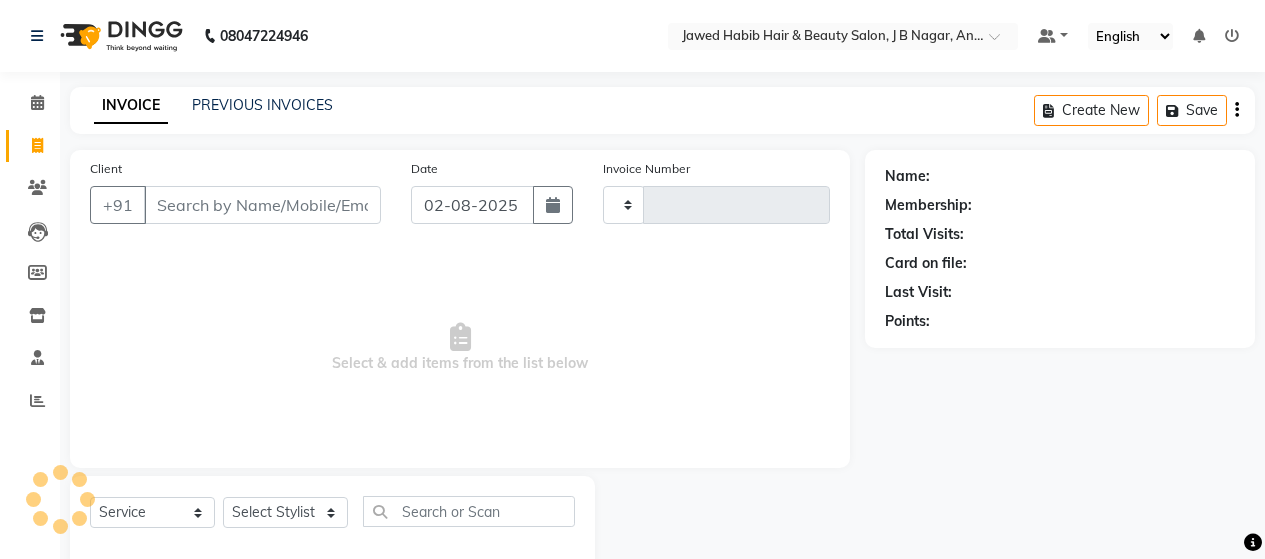 type on "1381" 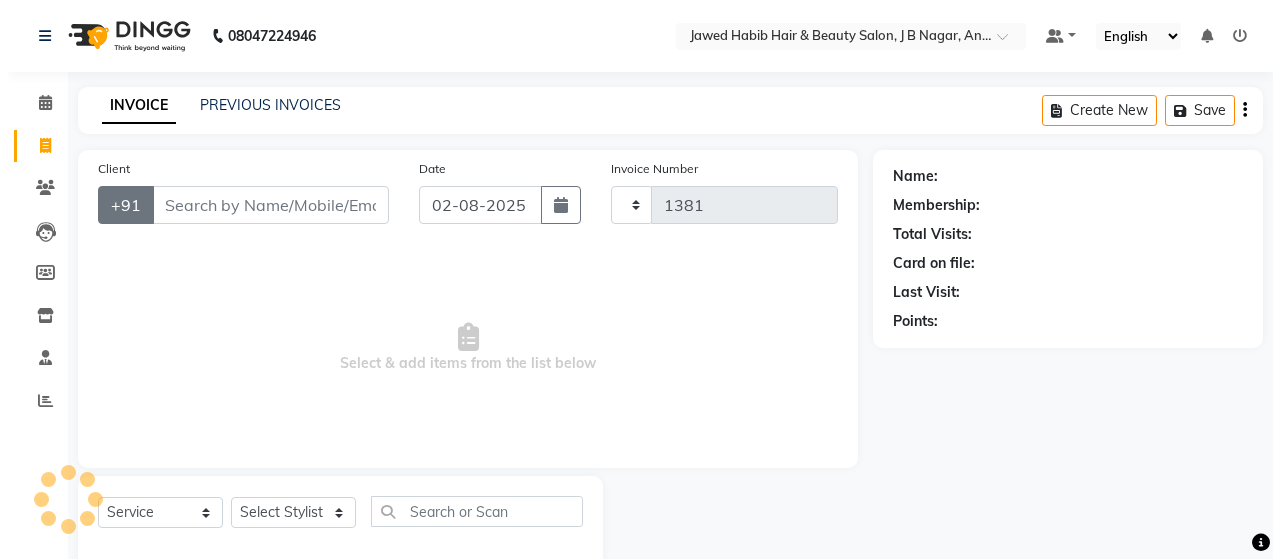 scroll, scrollTop: 42, scrollLeft: 0, axis: vertical 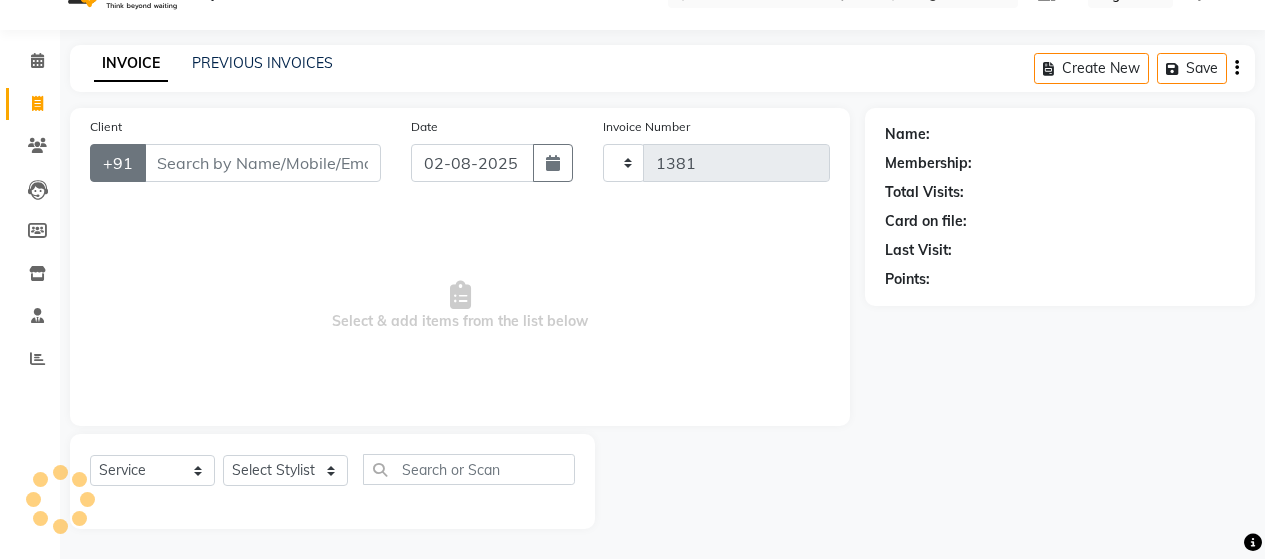 select on "7927" 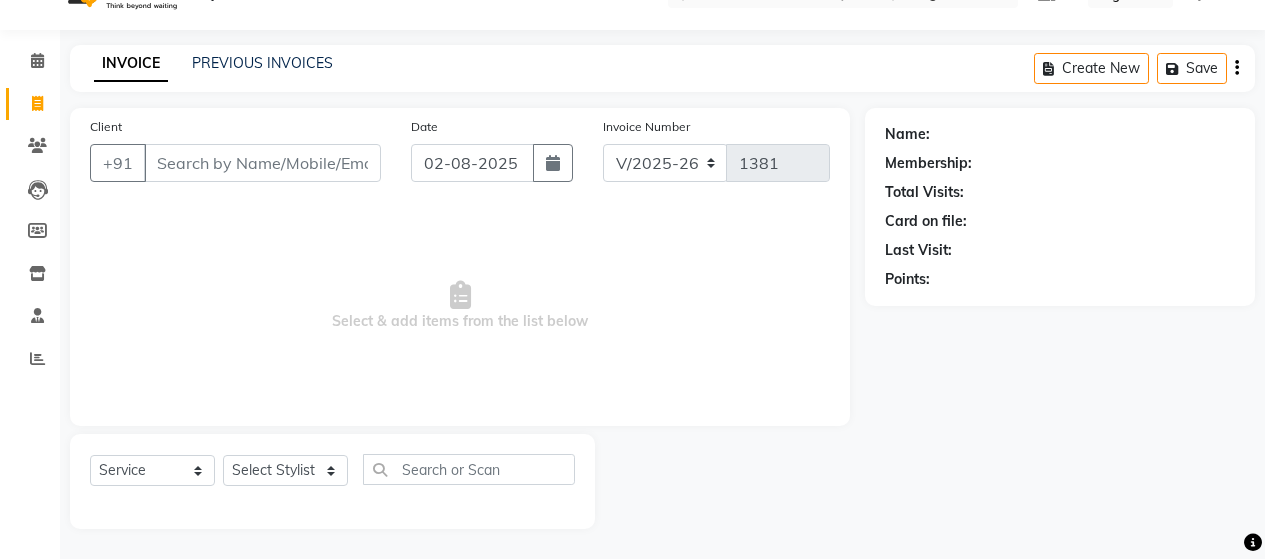 click on "Client" at bounding box center (262, 163) 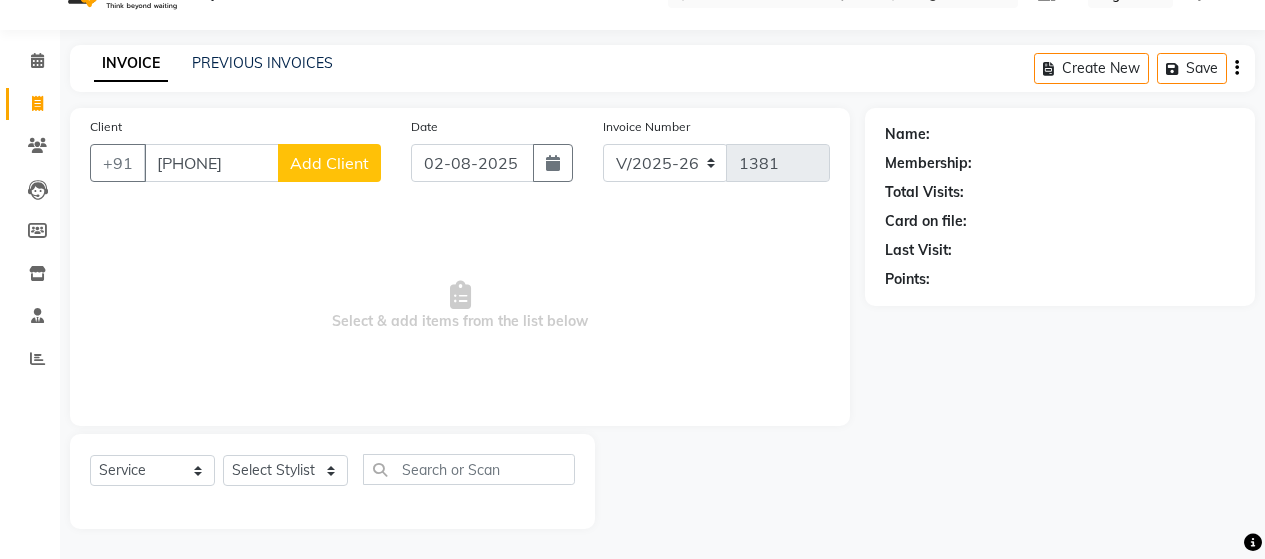 type on "[PHONE]" 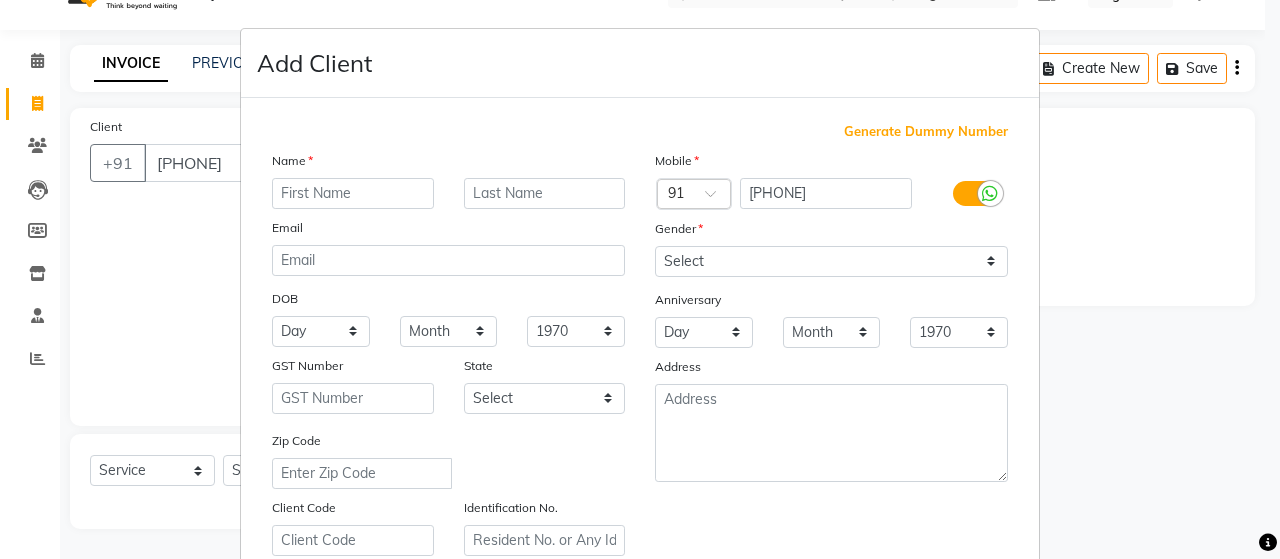 click at bounding box center [353, 193] 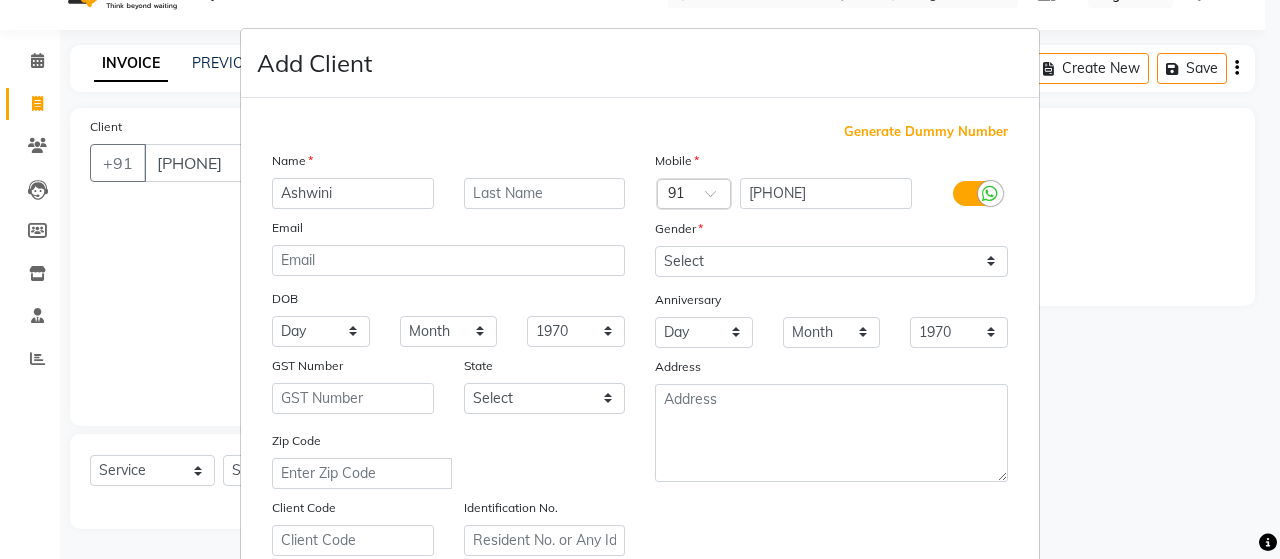 type on "Ashwini" 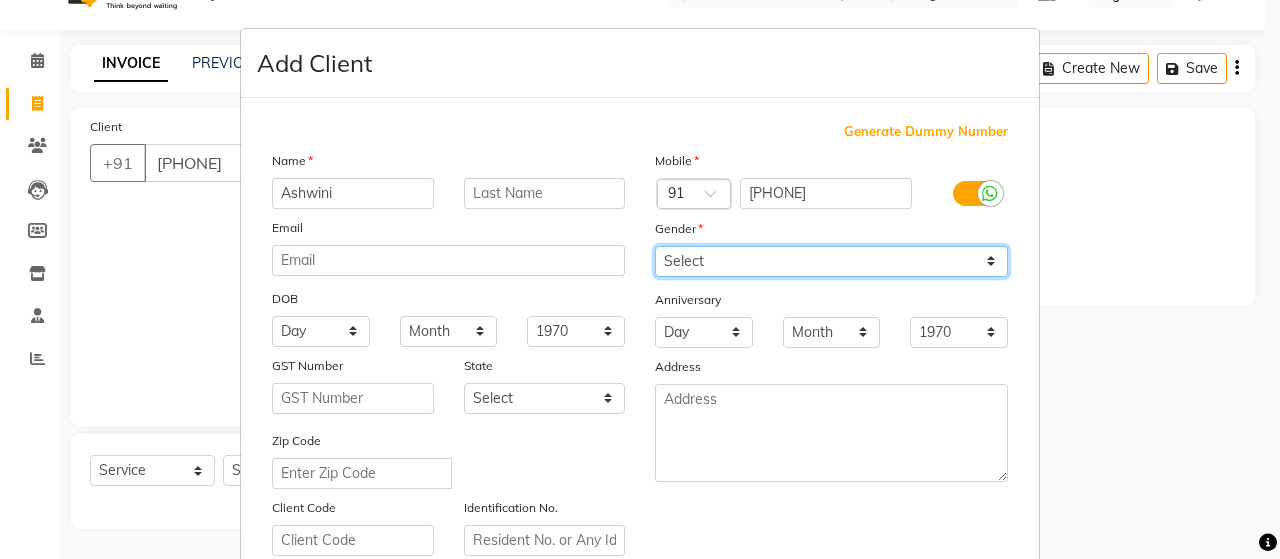 click on "Select Male Female Other Prefer Not To Say" at bounding box center [831, 261] 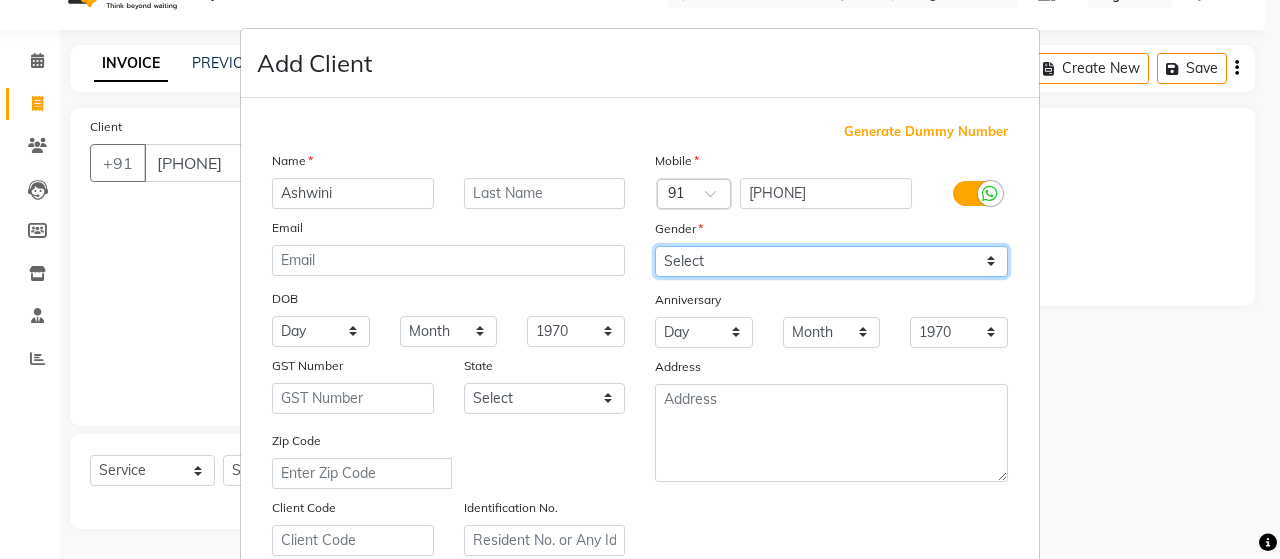 select on "female" 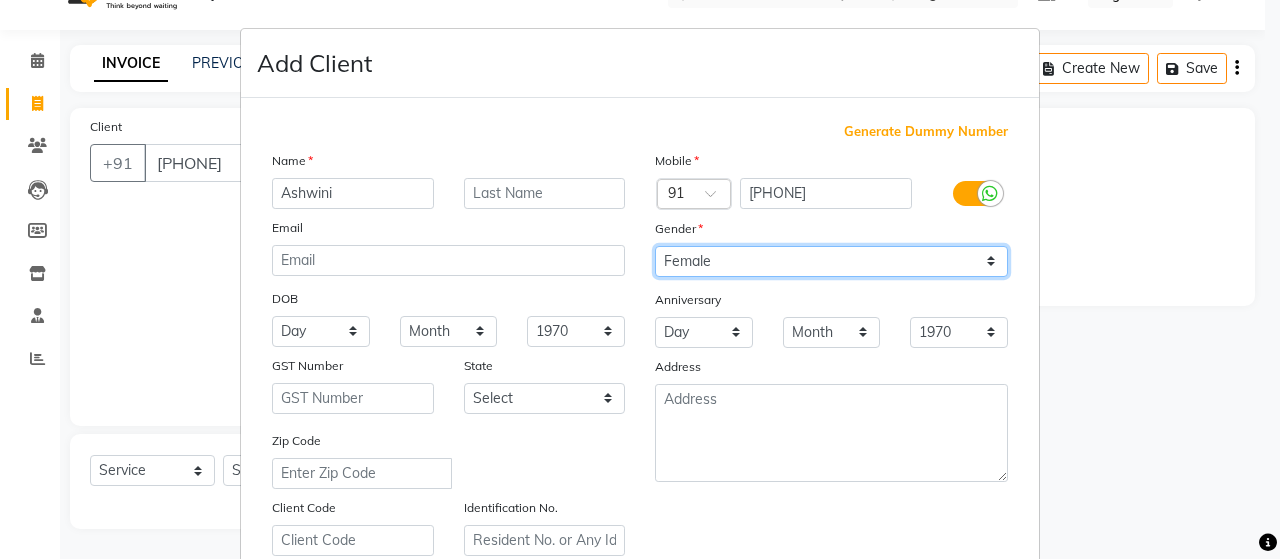 click on "Select Male Female Other Prefer Not To Say" at bounding box center (831, 261) 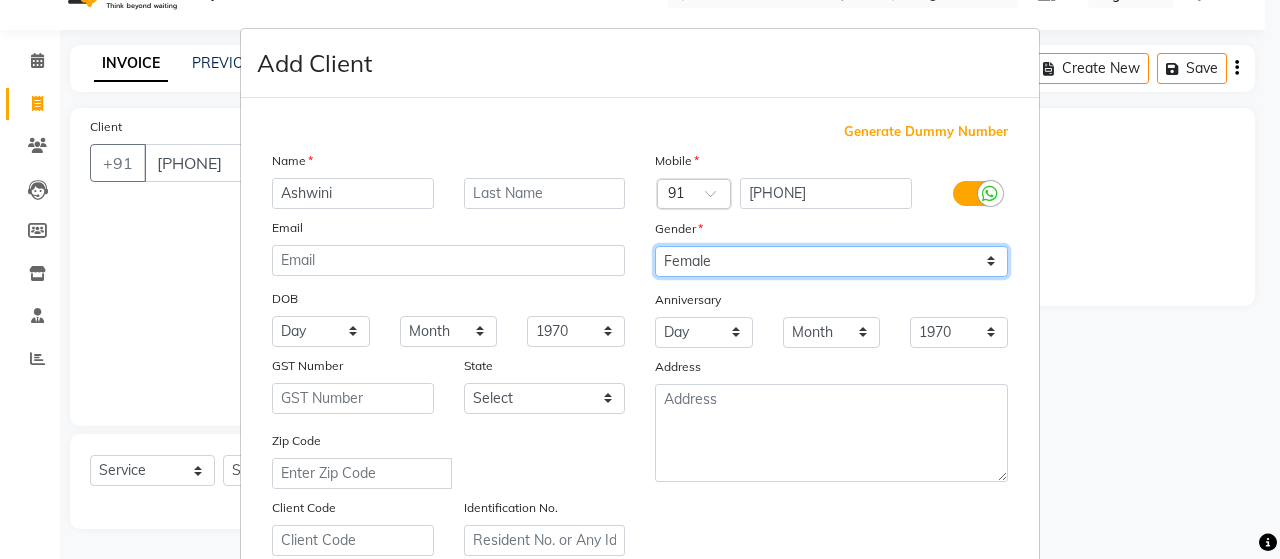 scroll, scrollTop: 100, scrollLeft: 0, axis: vertical 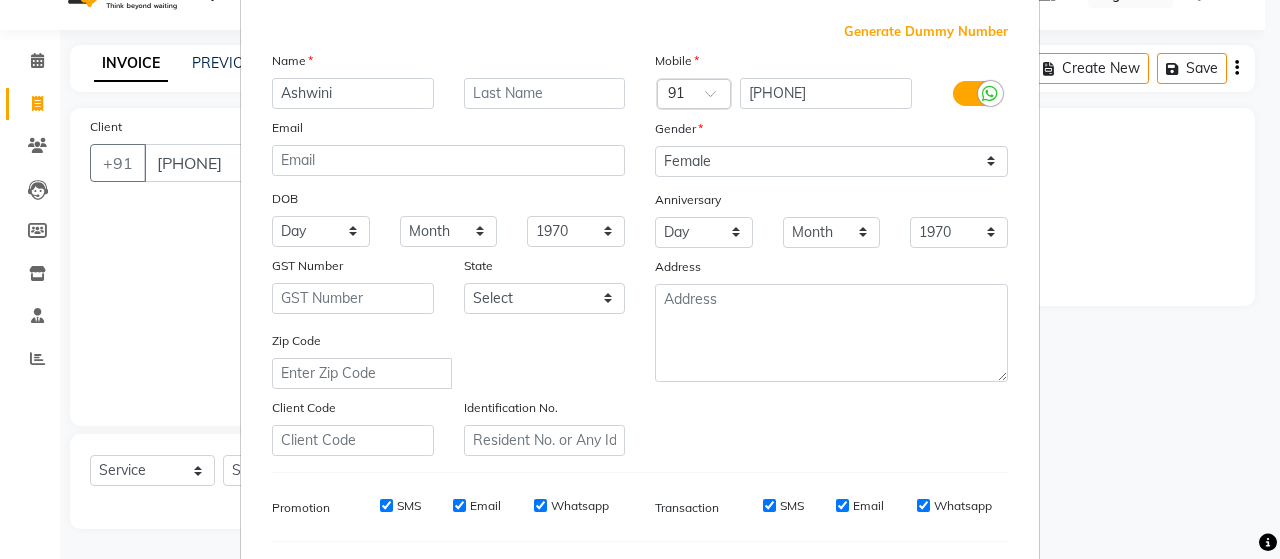 click on "SMS" at bounding box center (386, 505) 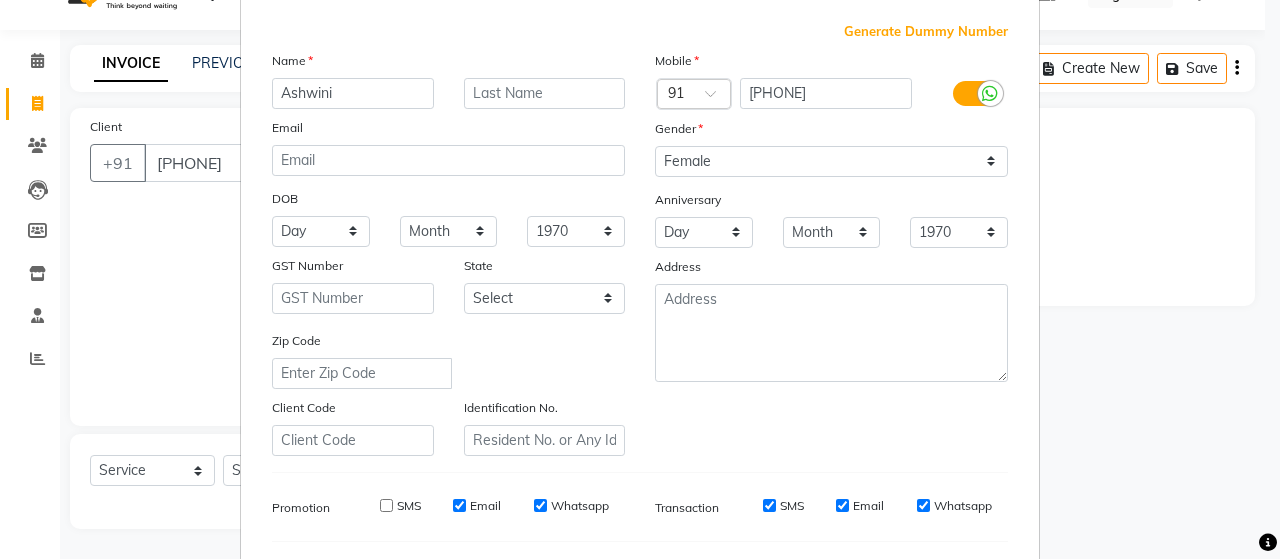 click on "Email" at bounding box center (459, 505) 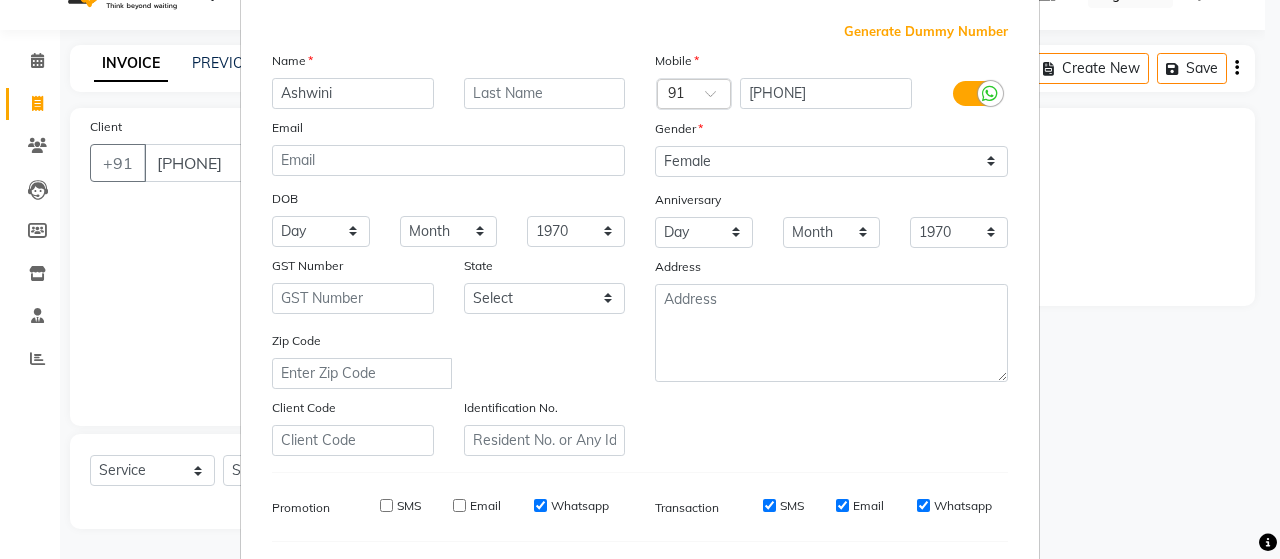 click on "Whatsapp" at bounding box center [540, 505] 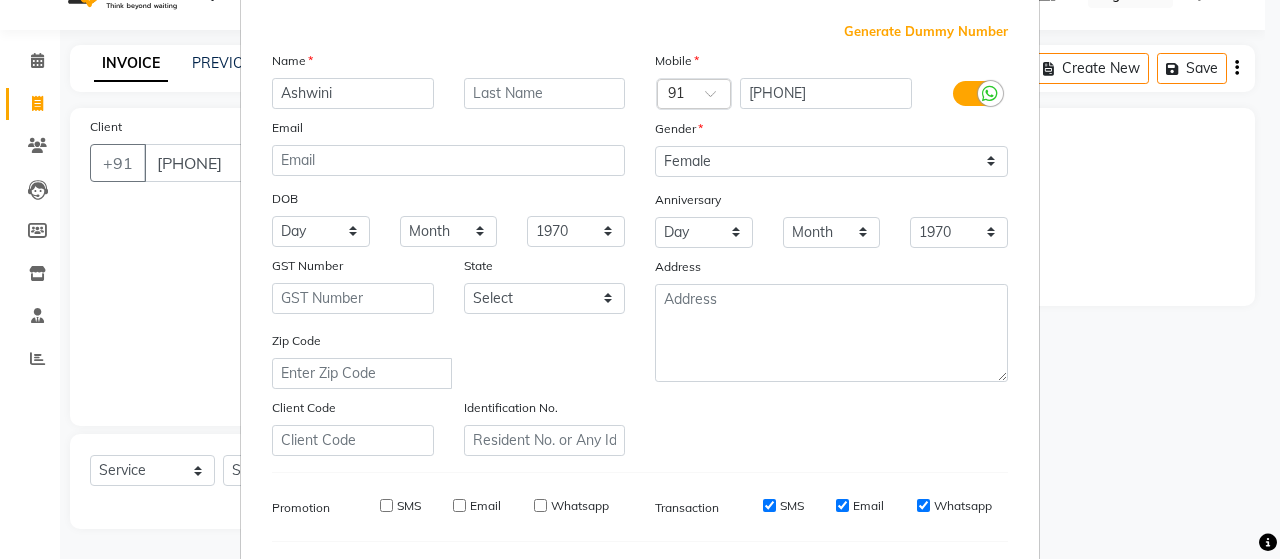 click on "SMS" at bounding box center (769, 505) 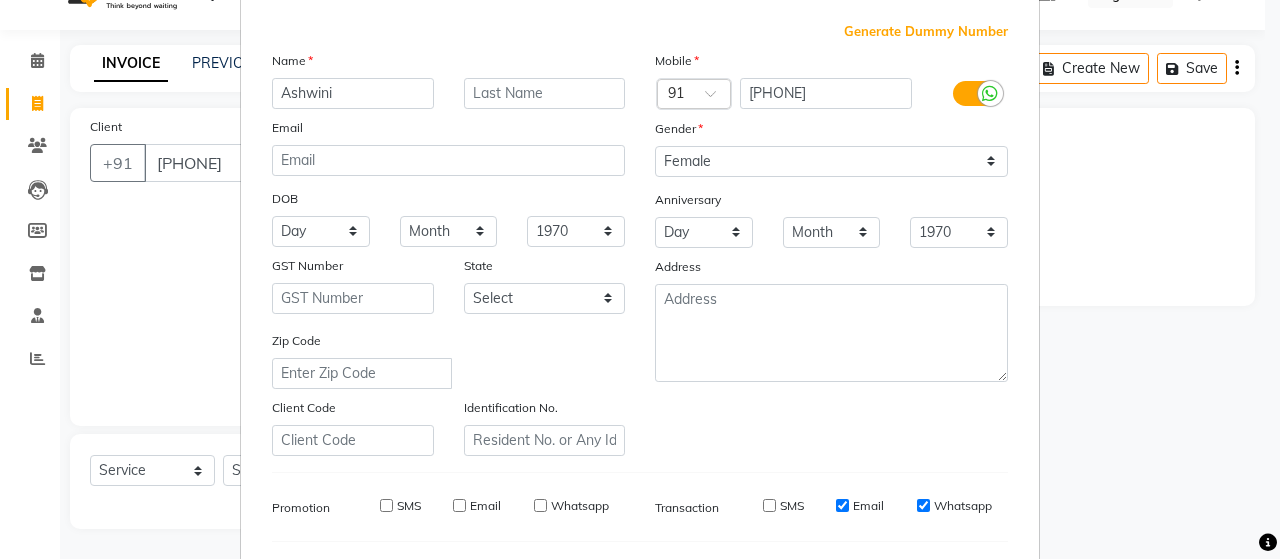click on "Email" at bounding box center (842, 505) 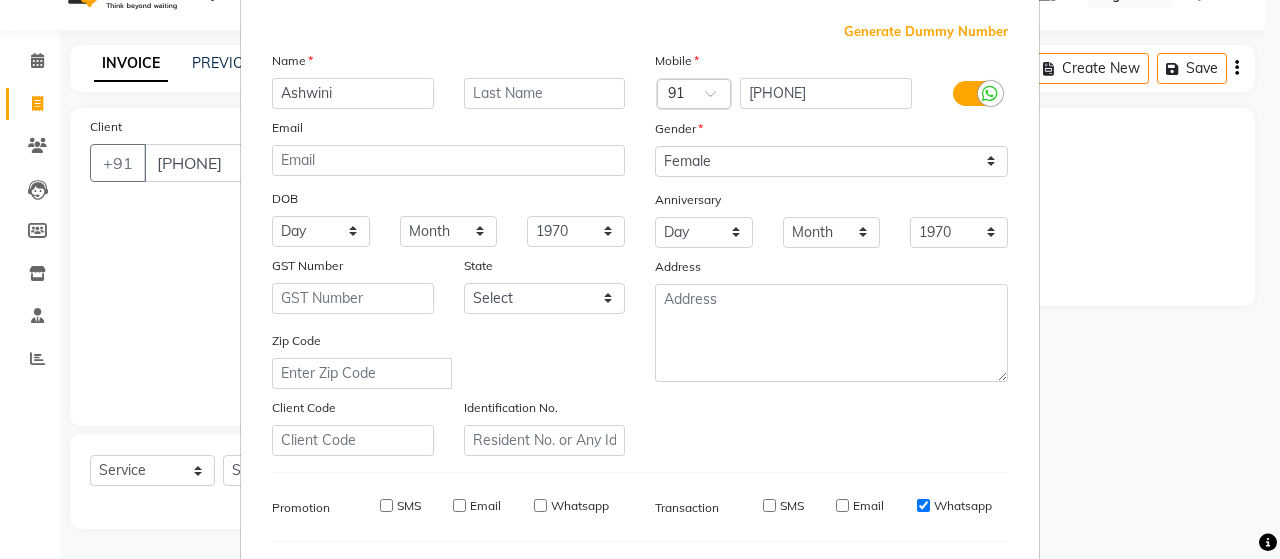 click on "Whatsapp" at bounding box center (923, 505) 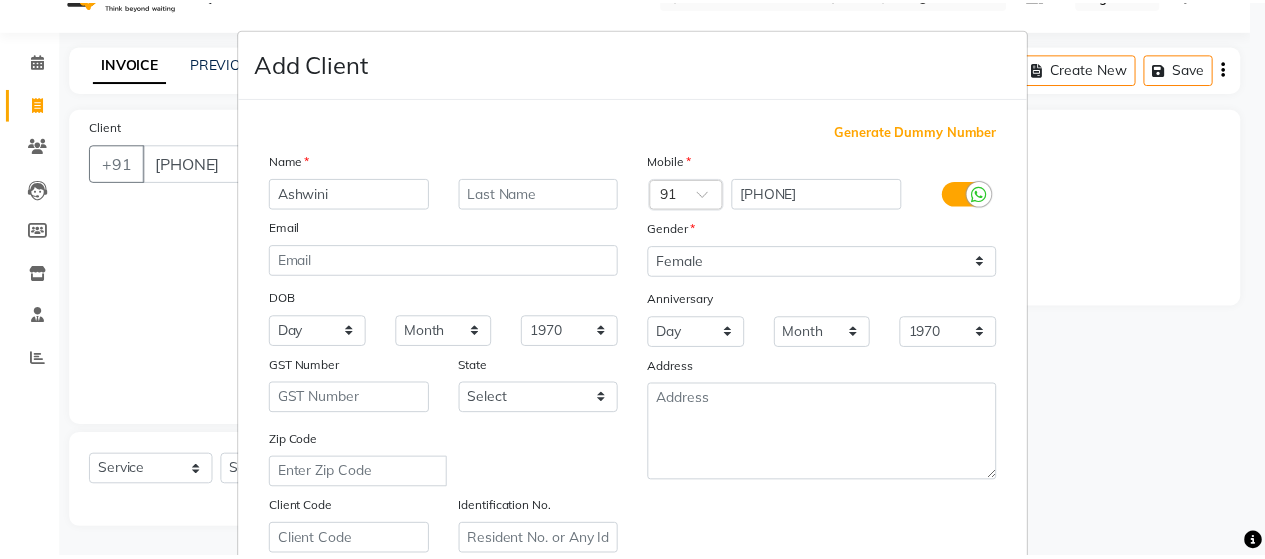 scroll, scrollTop: 364, scrollLeft: 0, axis: vertical 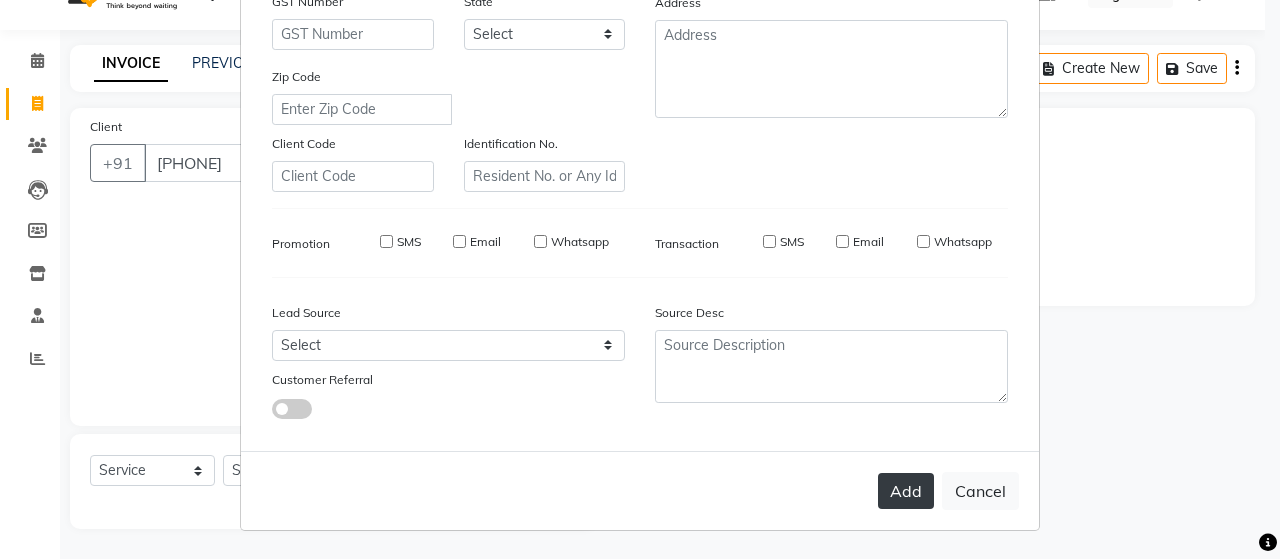 click on "Add" at bounding box center [906, 491] 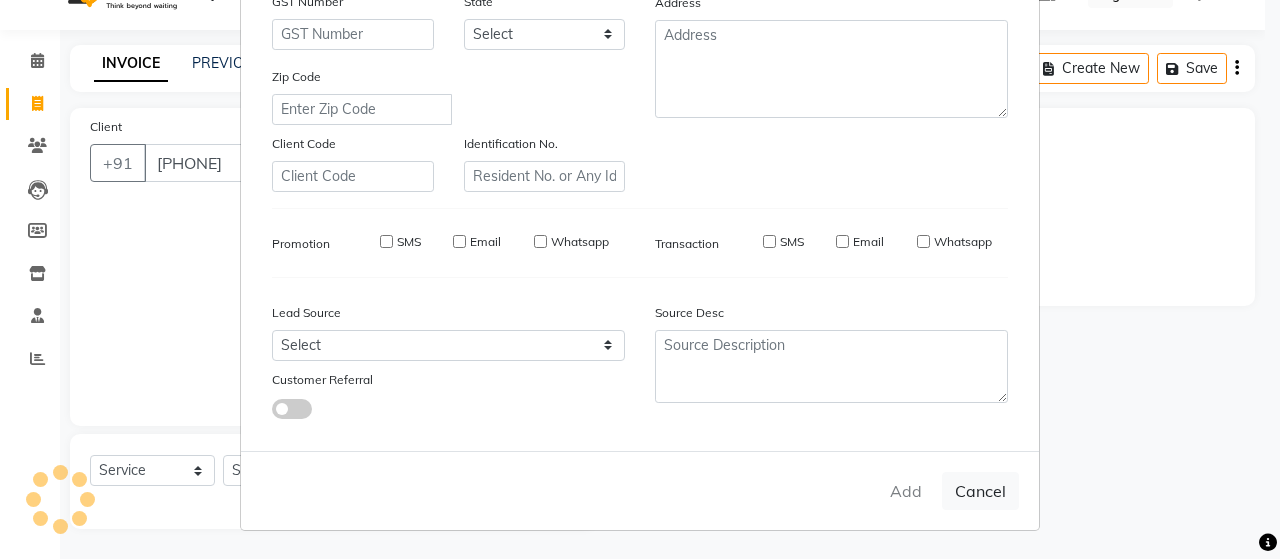 type 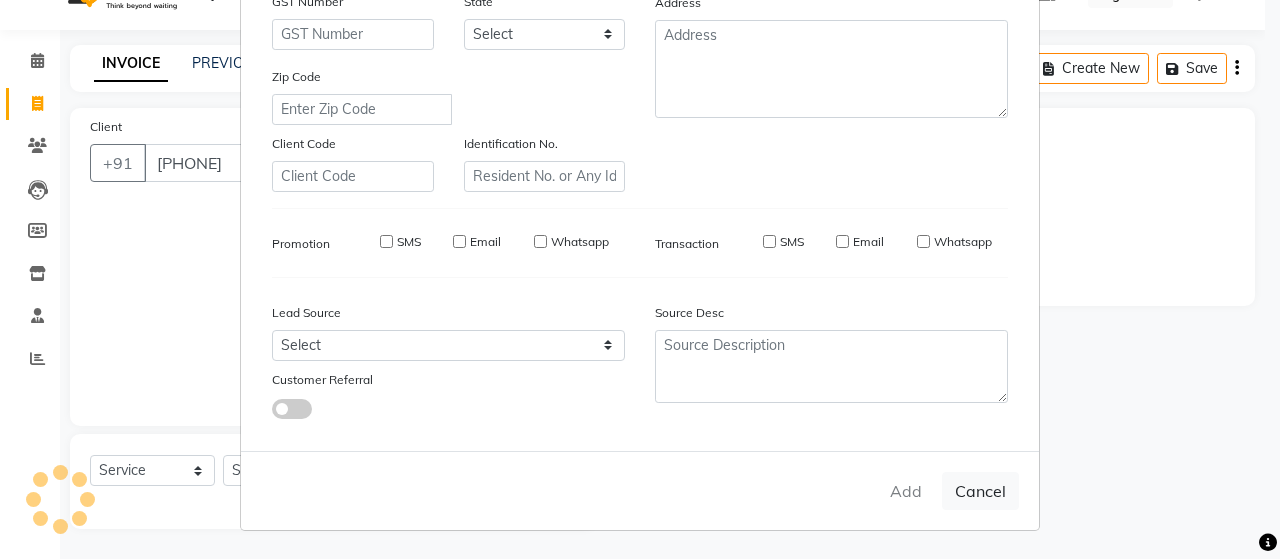 select 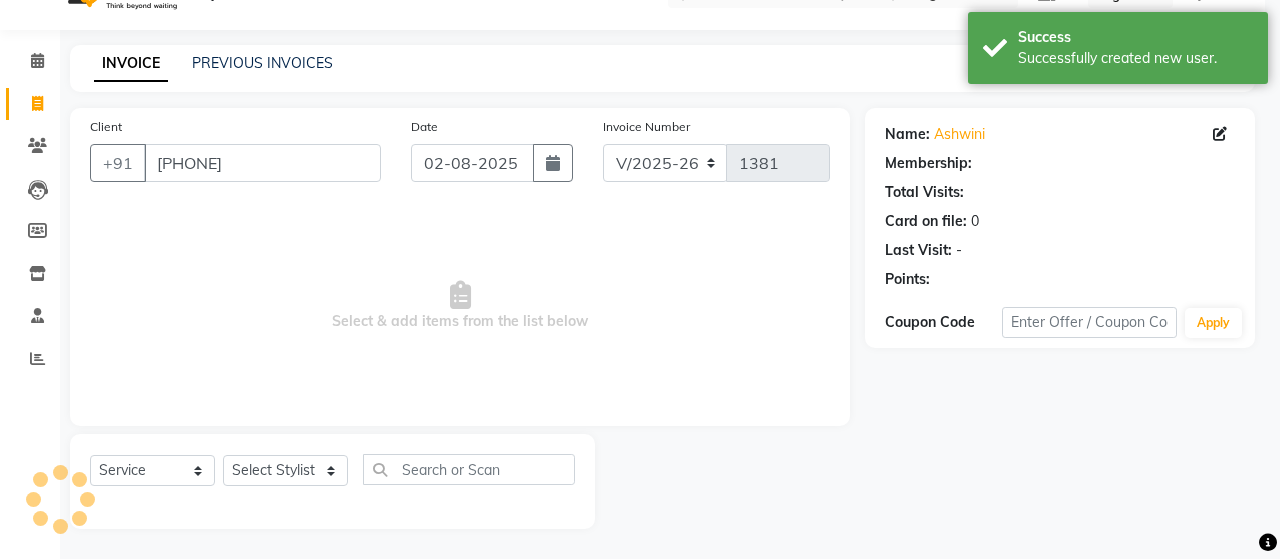 select on "1: Object" 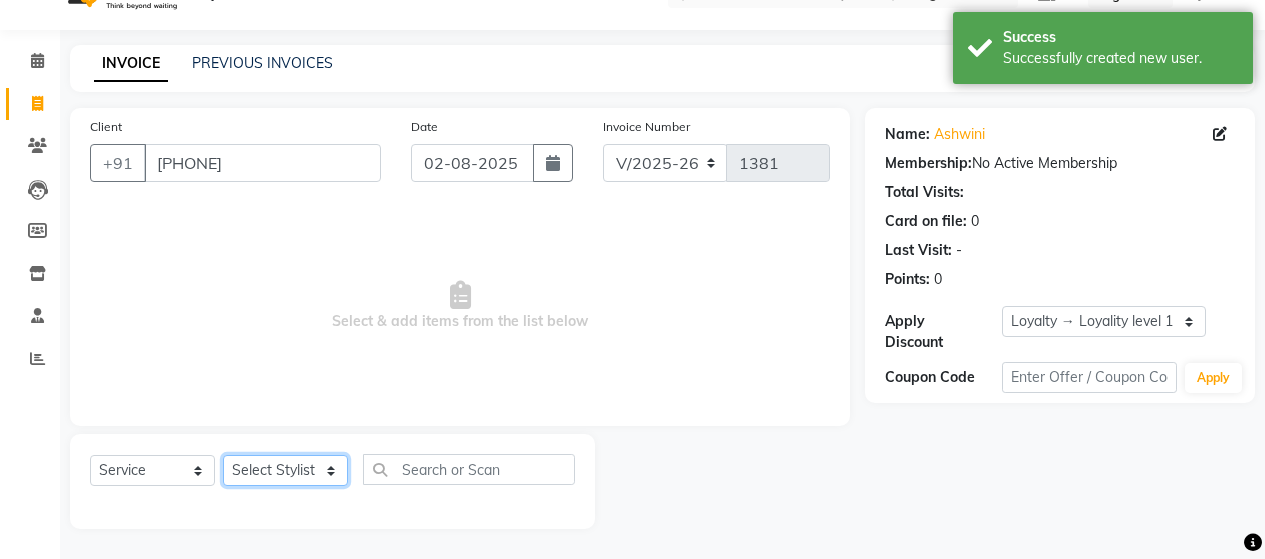 click on "Select Stylist [FIRST] [LAST] [FIRST] [LAST] [FIRST] [LAST] [FIRST] [LAST] [FIRST] [LAST] [FIRST] [LAST] [FIRST] [LAST] [FIRST] [LAST] [FIRST] [LAST] [FIRST] [LAST] [FIRST] [LAST] [FIRST] [LAST] [FIRST] [LAST] [FIRST] [LAST]" 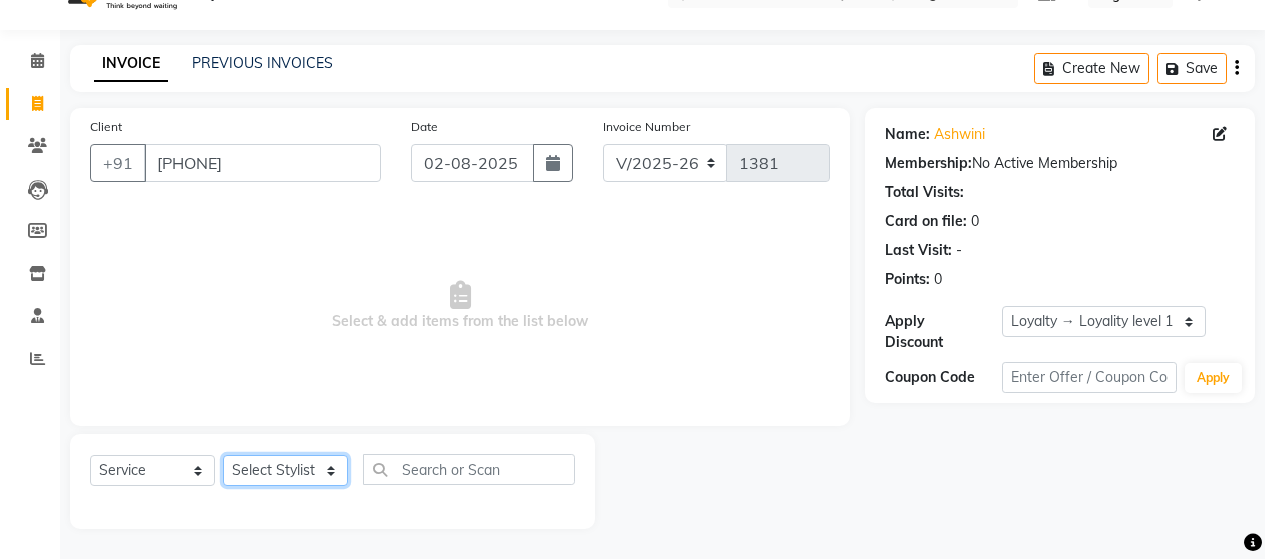select on "72245" 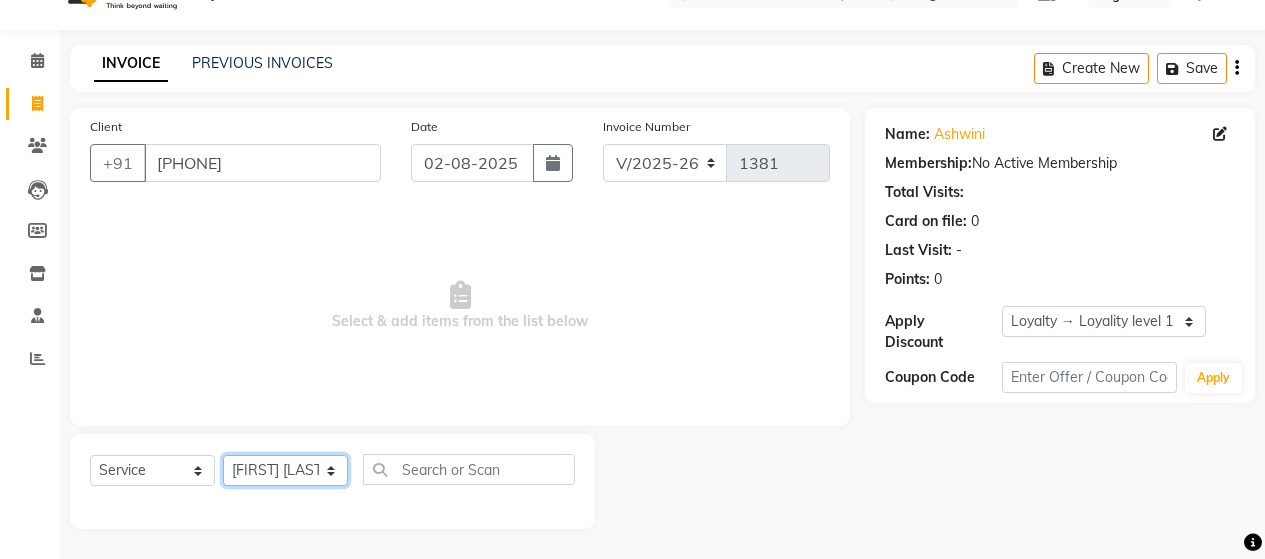 click on "Select Stylist [FIRST] [LAST] [FIRST] [LAST] [FIRST] [LAST] [FIRST] [LAST] [FIRST] [LAST] [FIRST] [LAST] [FIRST] [LAST] [FIRST] [LAST] [FIRST] [LAST] [FIRST] [LAST] [FIRST] [LAST] [FIRST] [LAST] [FIRST] [LAST] [FIRST] [LAST]" 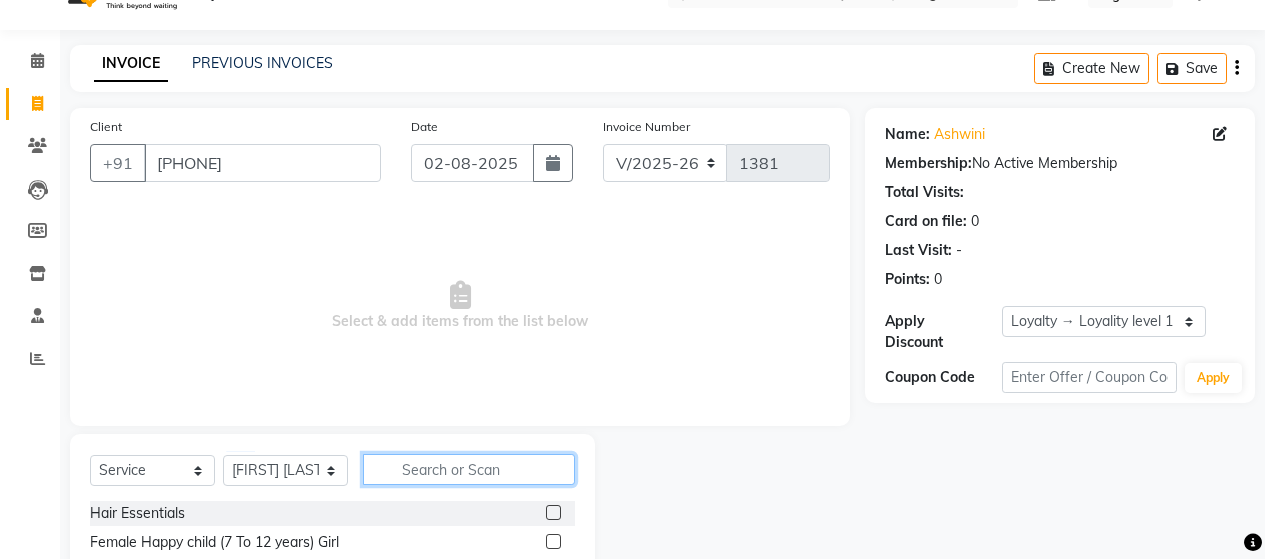 click 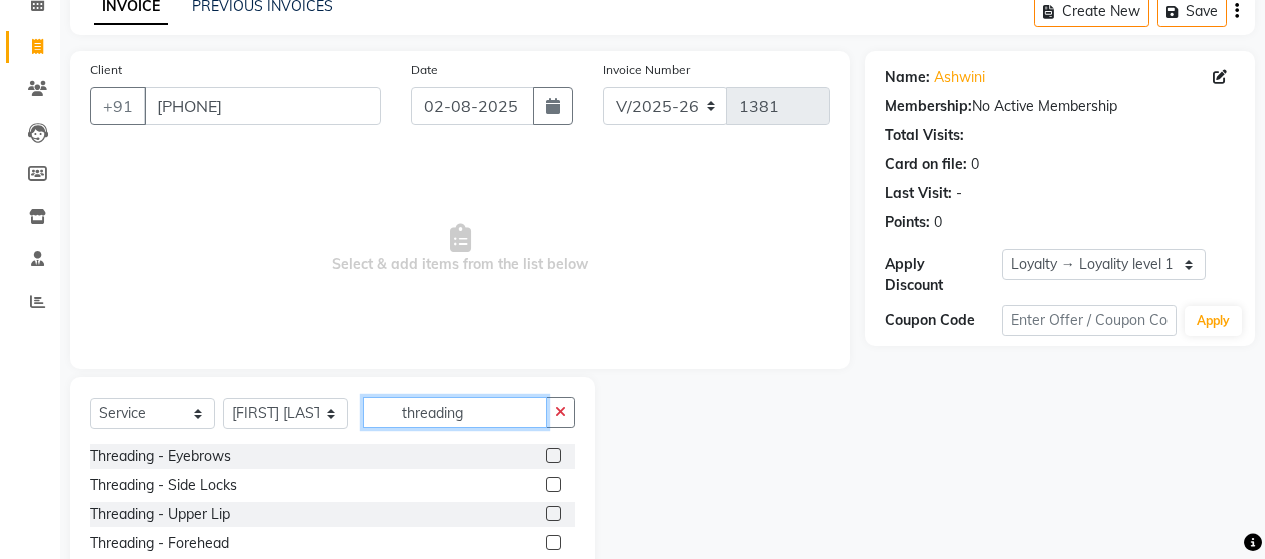 scroll, scrollTop: 242, scrollLeft: 0, axis: vertical 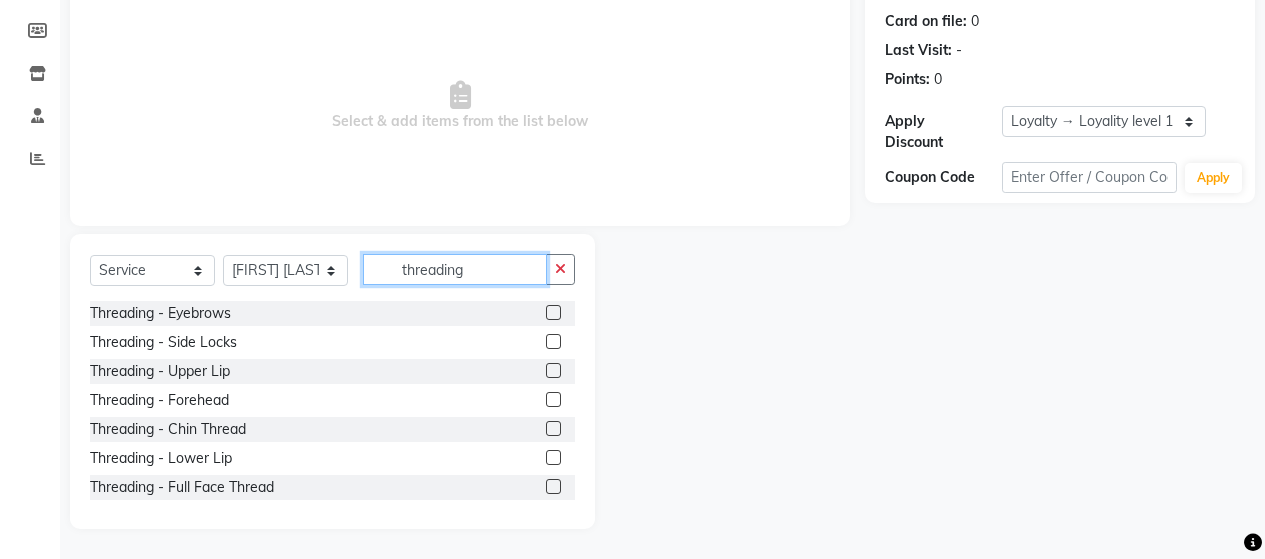 type on "threading" 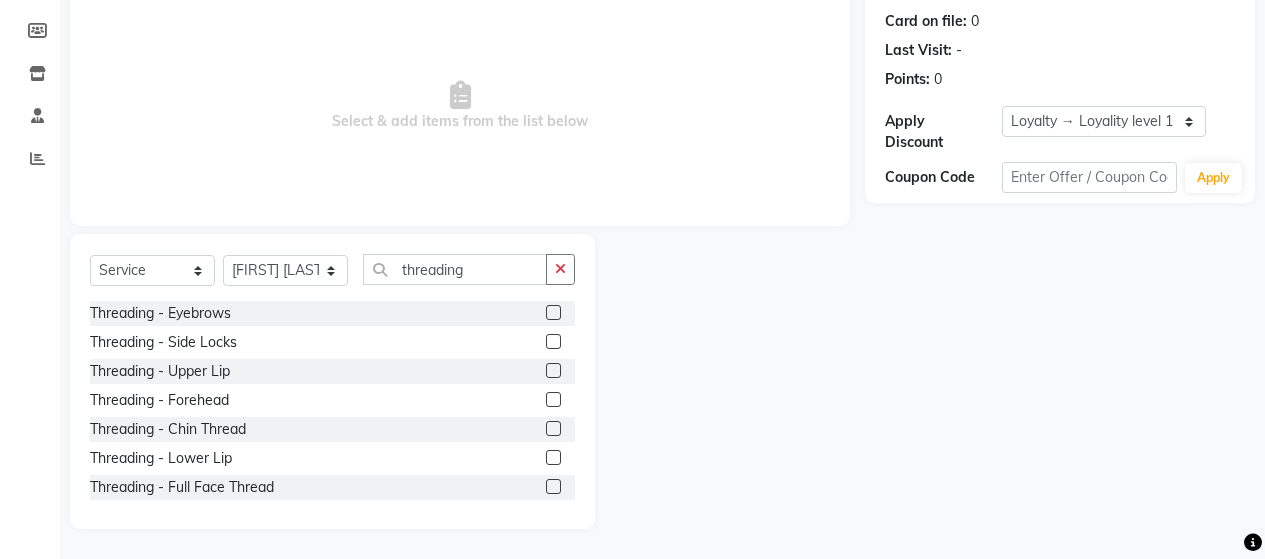 click 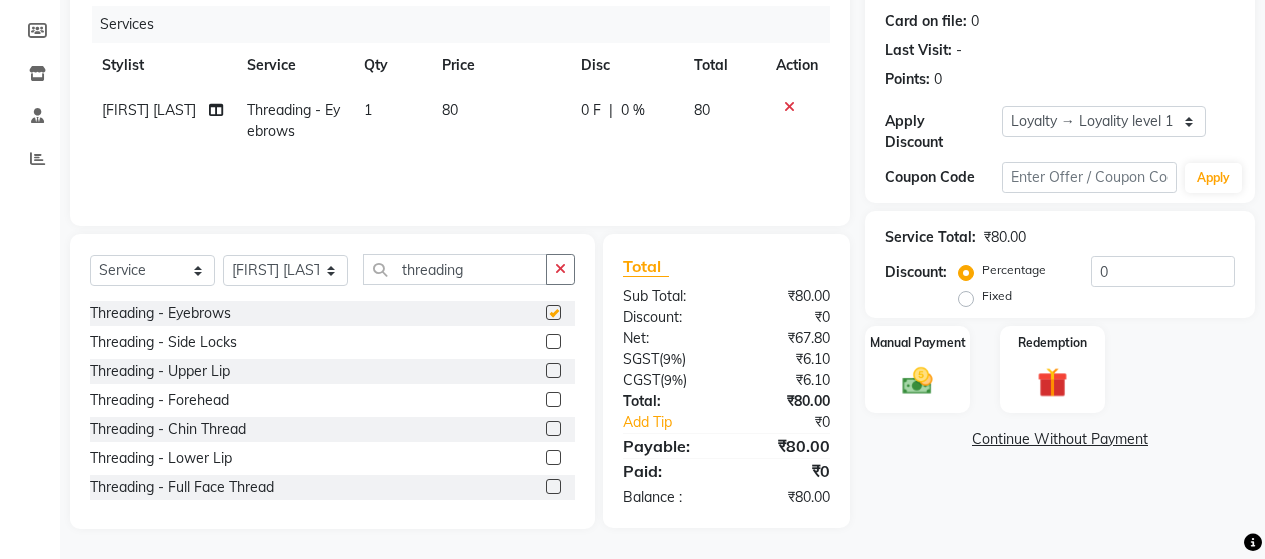 checkbox on "false" 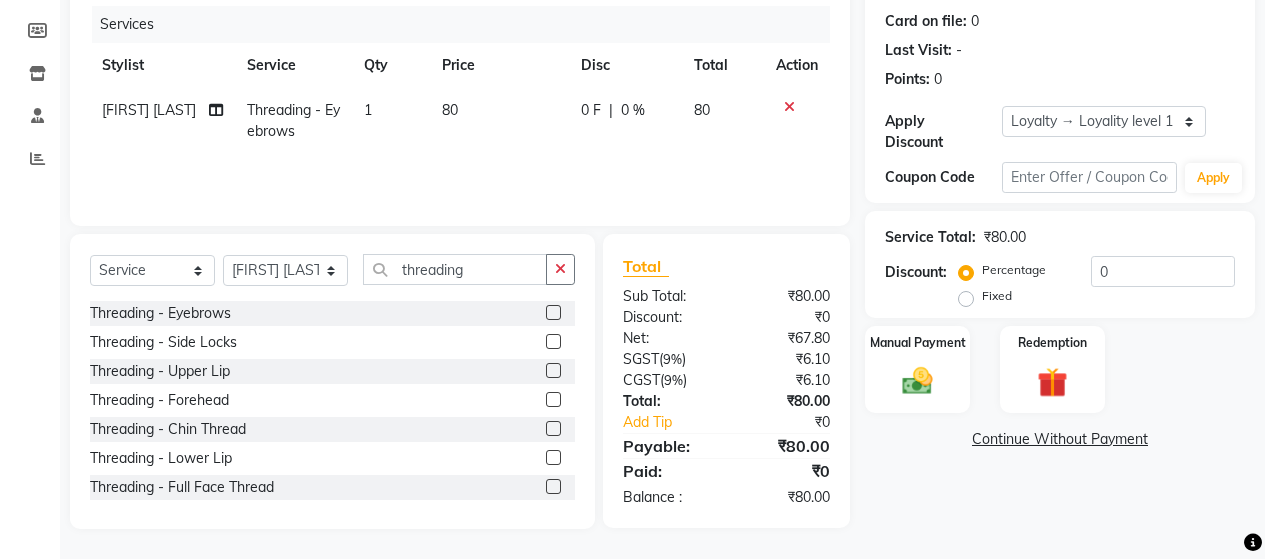 click 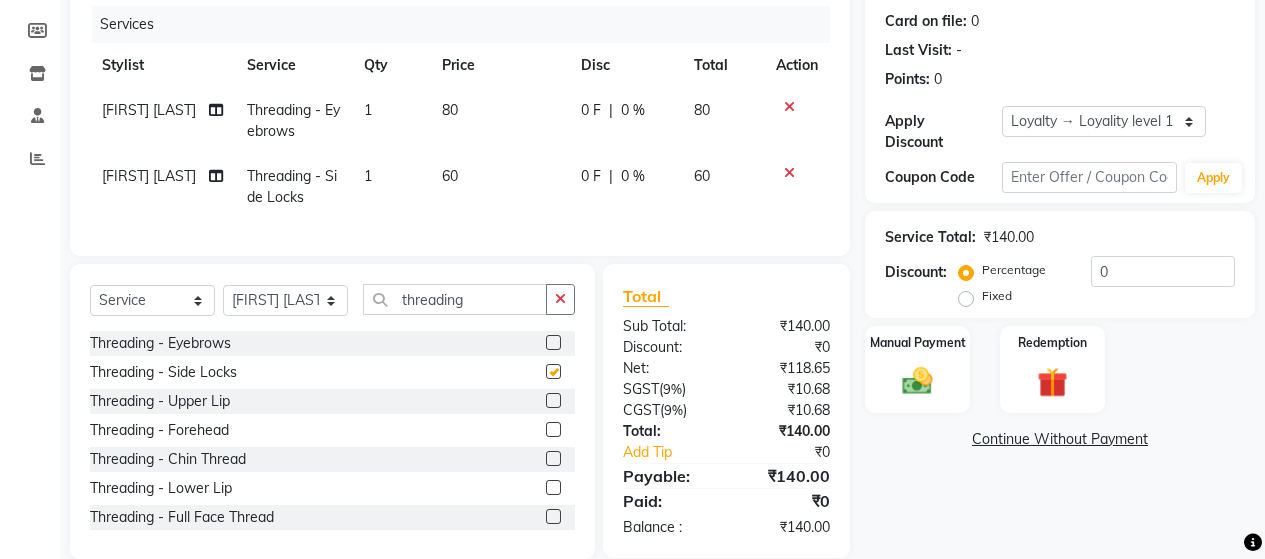 checkbox on "false" 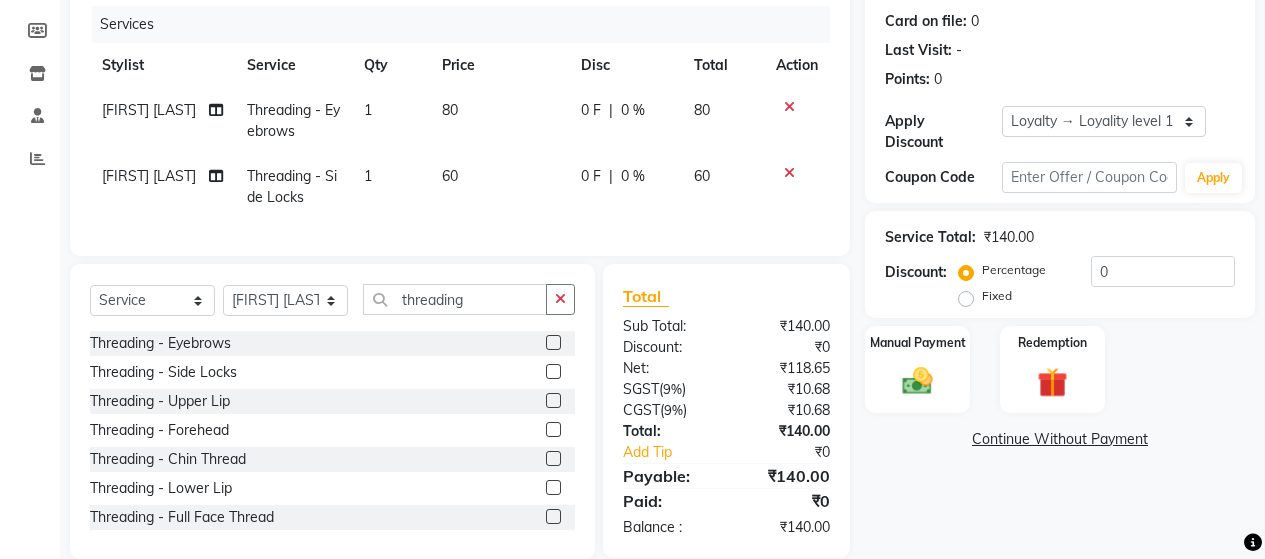 click 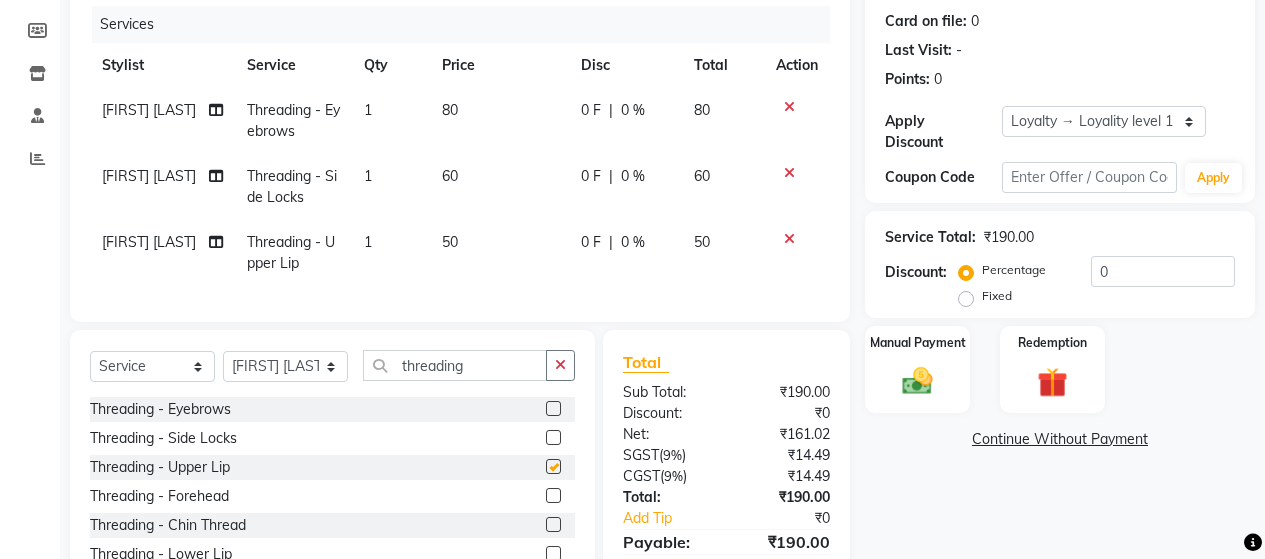 checkbox on "false" 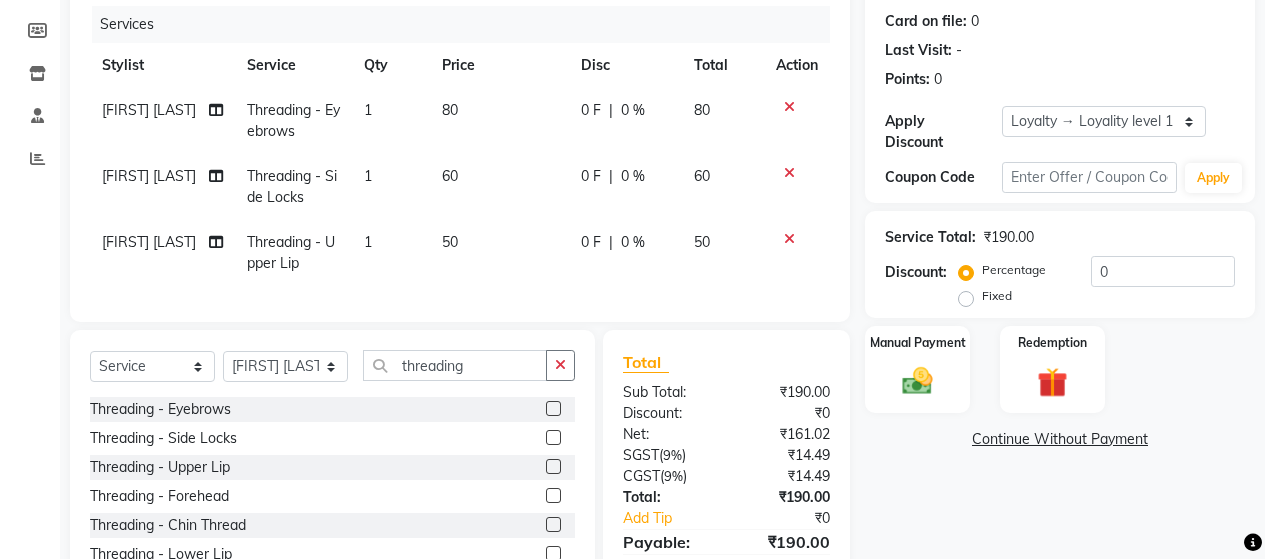 click on "60" 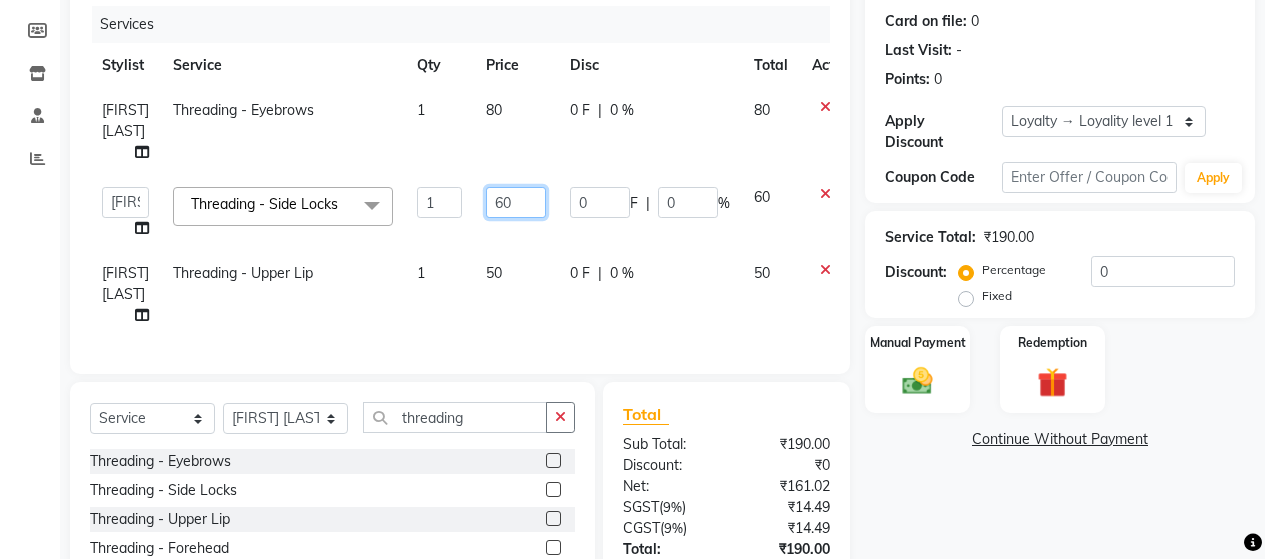 click on "60" 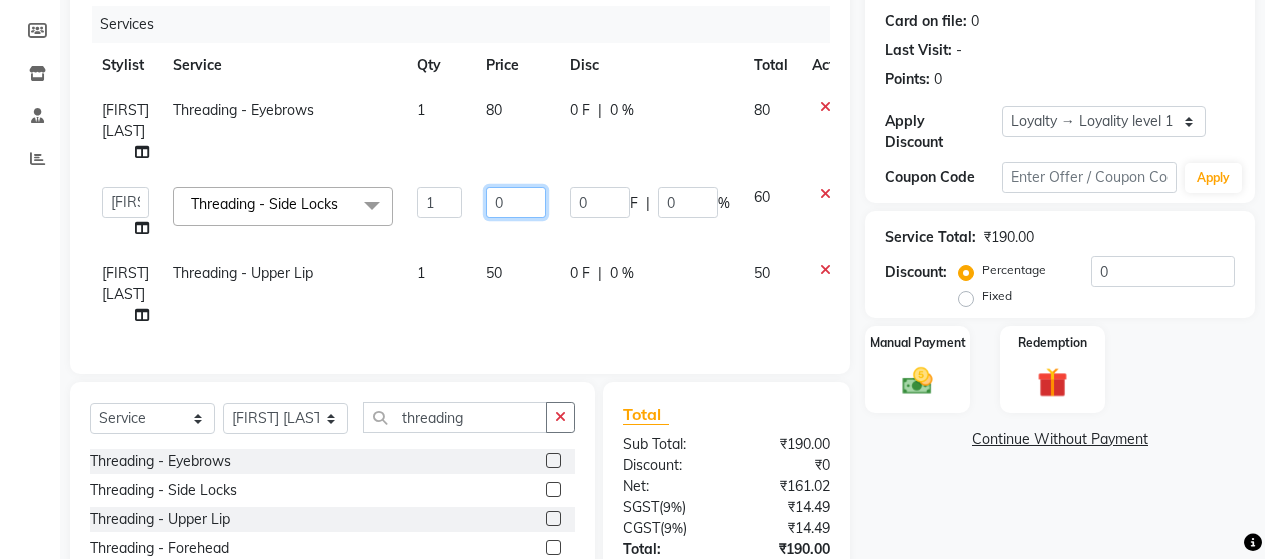 type on "50" 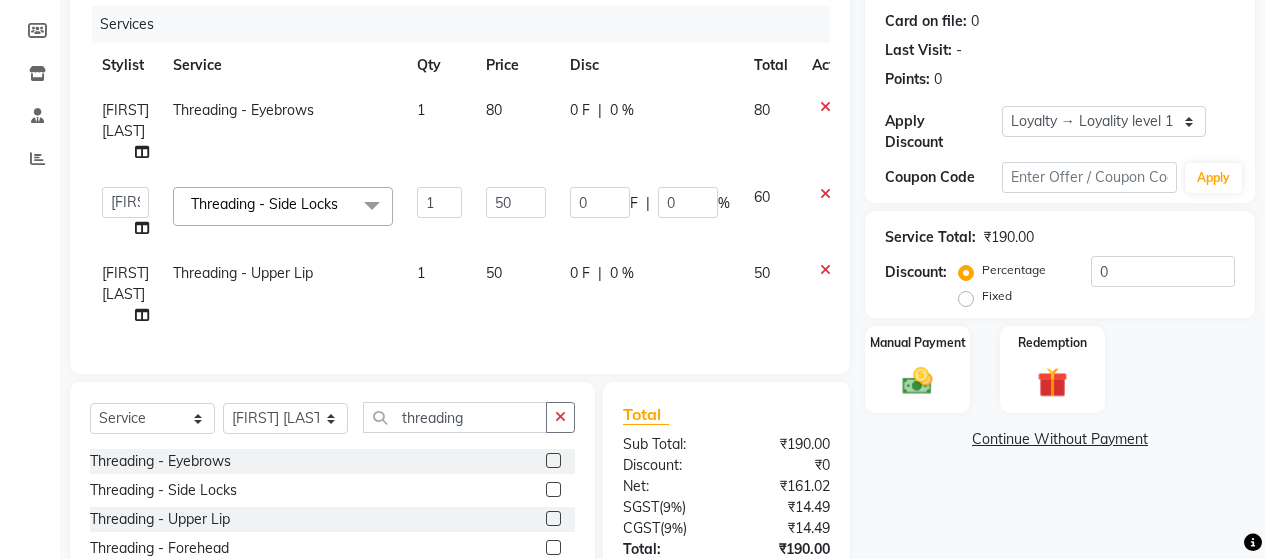 click on "50" 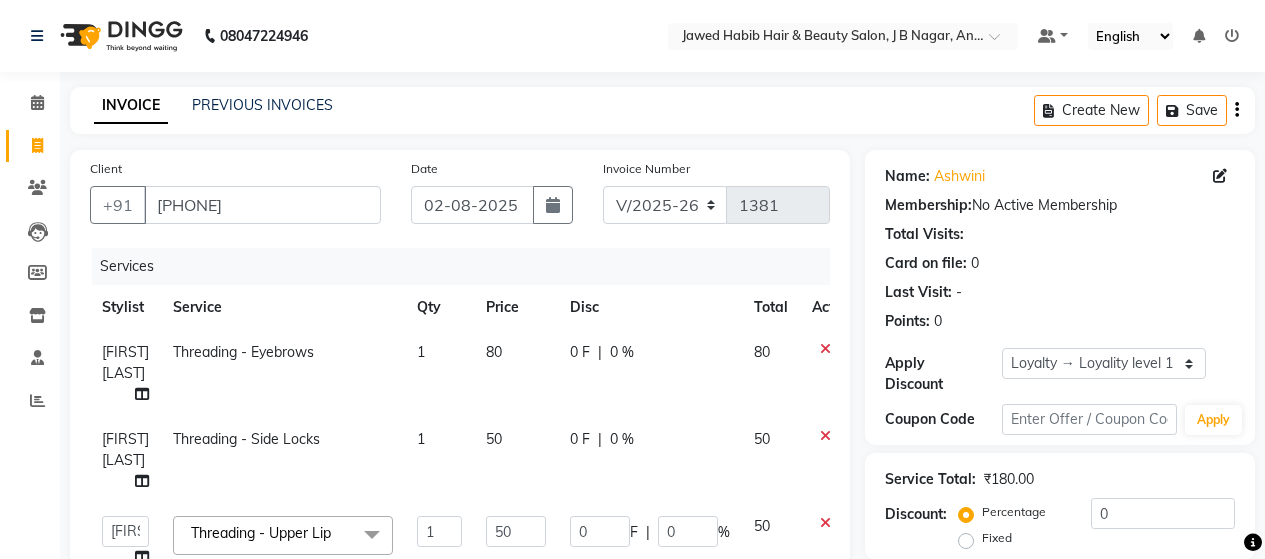 scroll, scrollTop: 405, scrollLeft: 0, axis: vertical 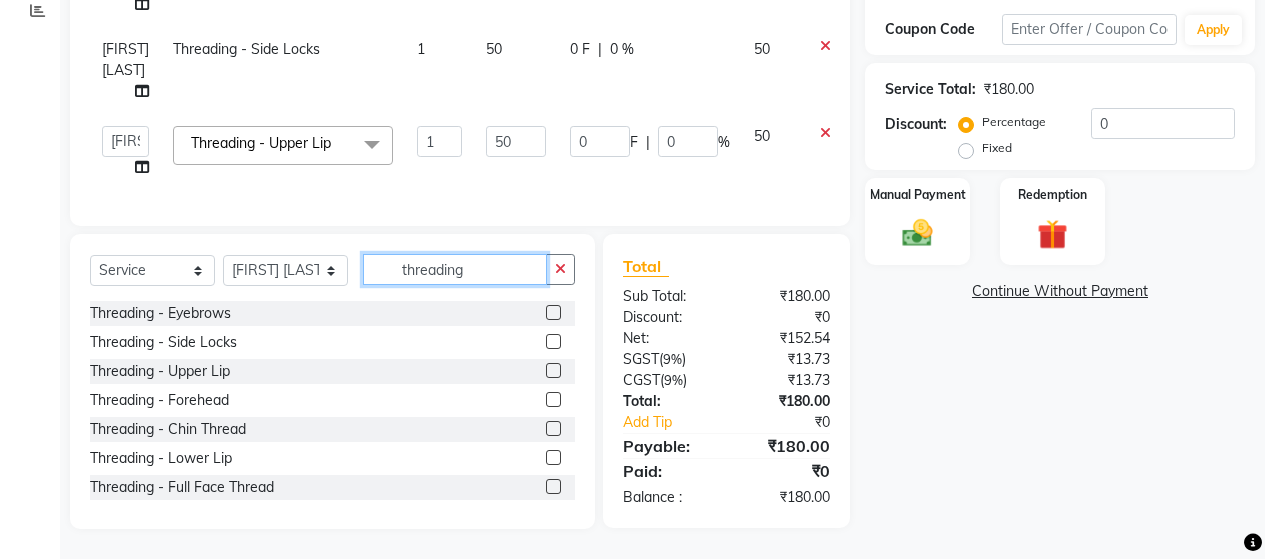click on "threading" 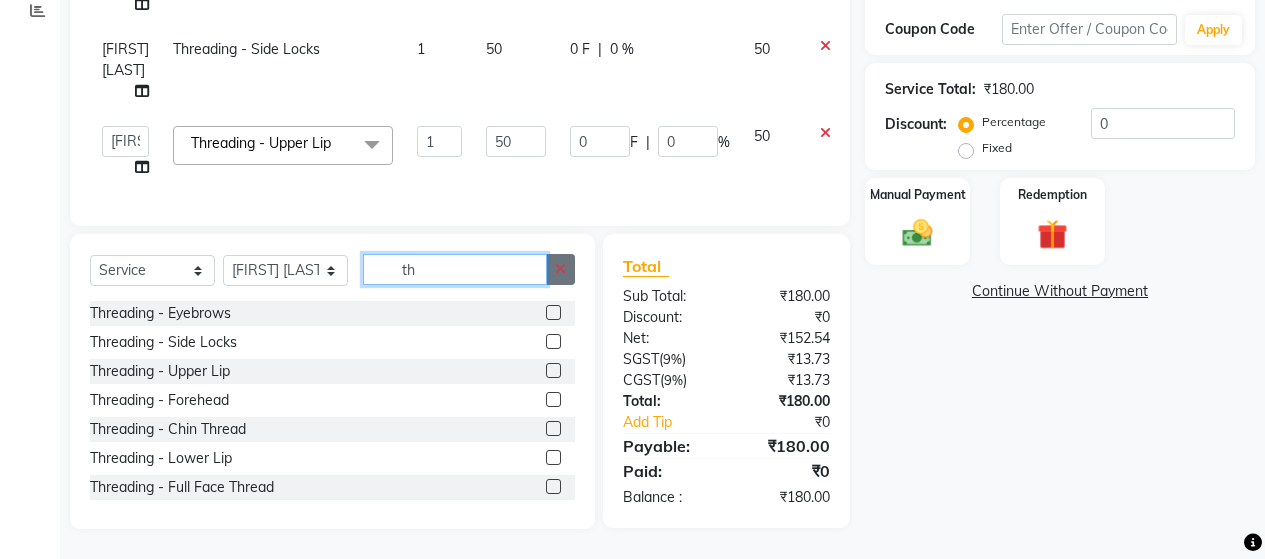type on "t" 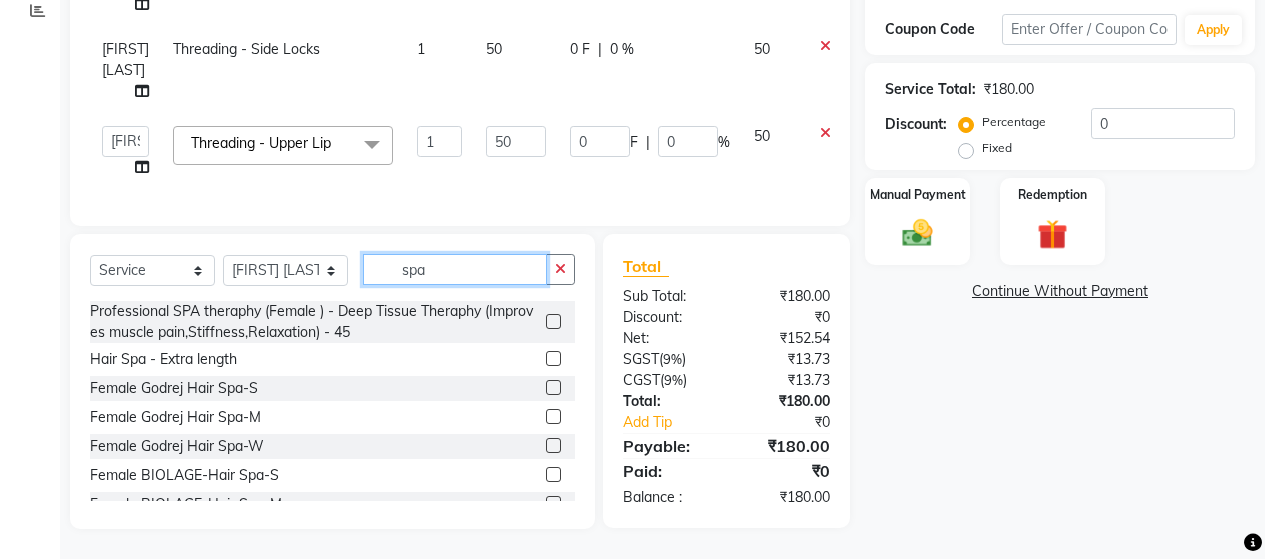 type on "spa" 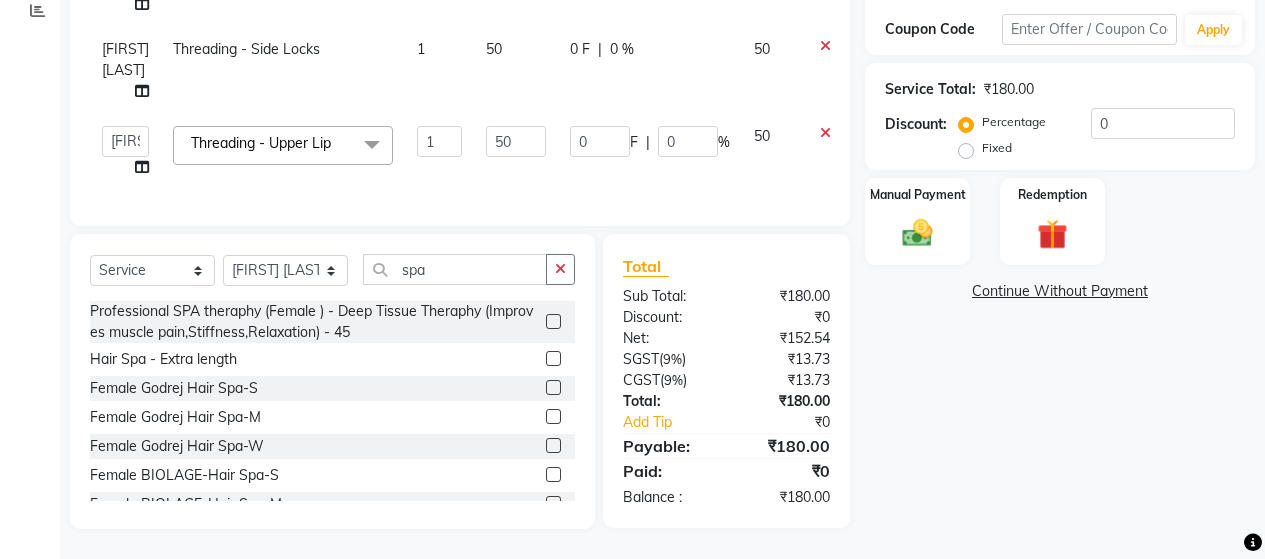 click 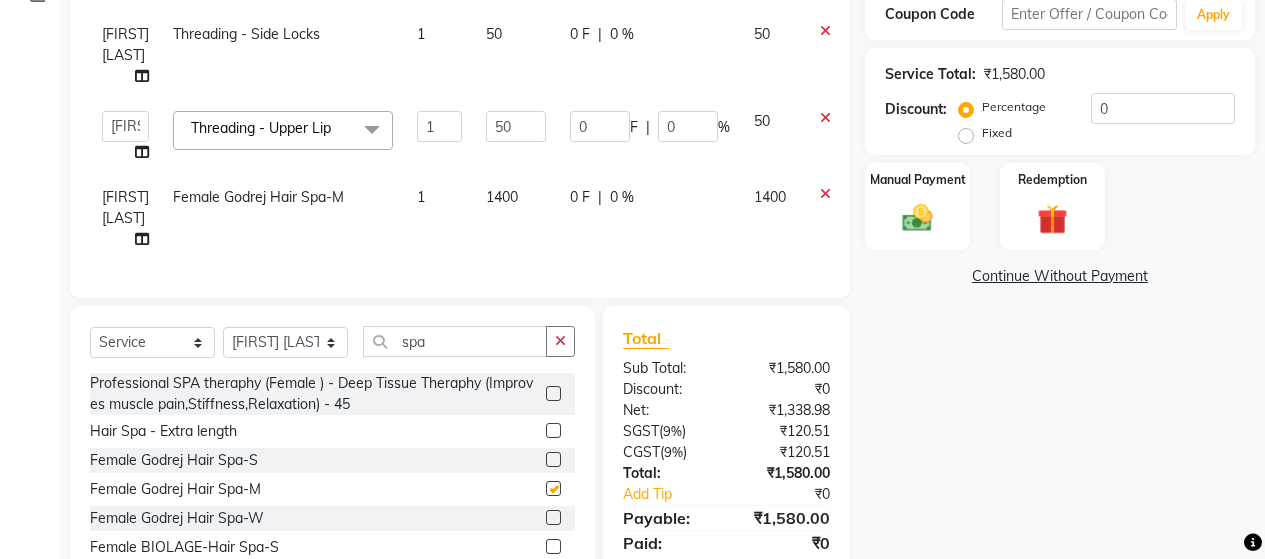 checkbox on "false" 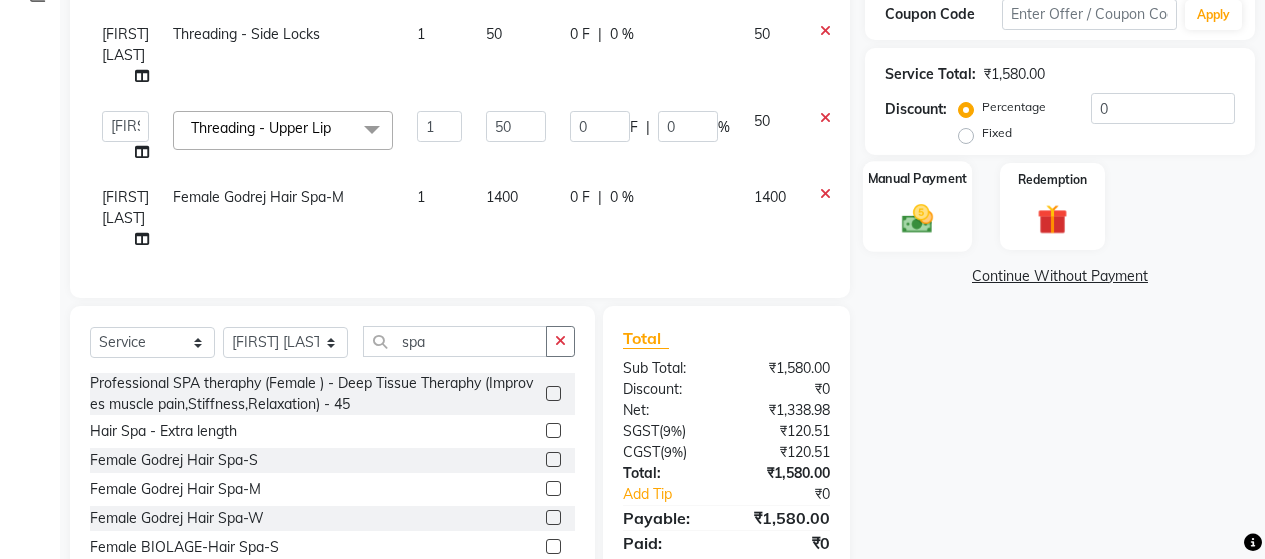 click 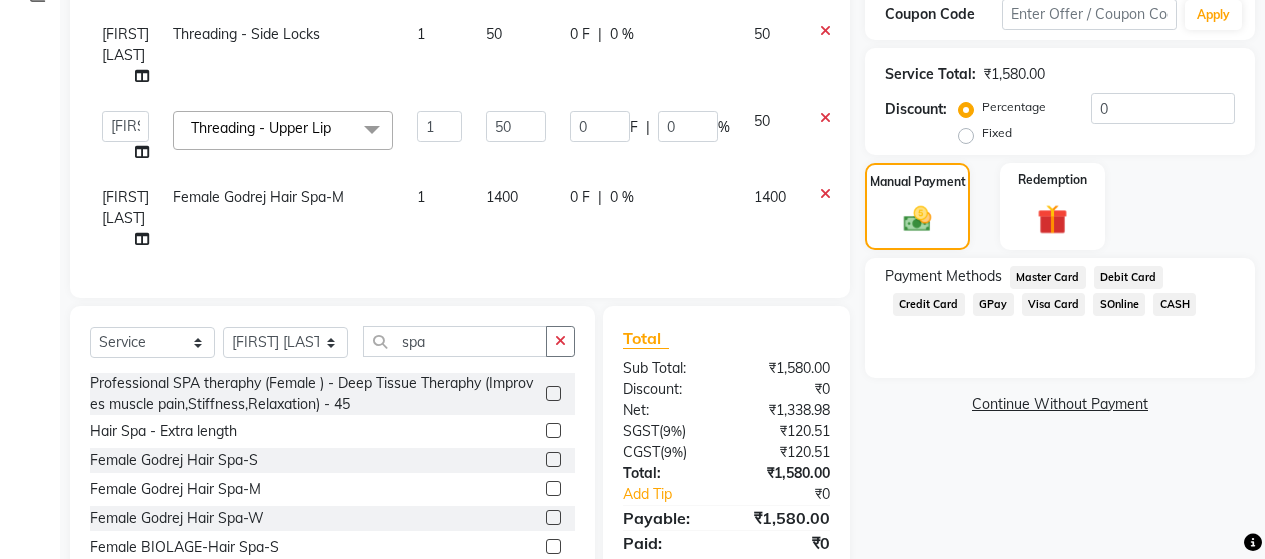 click on "GPay" 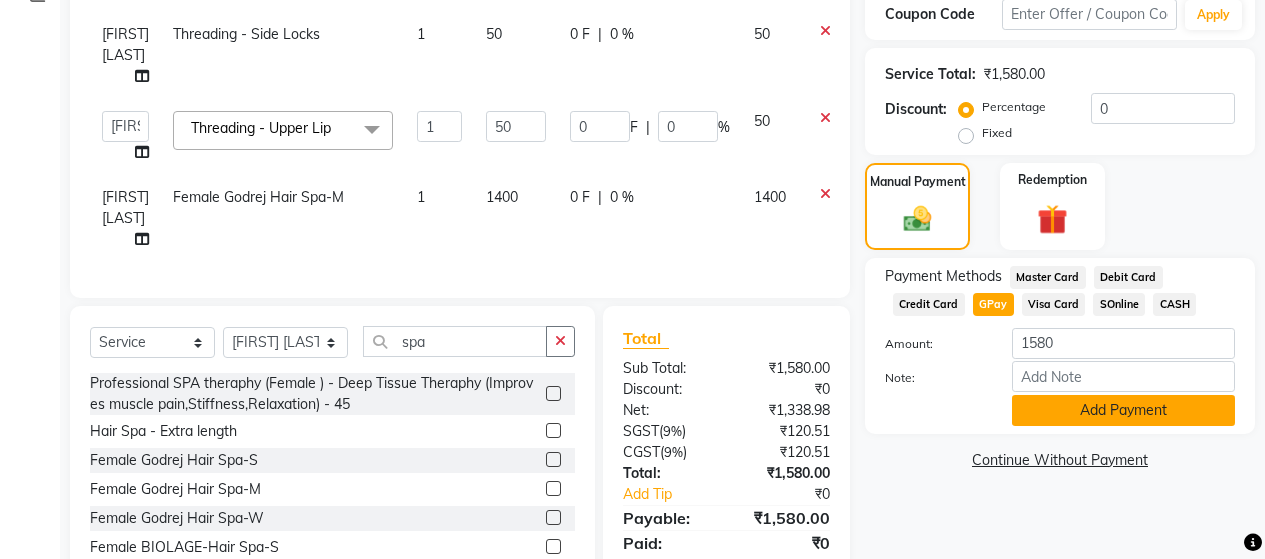 click on "Add Payment" 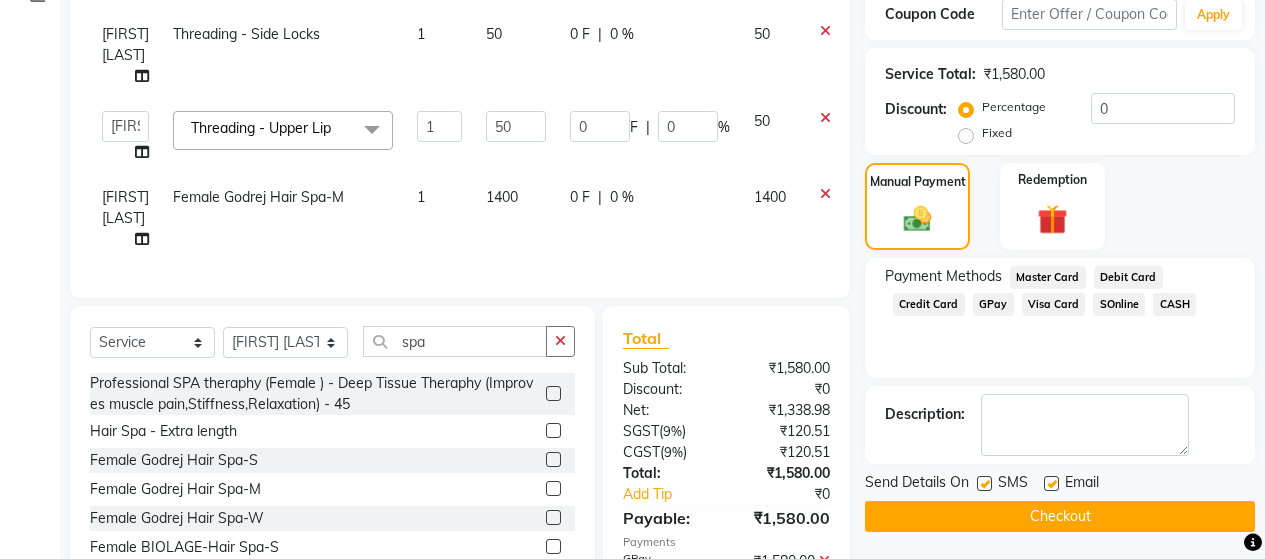 click 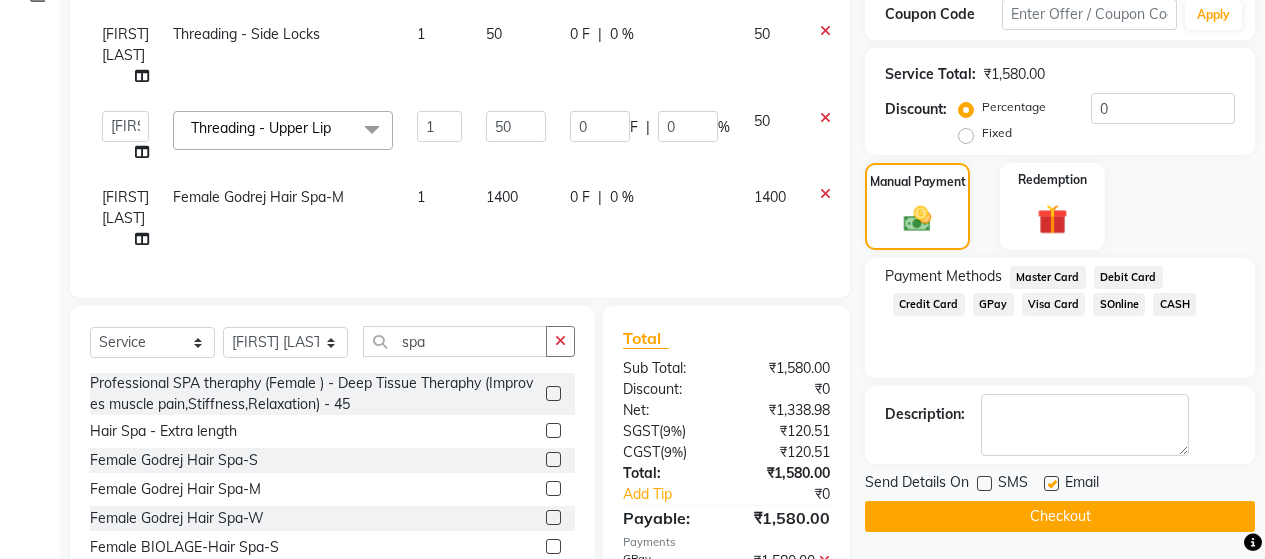 click 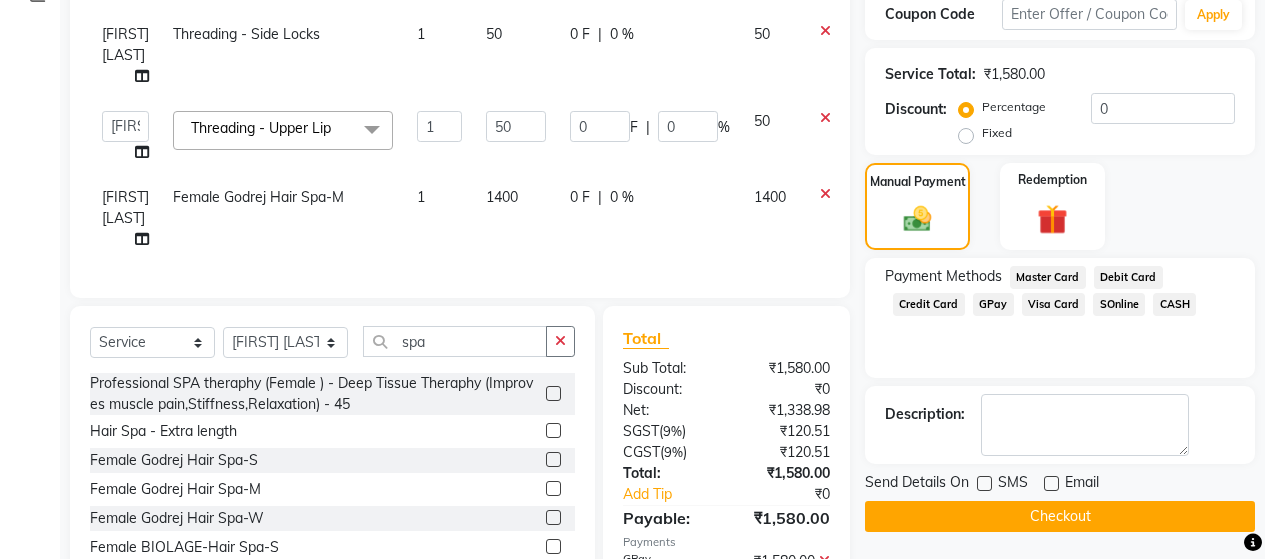 click on "Checkout" 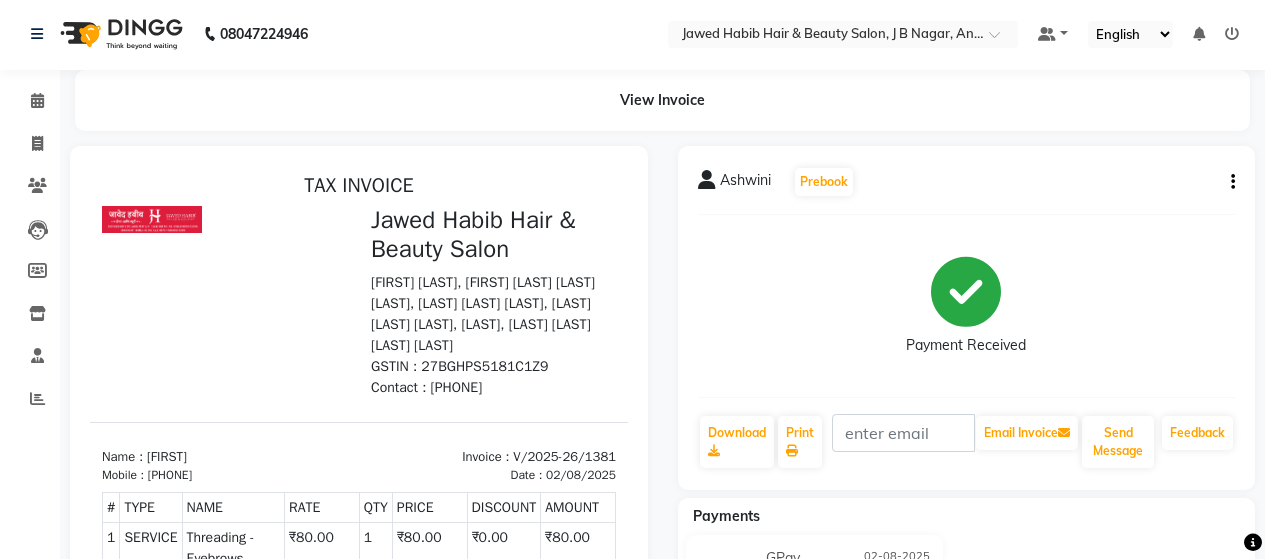 scroll, scrollTop: 0, scrollLeft: 0, axis: both 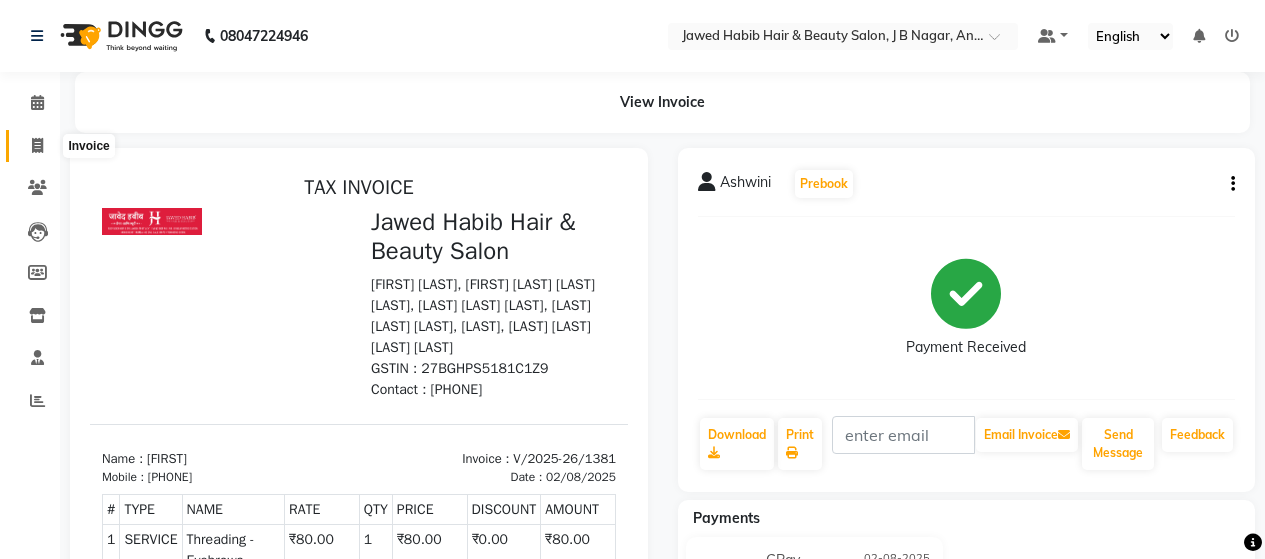 click 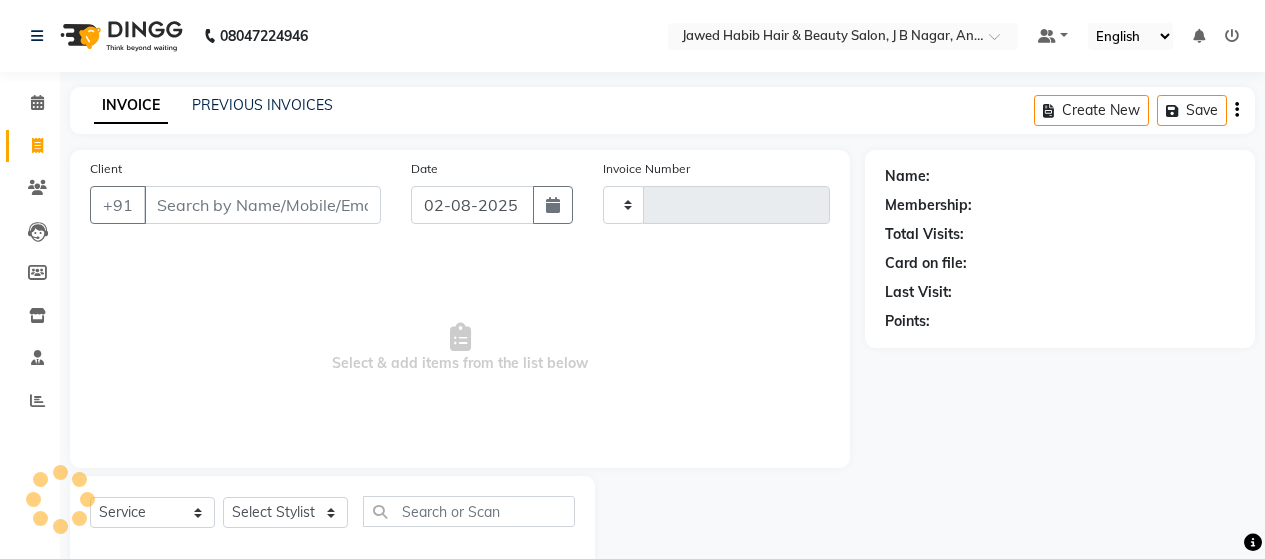 scroll, scrollTop: 42, scrollLeft: 0, axis: vertical 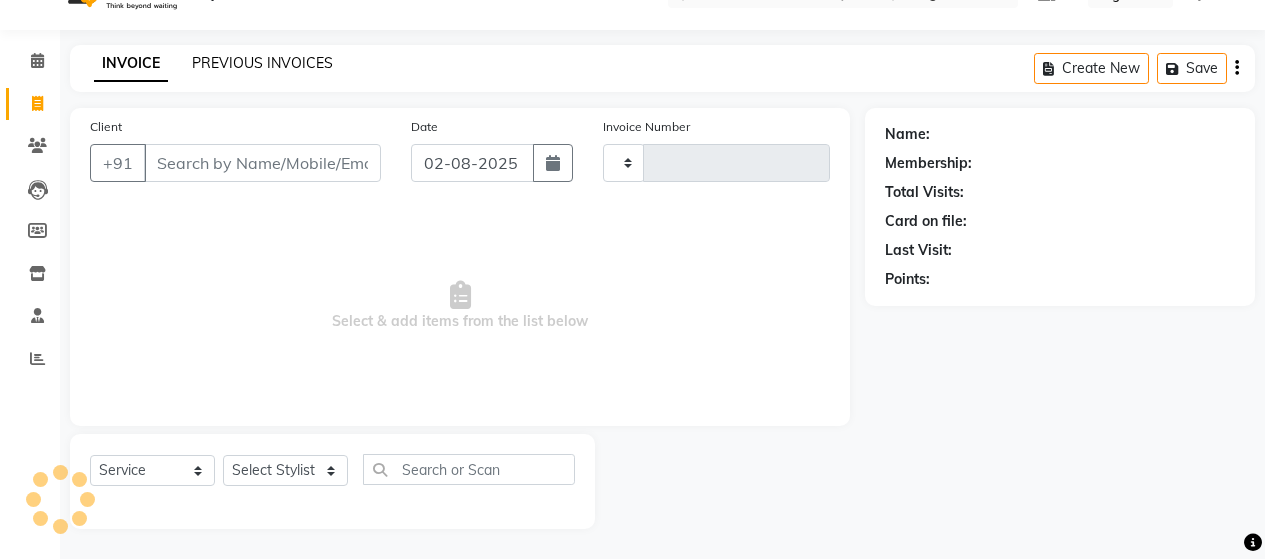 type on "1382" 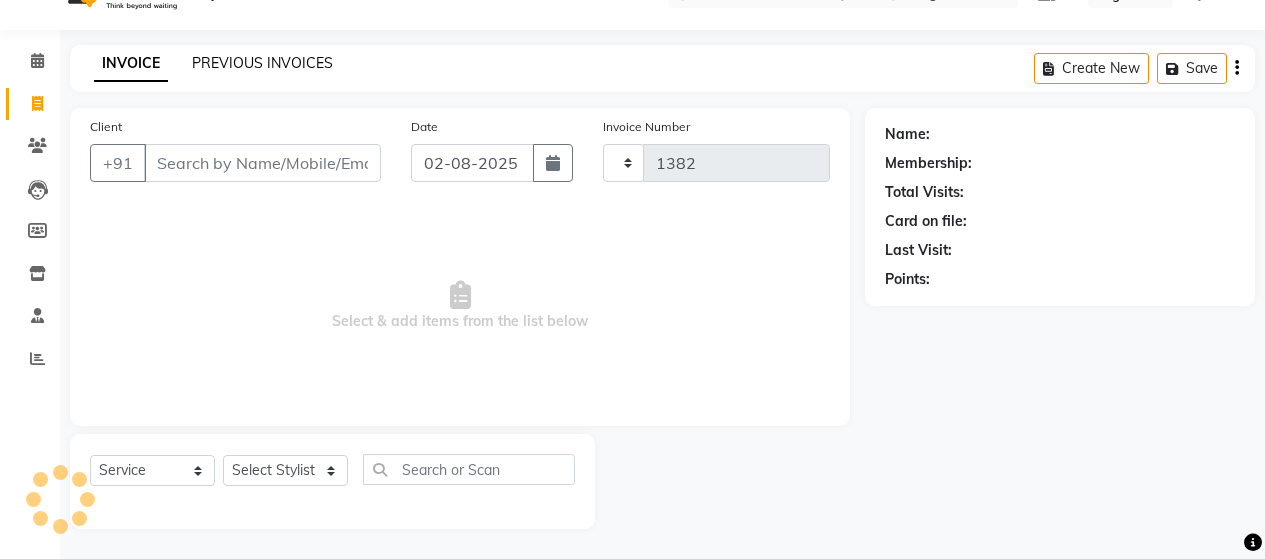 select on "7927" 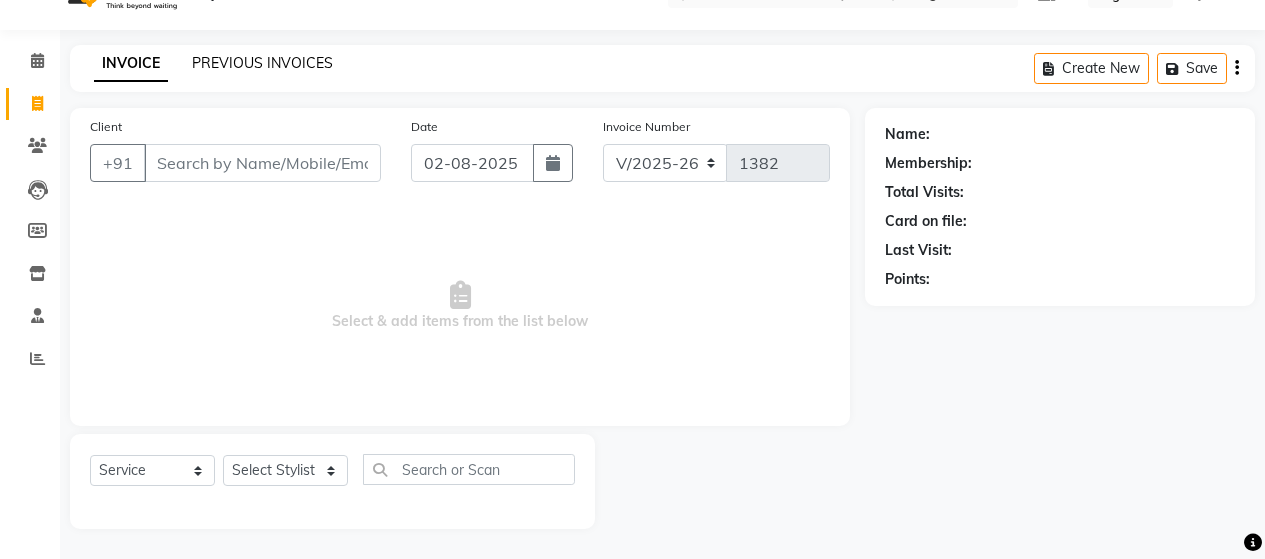 click on "PREVIOUS INVOICES" 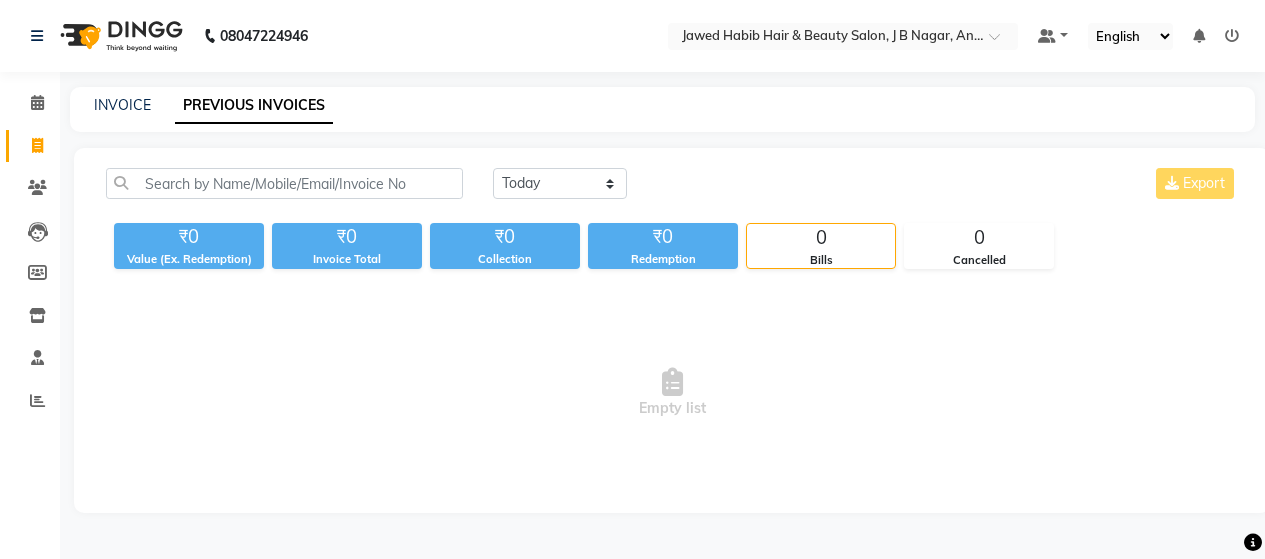 scroll, scrollTop: 0, scrollLeft: 0, axis: both 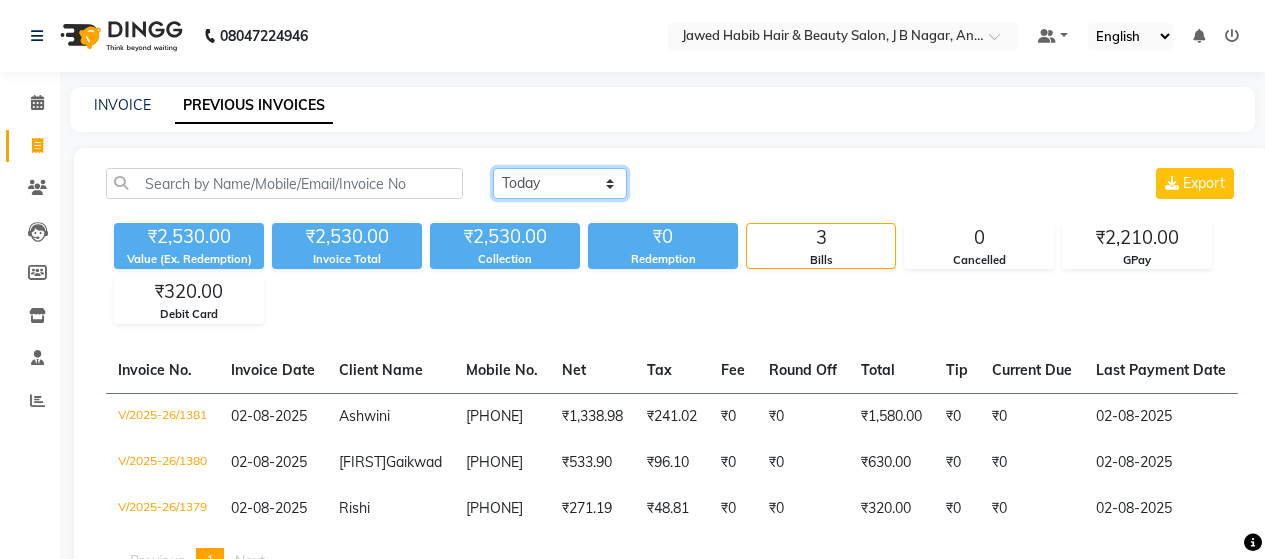 click on "Today Yesterday Custom Range" 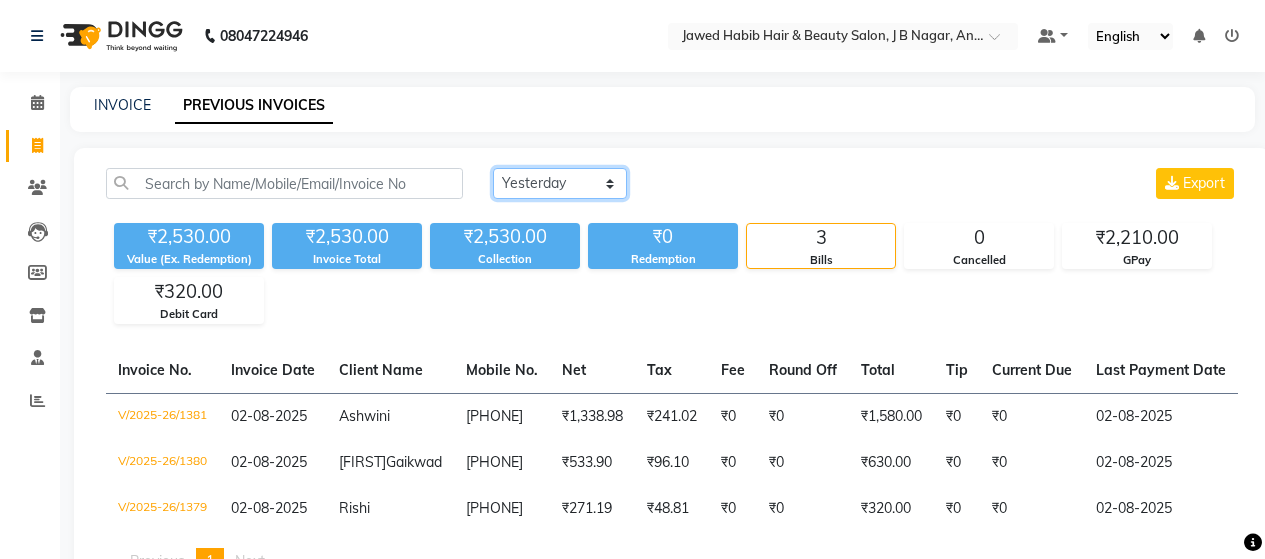 click on "Today Yesterday Custom Range" 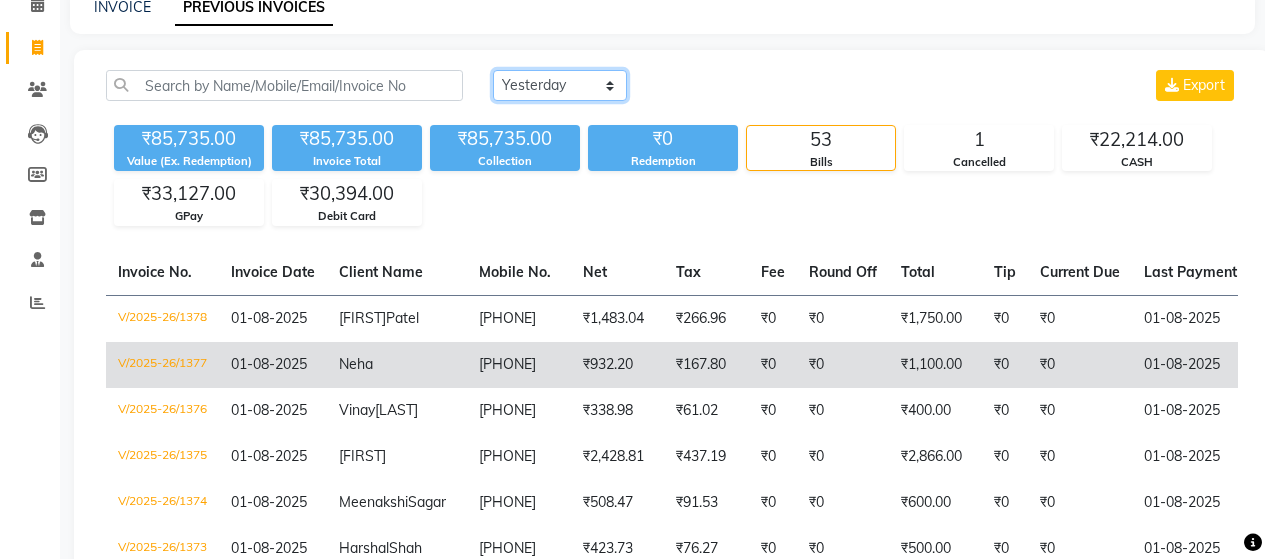 scroll, scrollTop: 63, scrollLeft: 0, axis: vertical 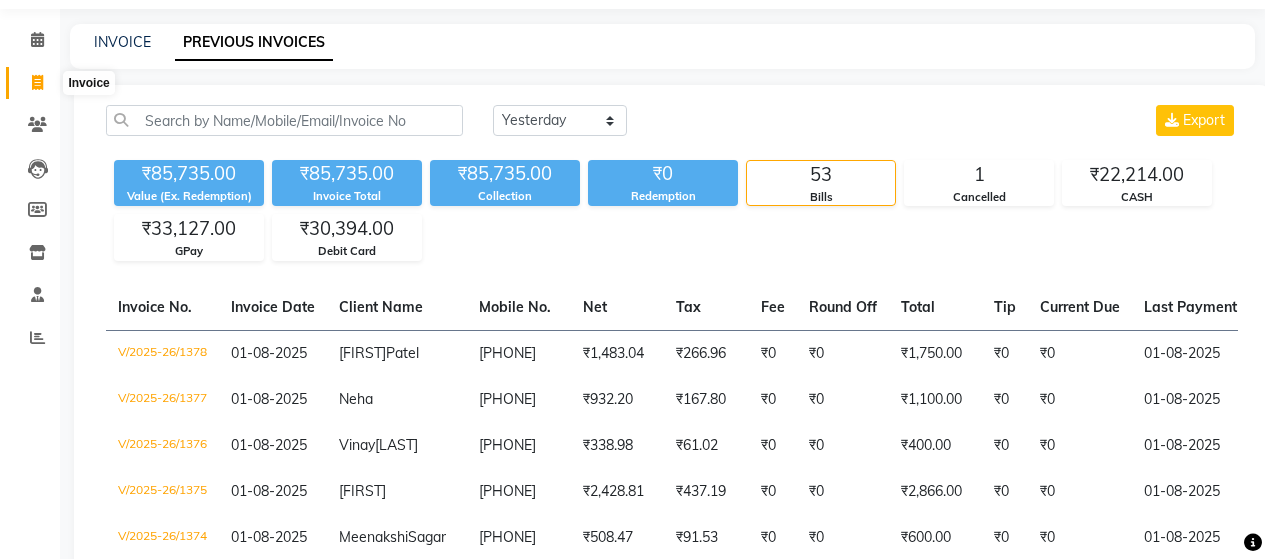 click 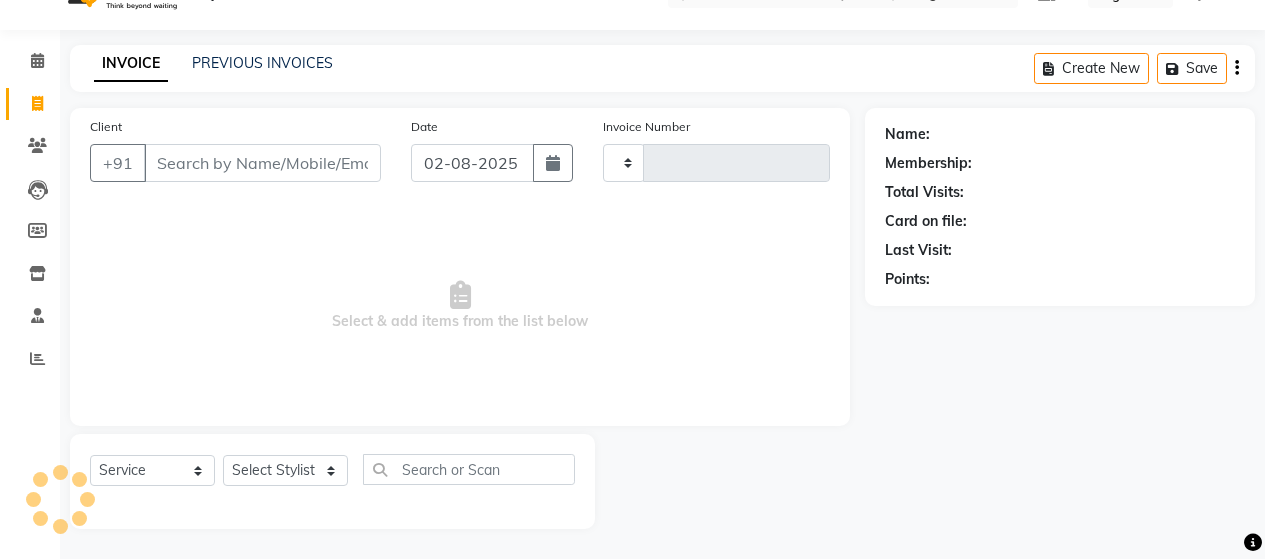scroll, scrollTop: 42, scrollLeft: 0, axis: vertical 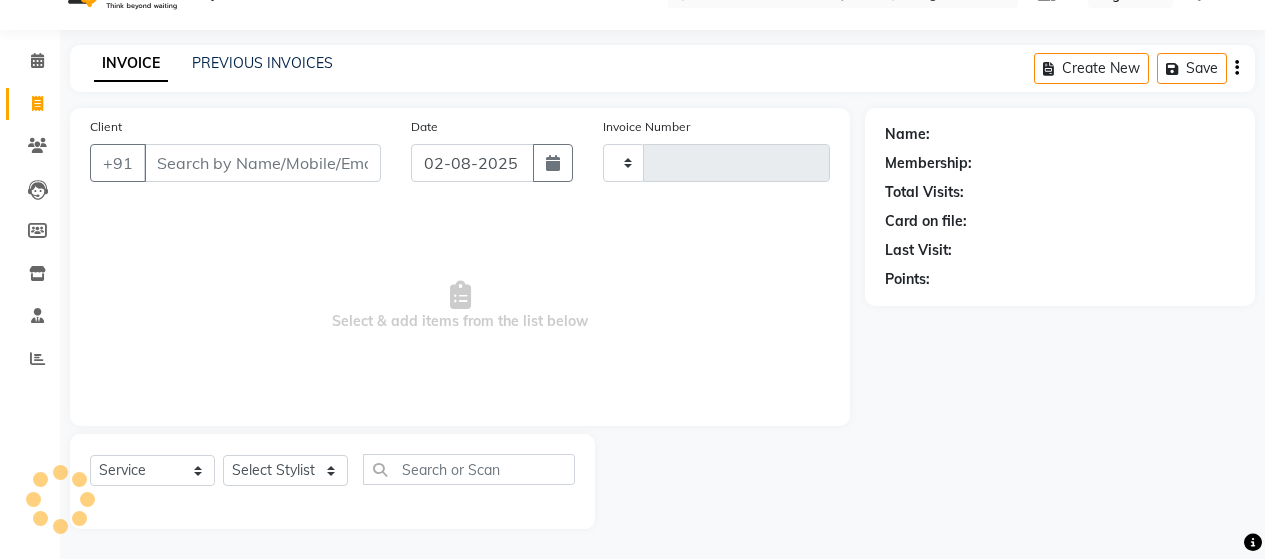 type on "1382" 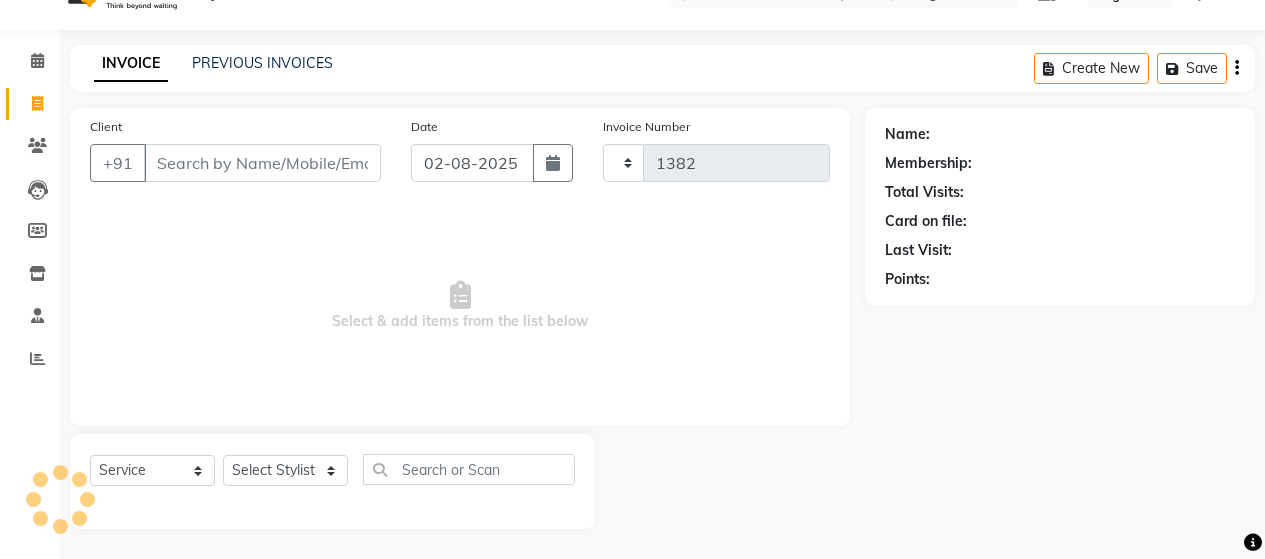 select on "7927" 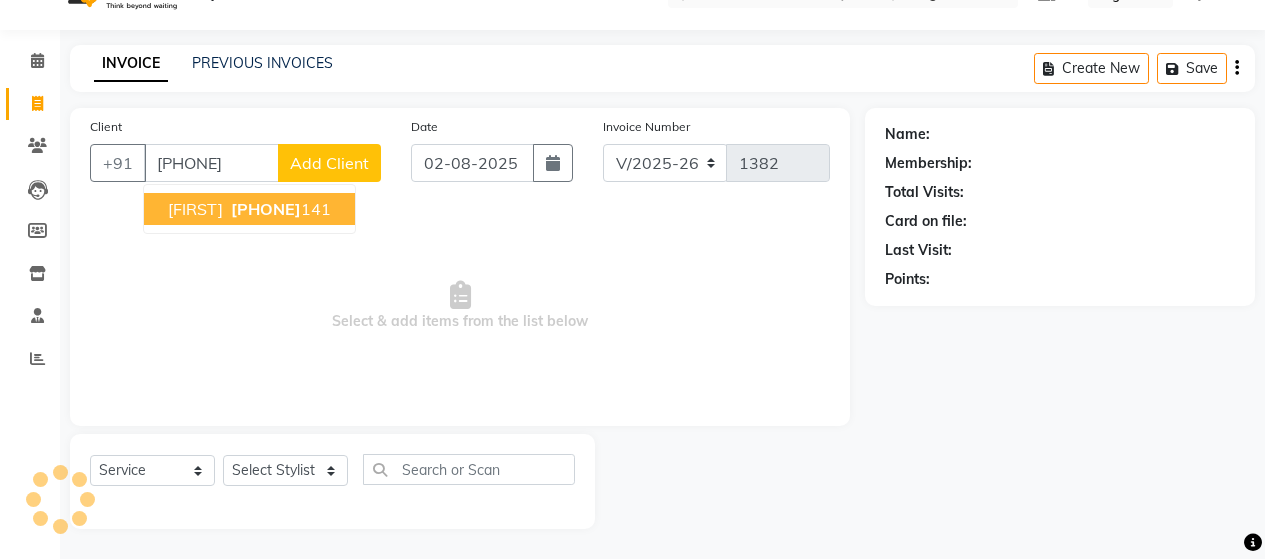scroll, scrollTop: 42, scrollLeft: 0, axis: vertical 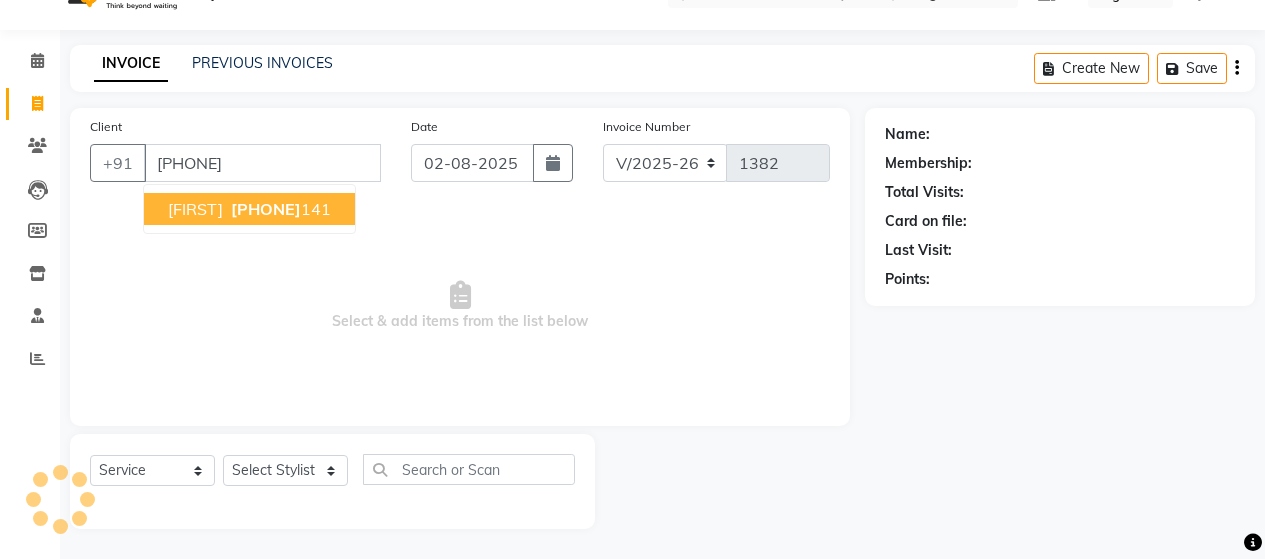 type on "[PHONE]" 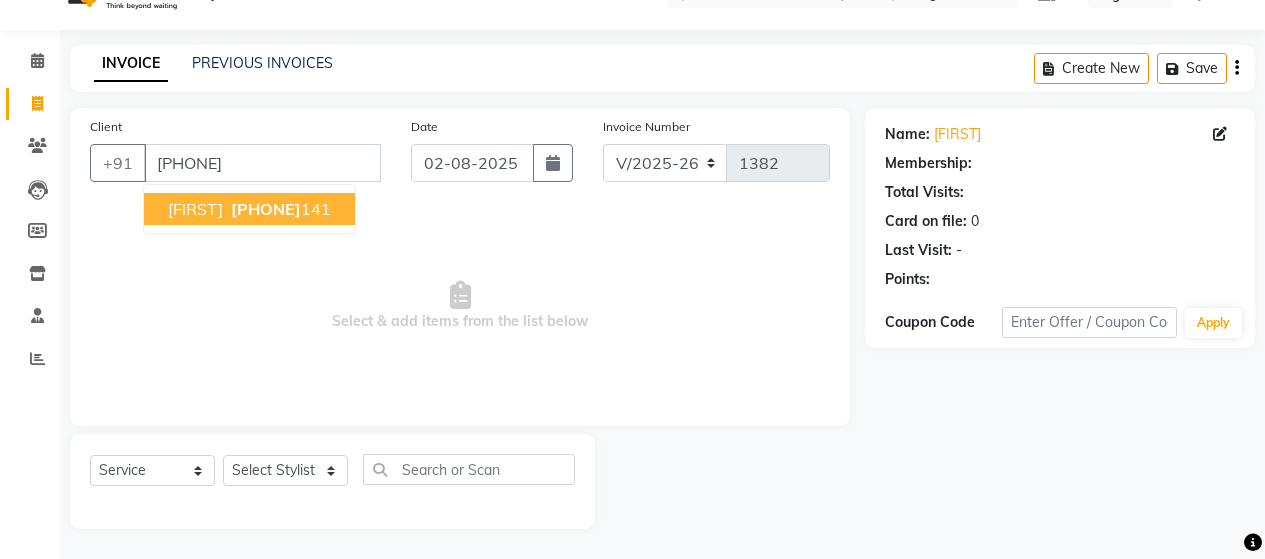 select on "1: Object" 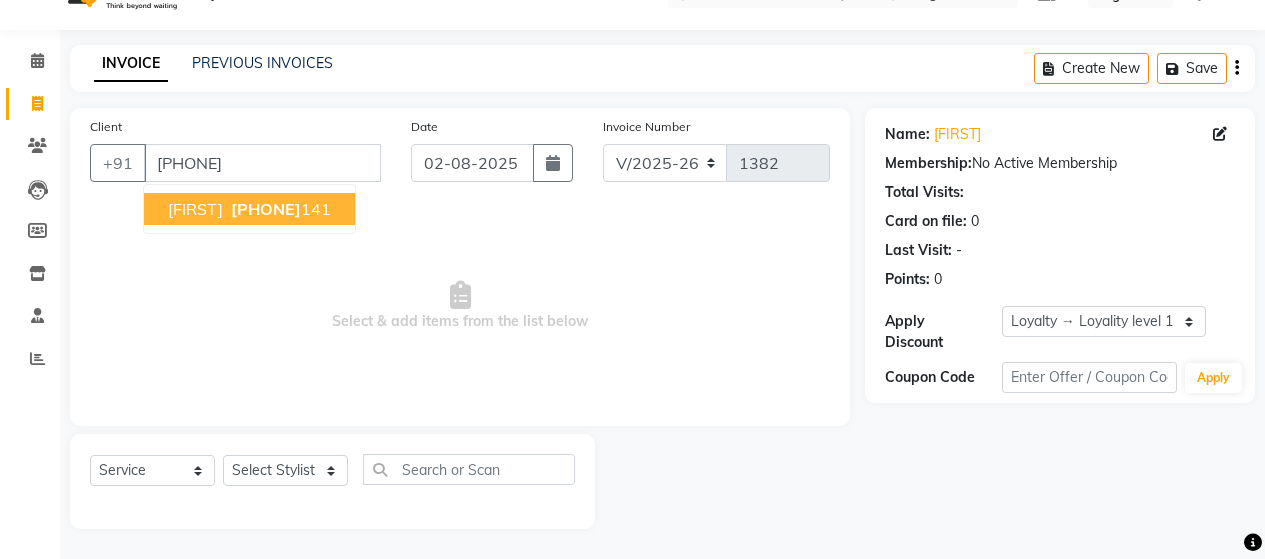 click on "[PHONE]" at bounding box center [266, 209] 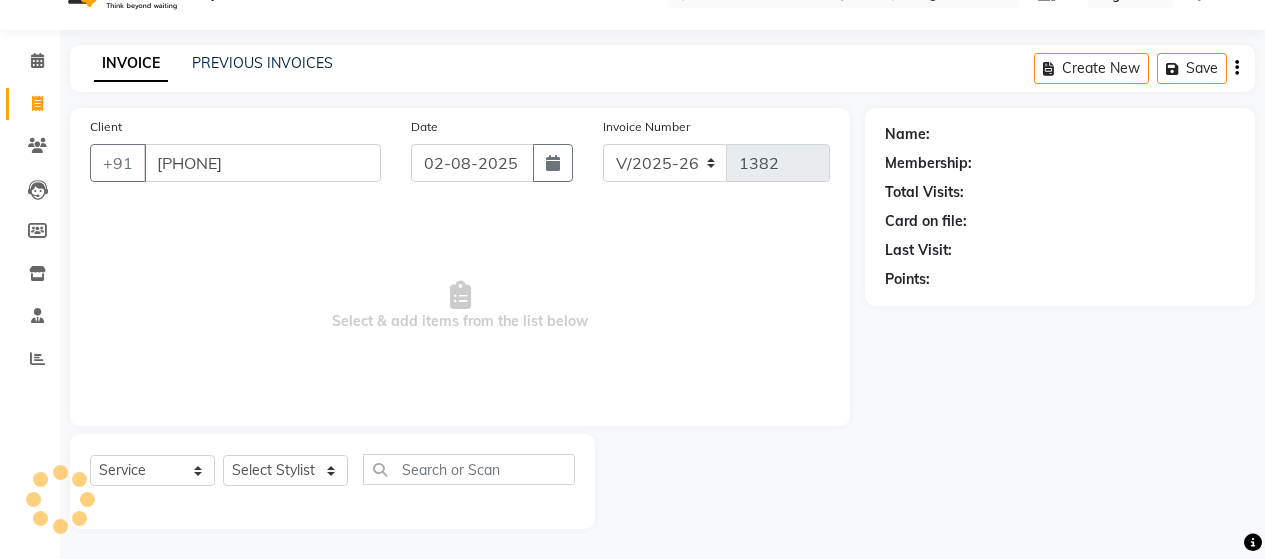 select on "1: Object" 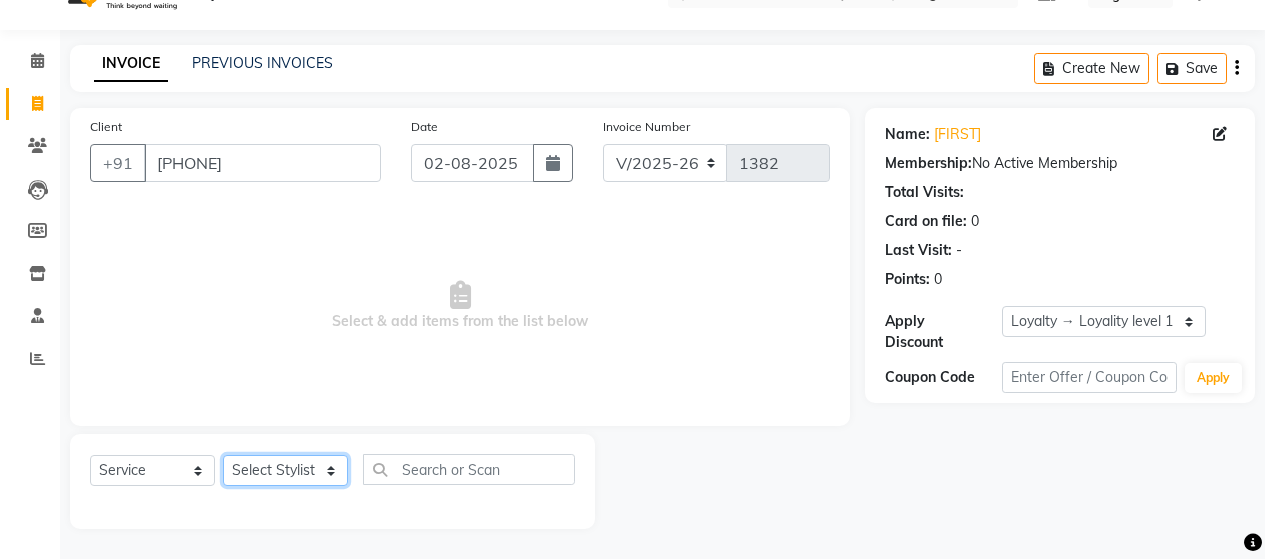 click on "Select Stylist [FIRST] [LAST] [FIRST] [LAST] [FIRST] [LAST] [FIRST] [LAST] [FIRST] [LAST] [FIRST] [LAST] [FIRST] [LAST] [FIRST] [LAST] [FIRST] [LAST] [FIRST] [LAST] [FIRST] [LAST] [FIRST] [LAST] [FIRST] [LAST] [FIRST] [LAST]" 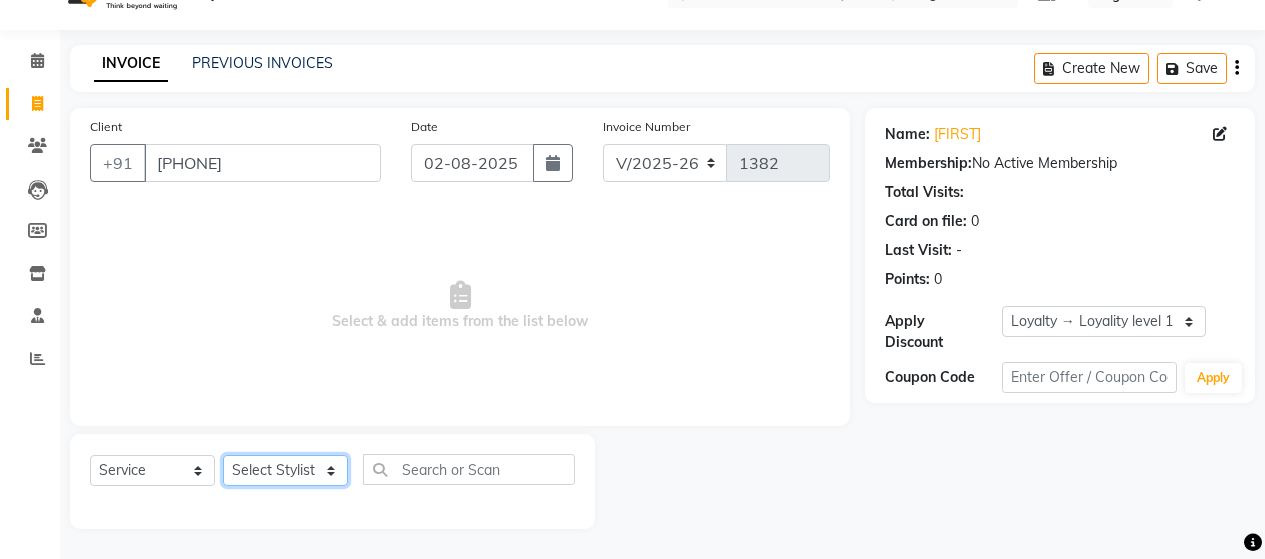 select on "72241" 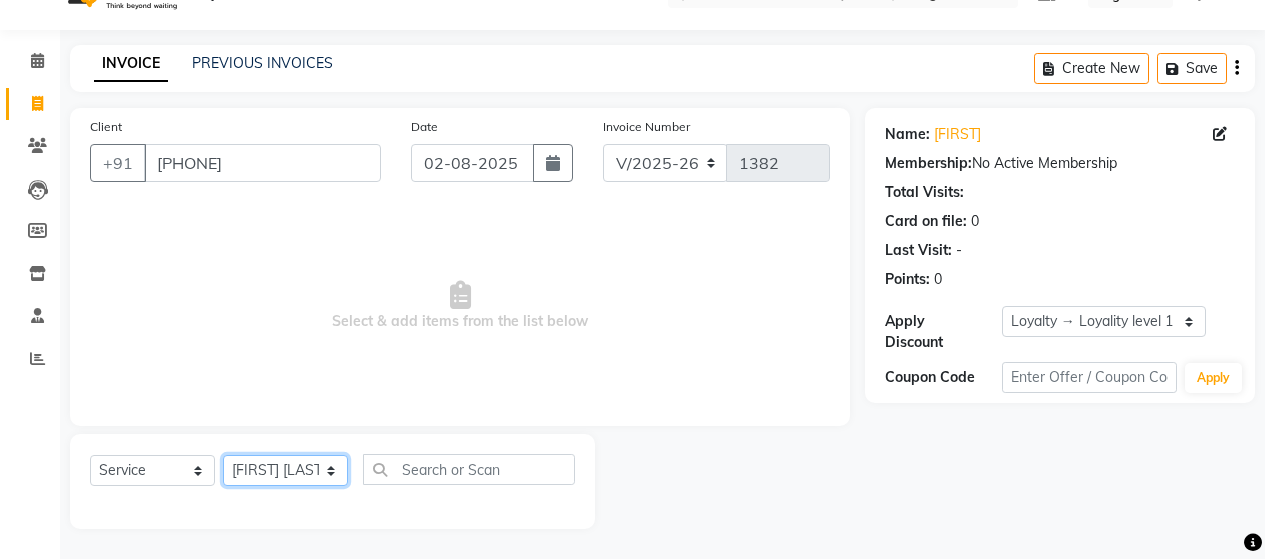 click on "Select Stylist [FIRST] [LAST] [FIRST] [LAST] [FIRST] [LAST] [FIRST] [LAST] [FIRST] [LAST] [FIRST] [LAST] [FIRST] [LAST] [FIRST] [LAST] [FIRST] [LAST] [FIRST] [LAST] [FIRST] [LAST] [FIRST] [LAST] [FIRST] [LAST] [FIRST] [LAST]" 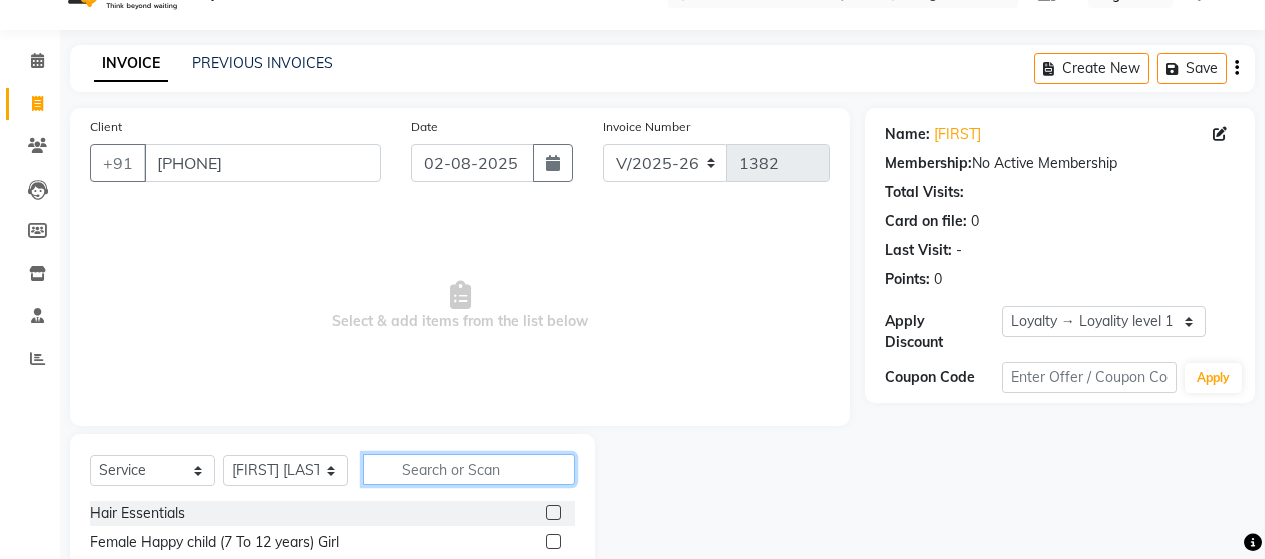 click 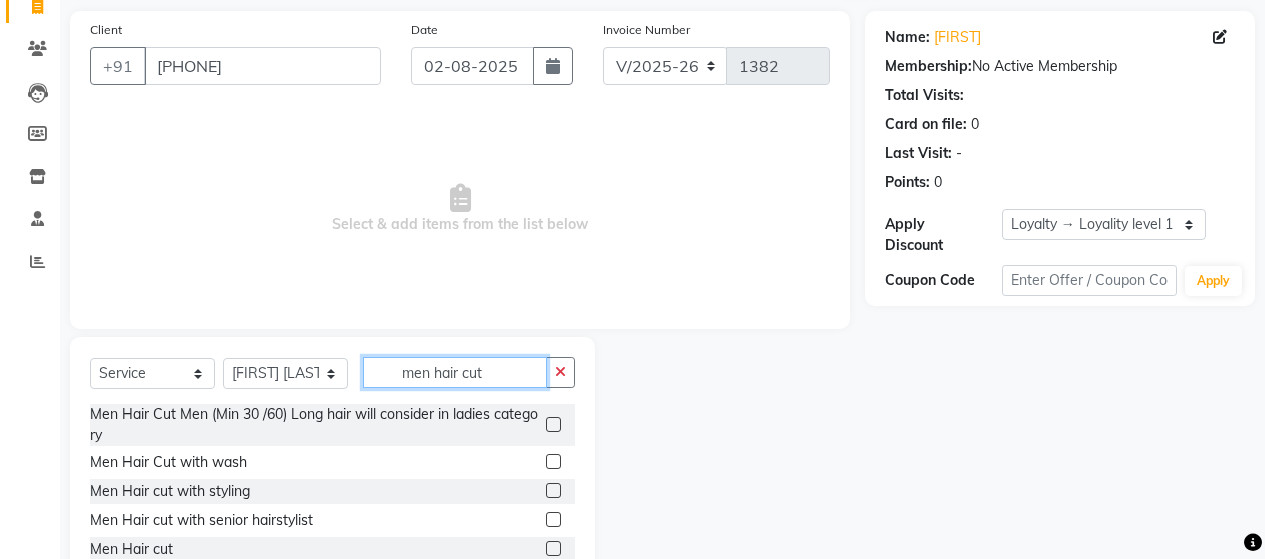 scroll, scrollTop: 204, scrollLeft: 0, axis: vertical 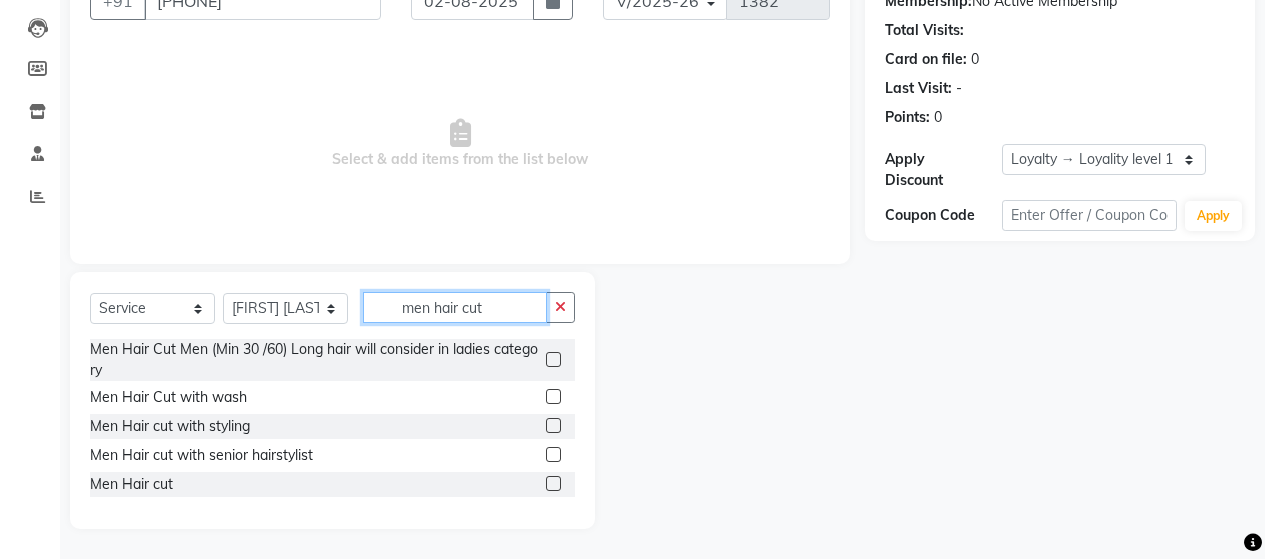 type on "men hair cut" 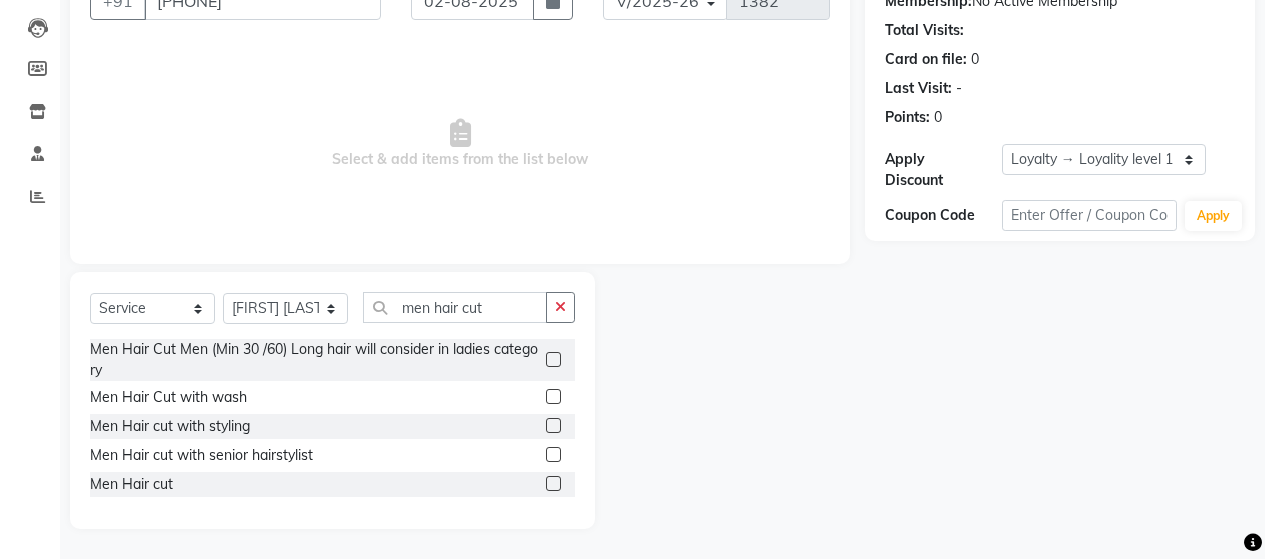 click 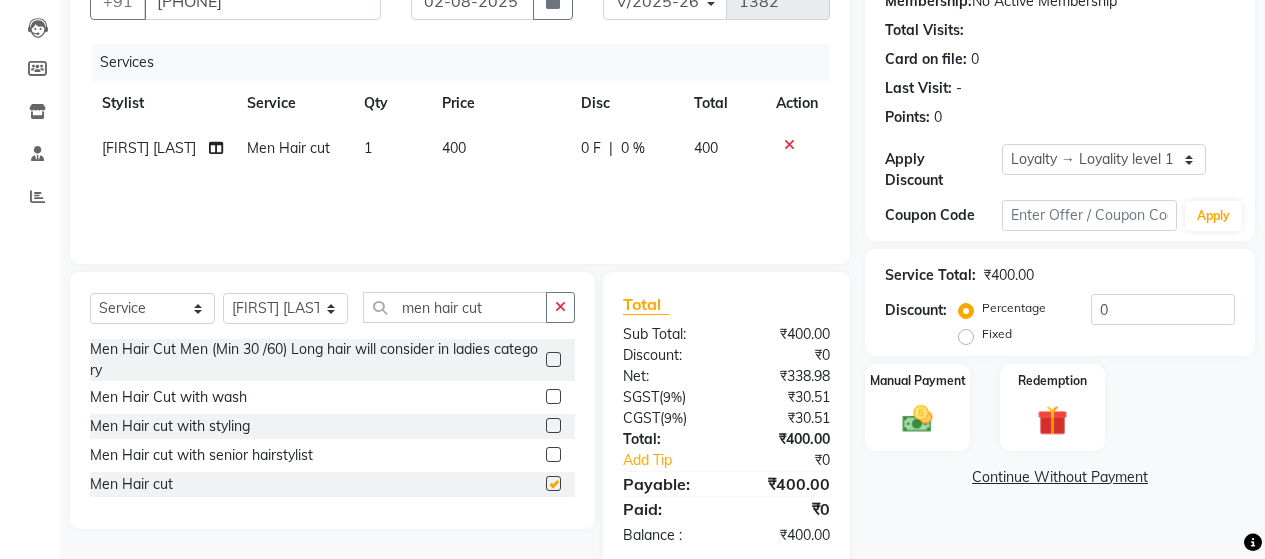 checkbox on "false" 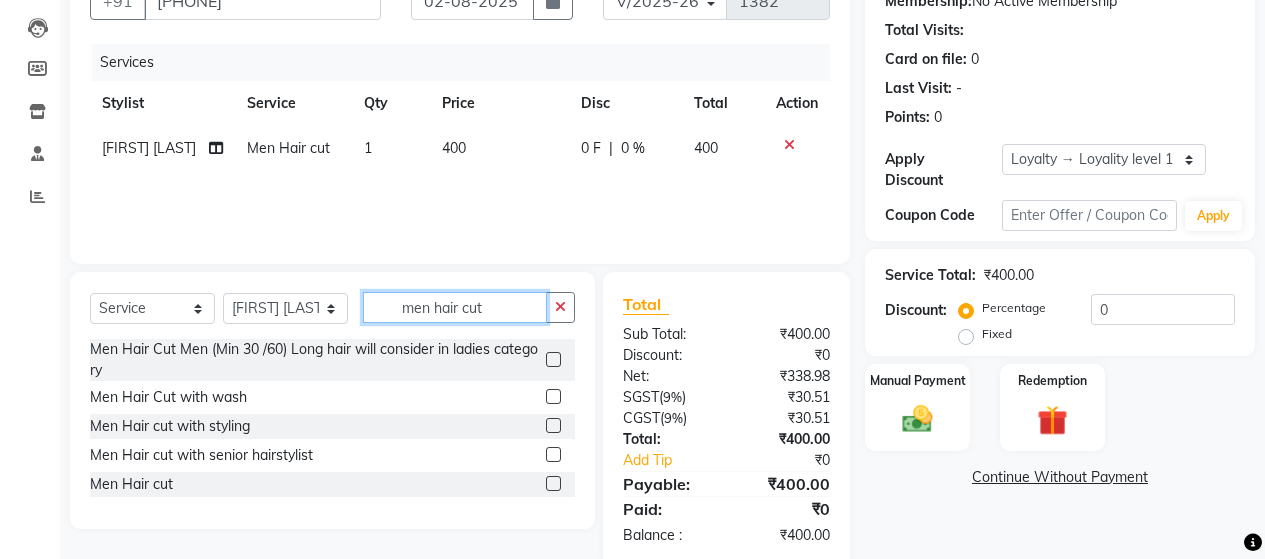click on "men hair cut" 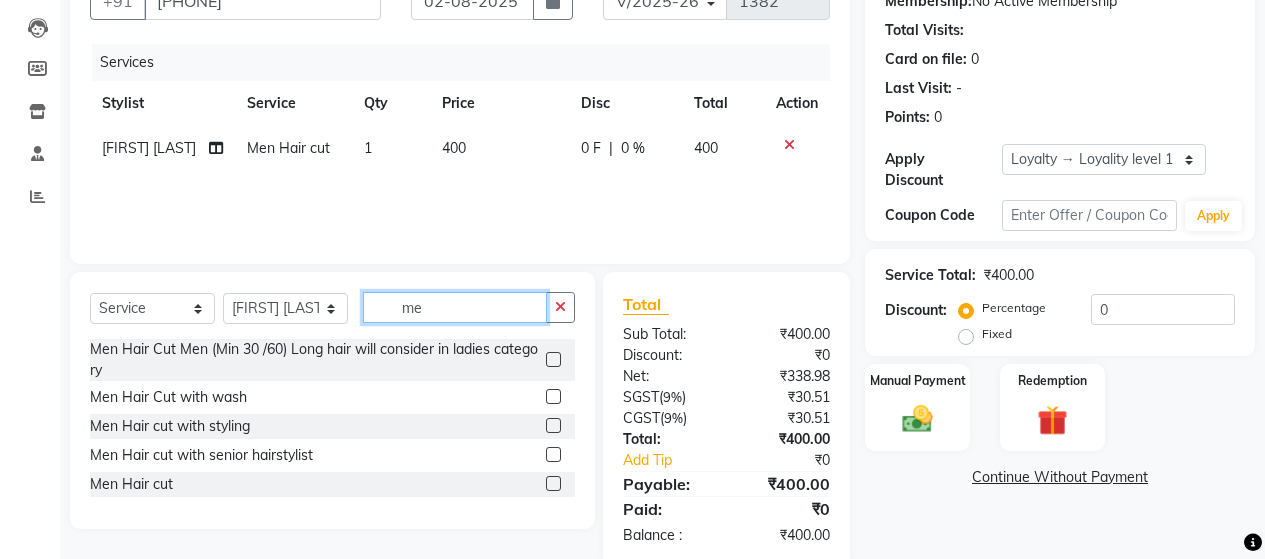 type on "m" 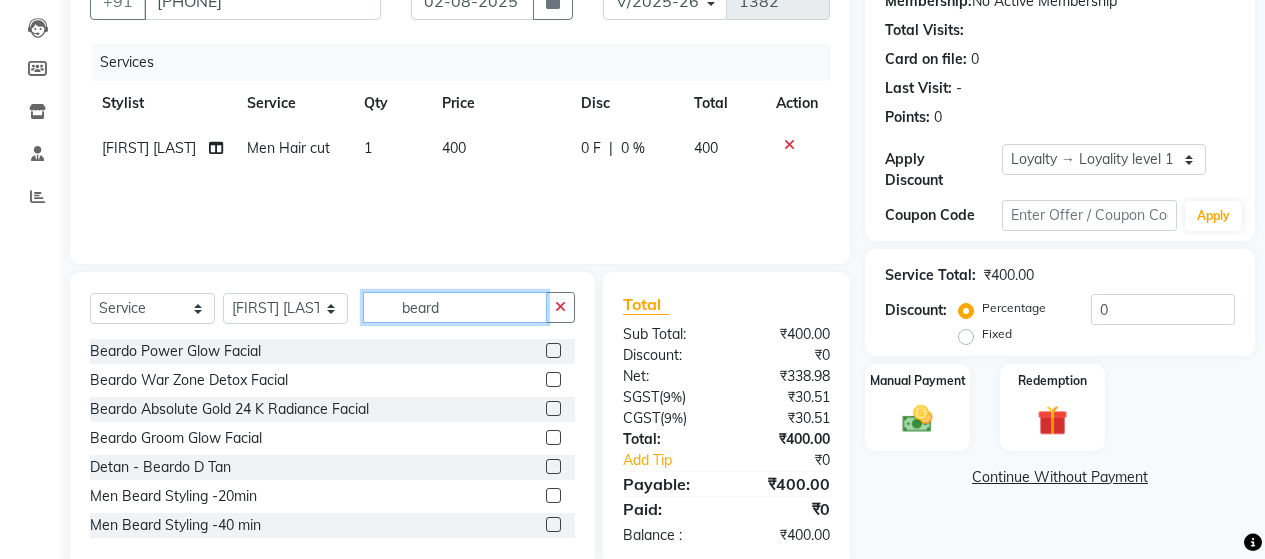 type on "beard" 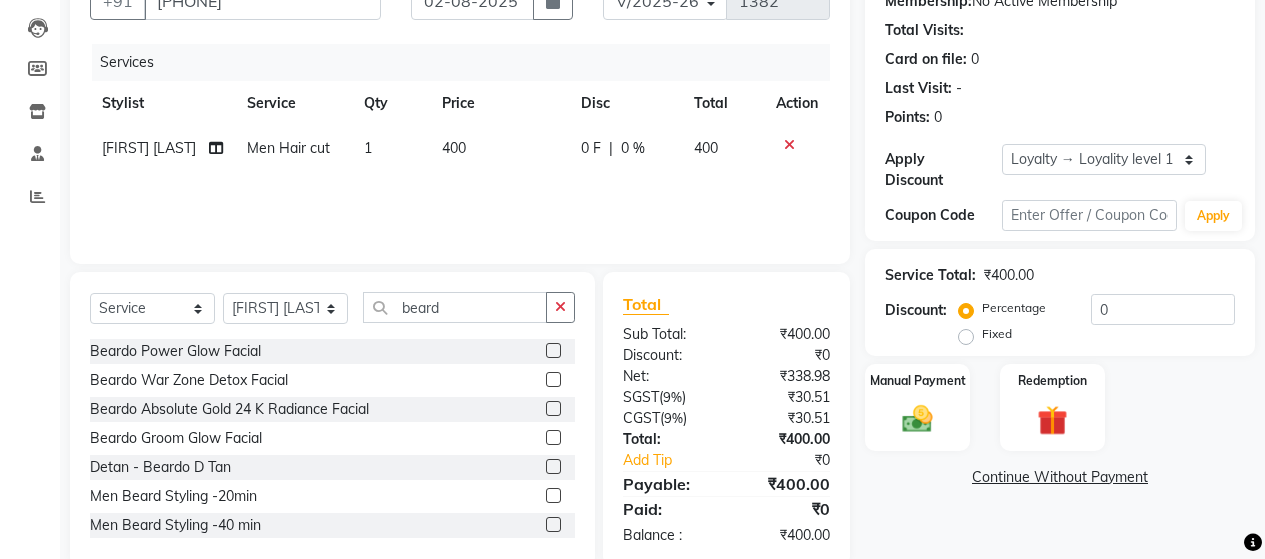 click 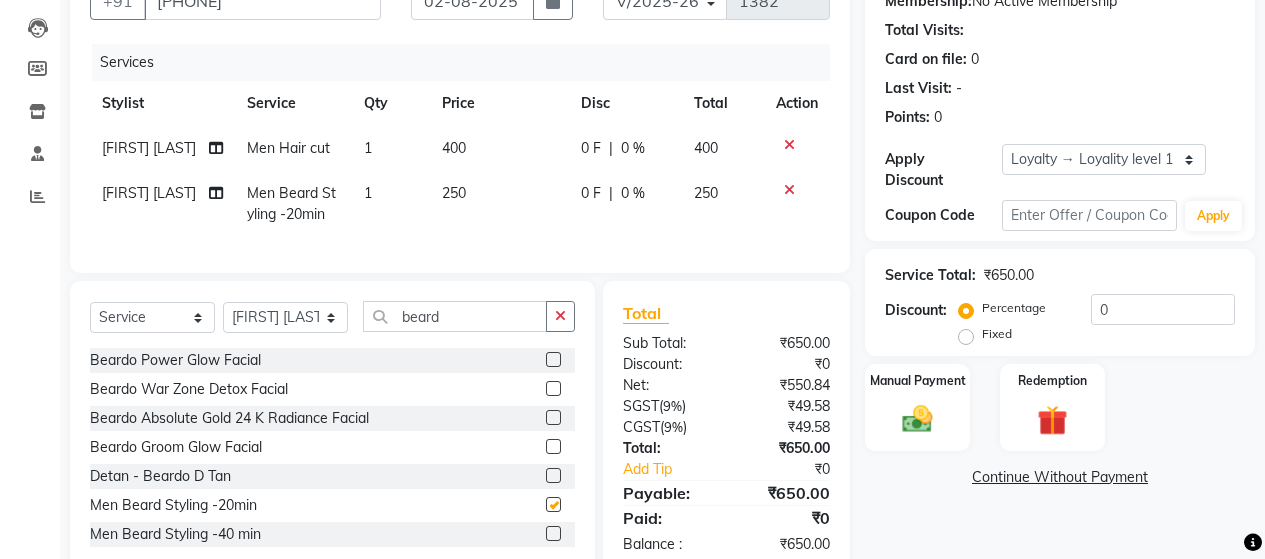 checkbox on "false" 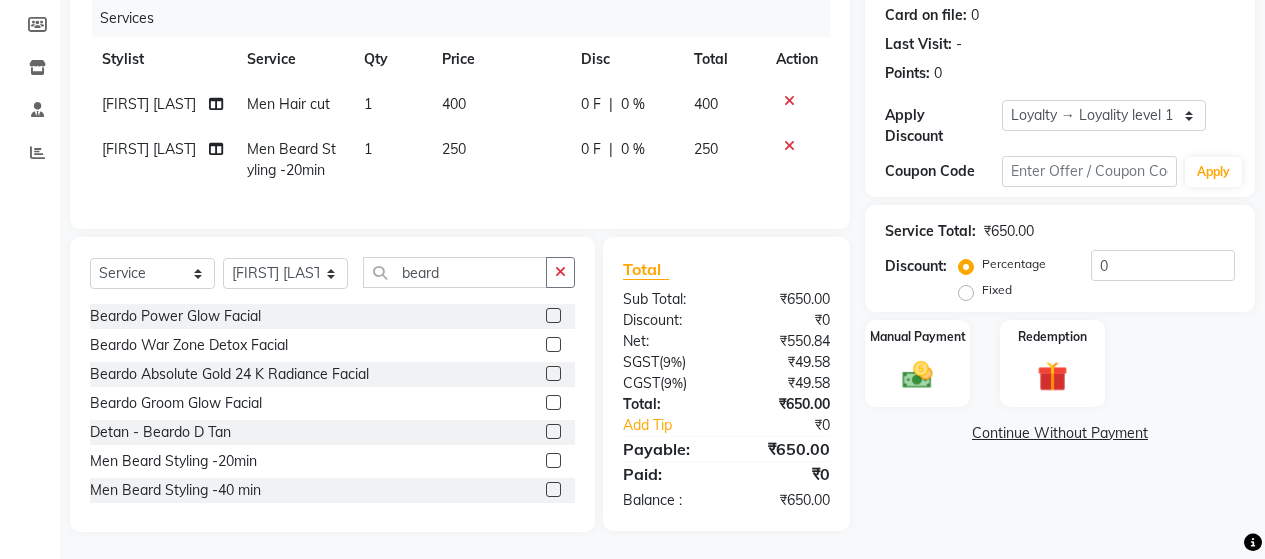 scroll, scrollTop: 266, scrollLeft: 0, axis: vertical 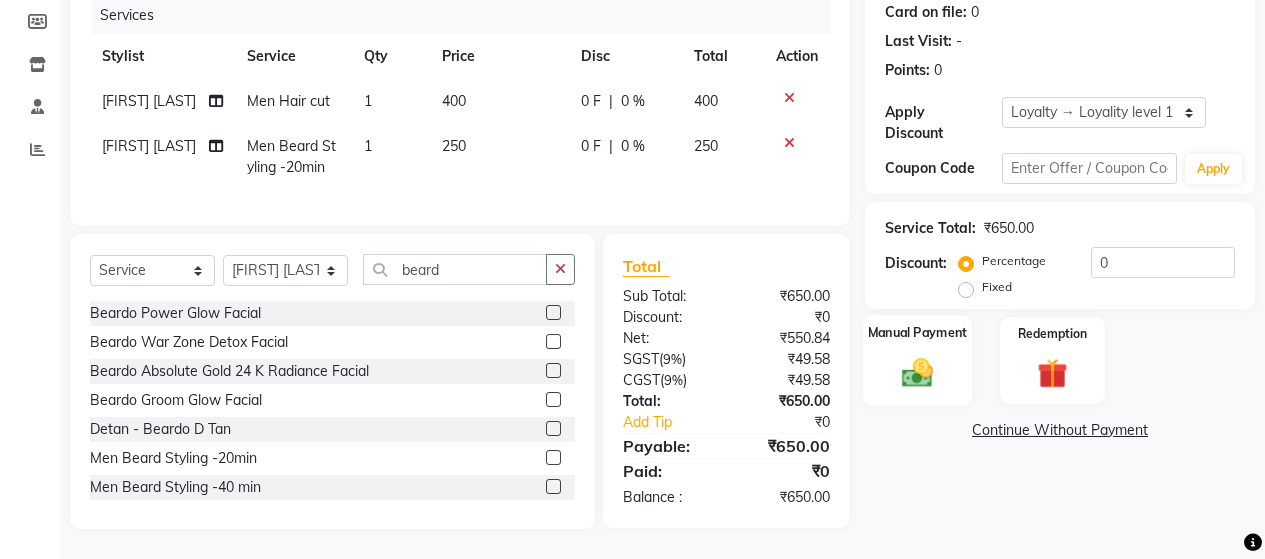 click 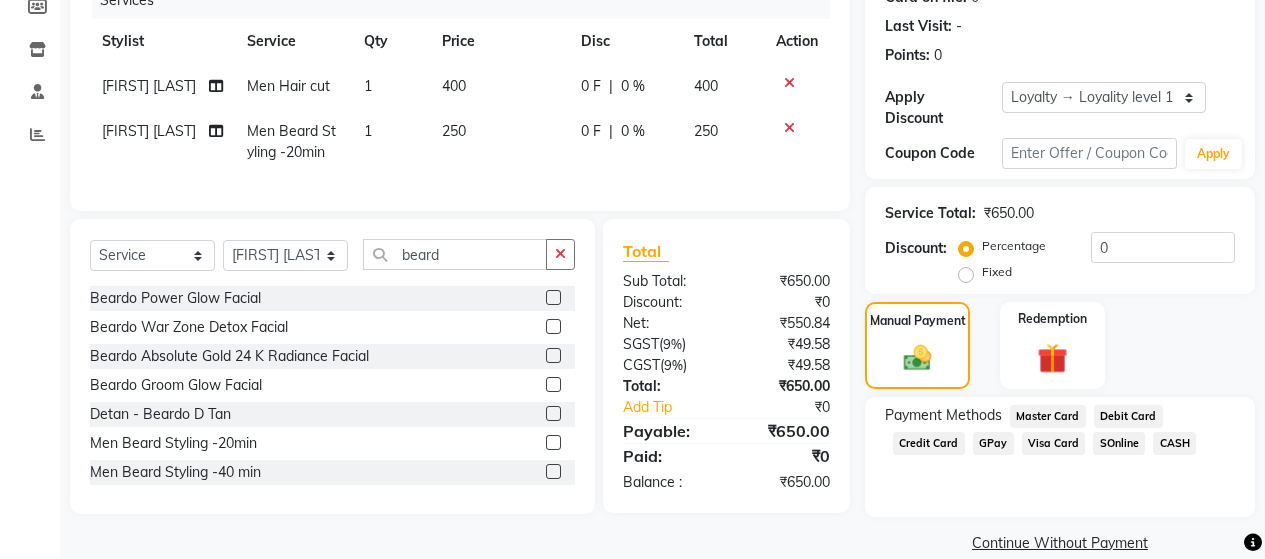 click on "GPay" 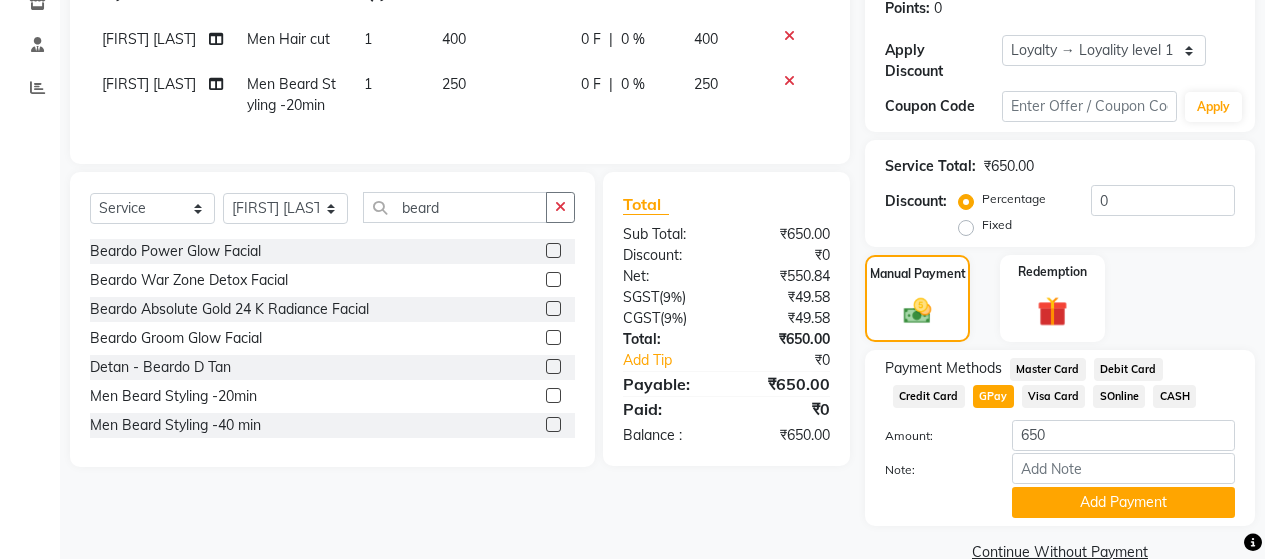 scroll, scrollTop: 335, scrollLeft: 0, axis: vertical 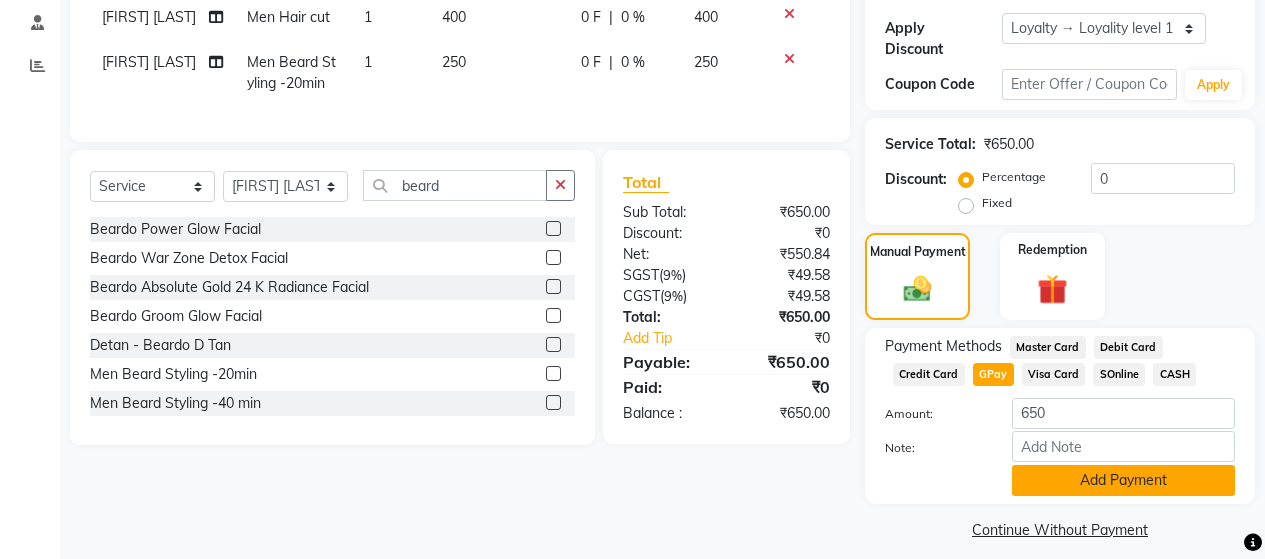 click on "Add Payment" 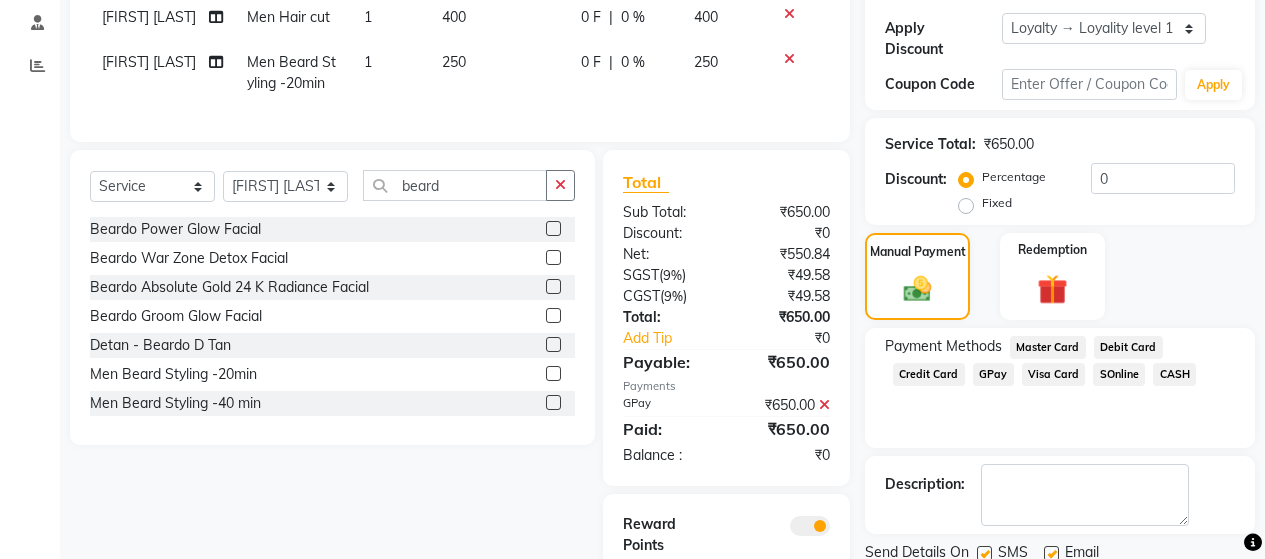 scroll, scrollTop: 447, scrollLeft: 0, axis: vertical 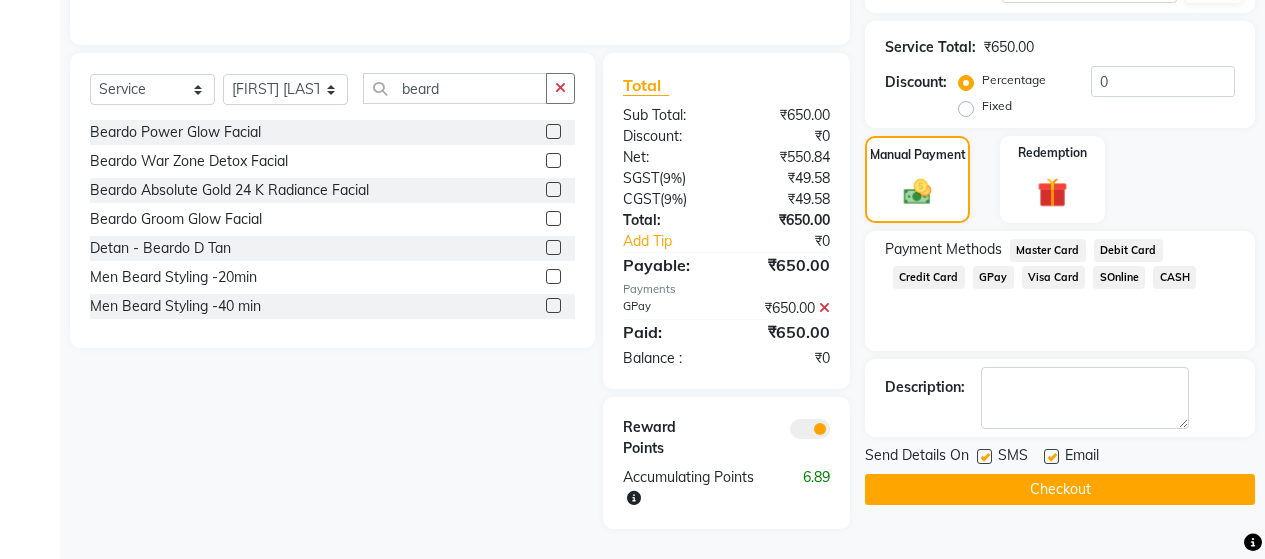 click 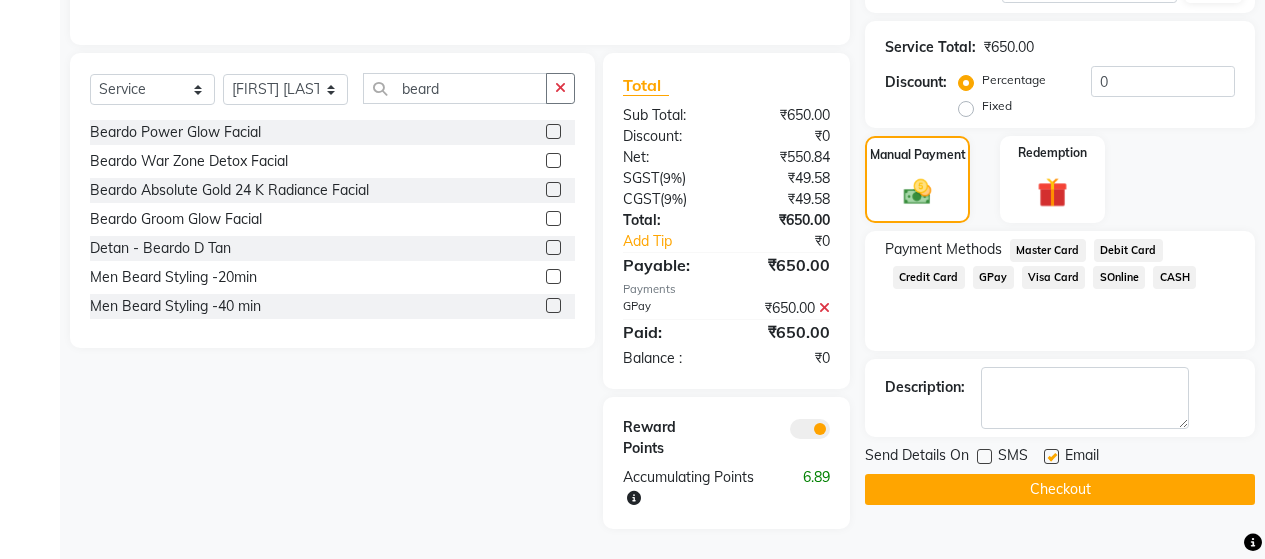 click 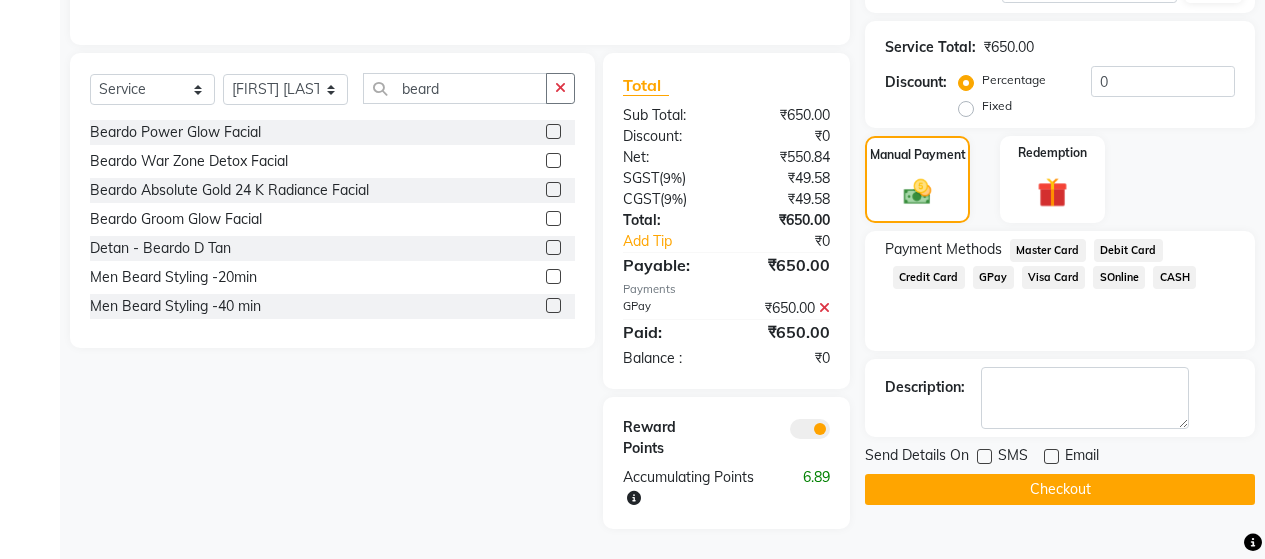 click on "Checkout" 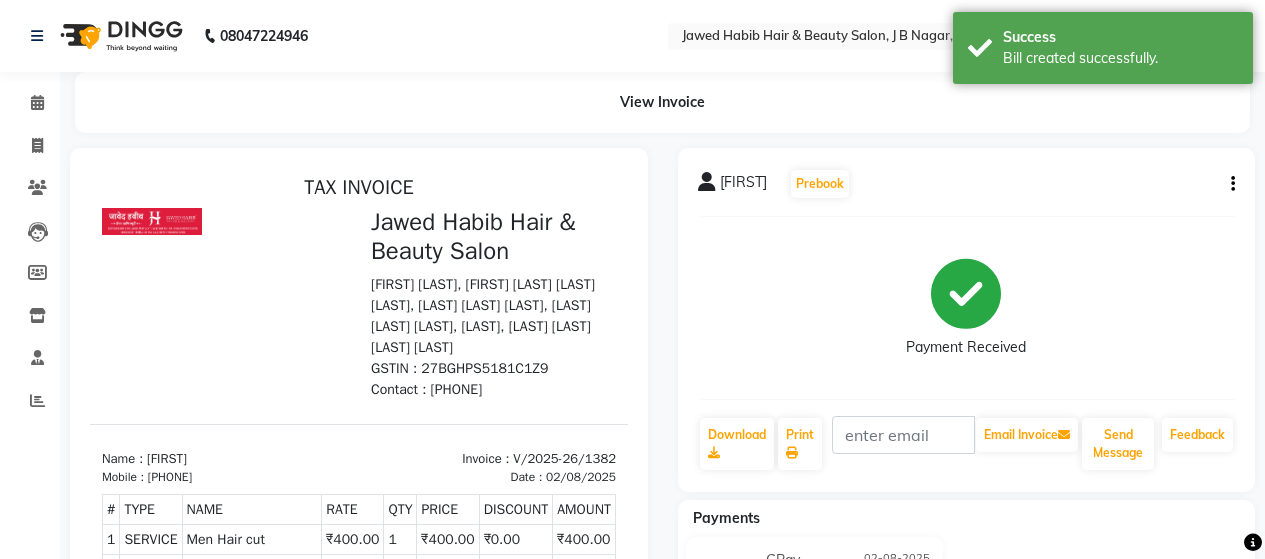 scroll, scrollTop: 0, scrollLeft: 0, axis: both 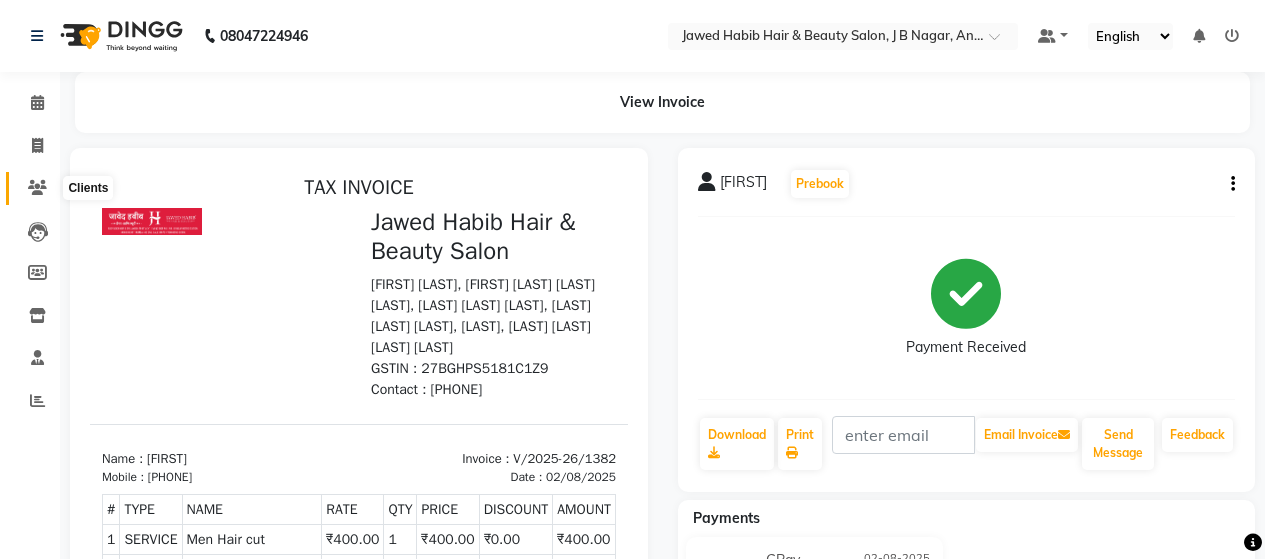 click 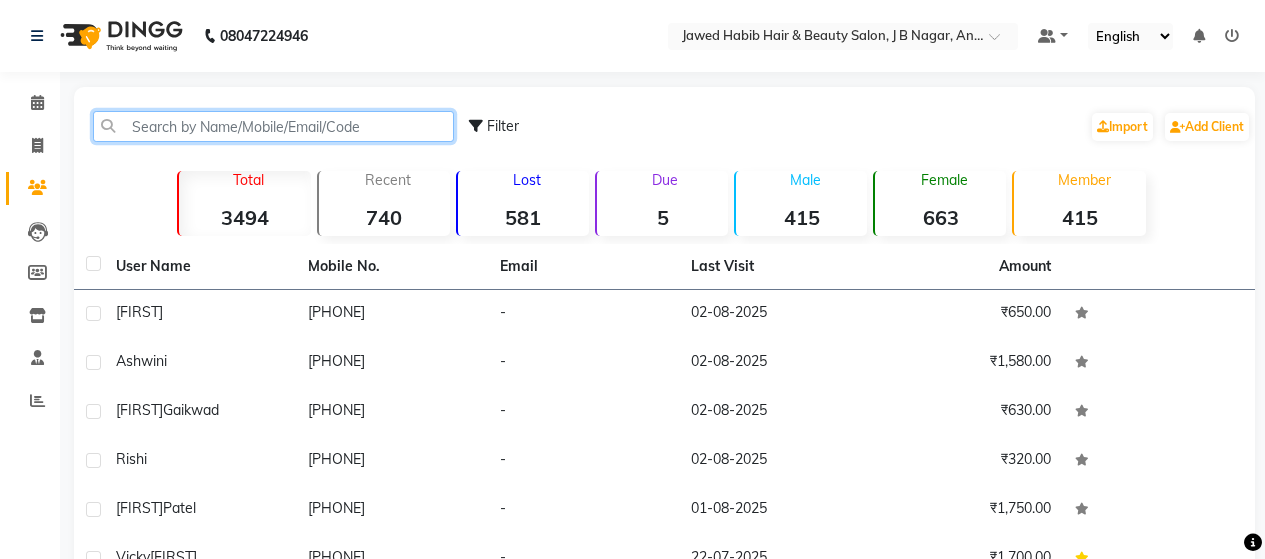 click 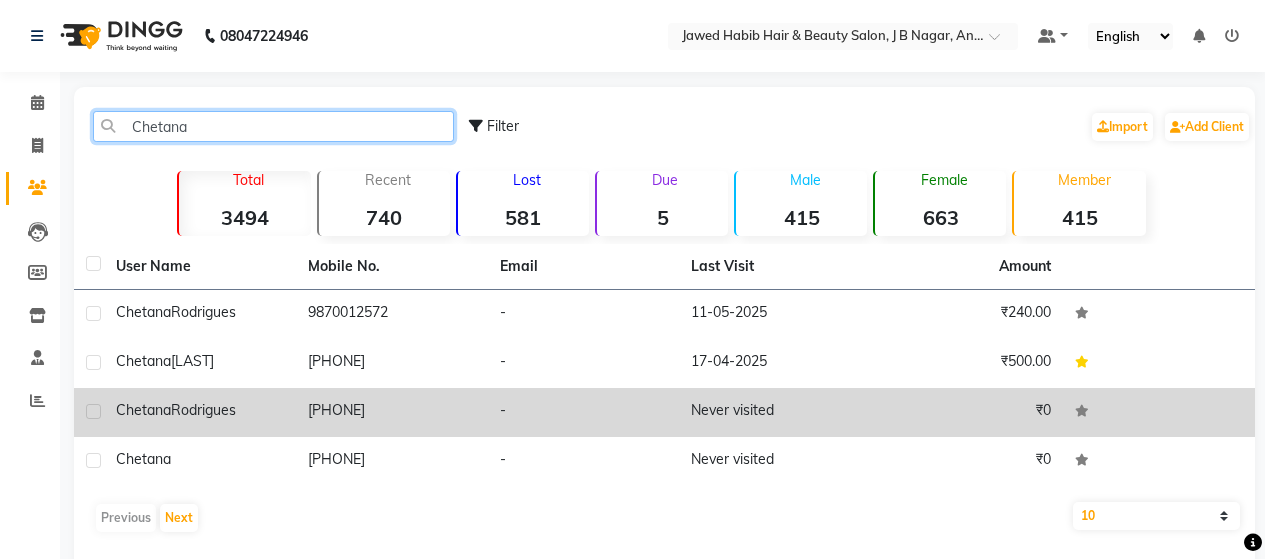 scroll, scrollTop: 100, scrollLeft: 0, axis: vertical 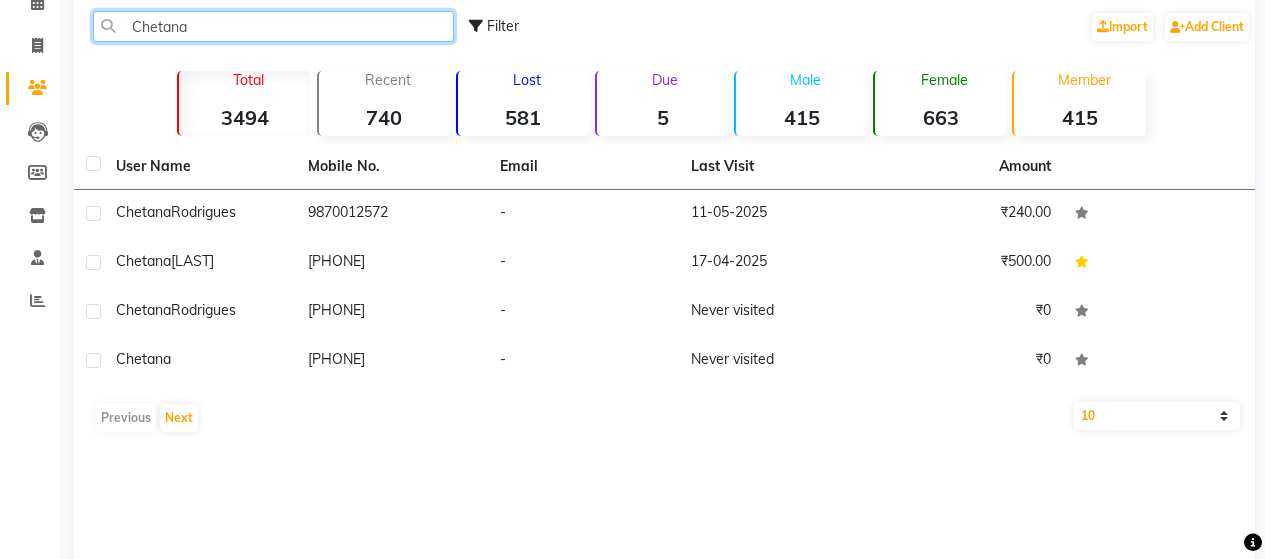 type on "Chetana" 